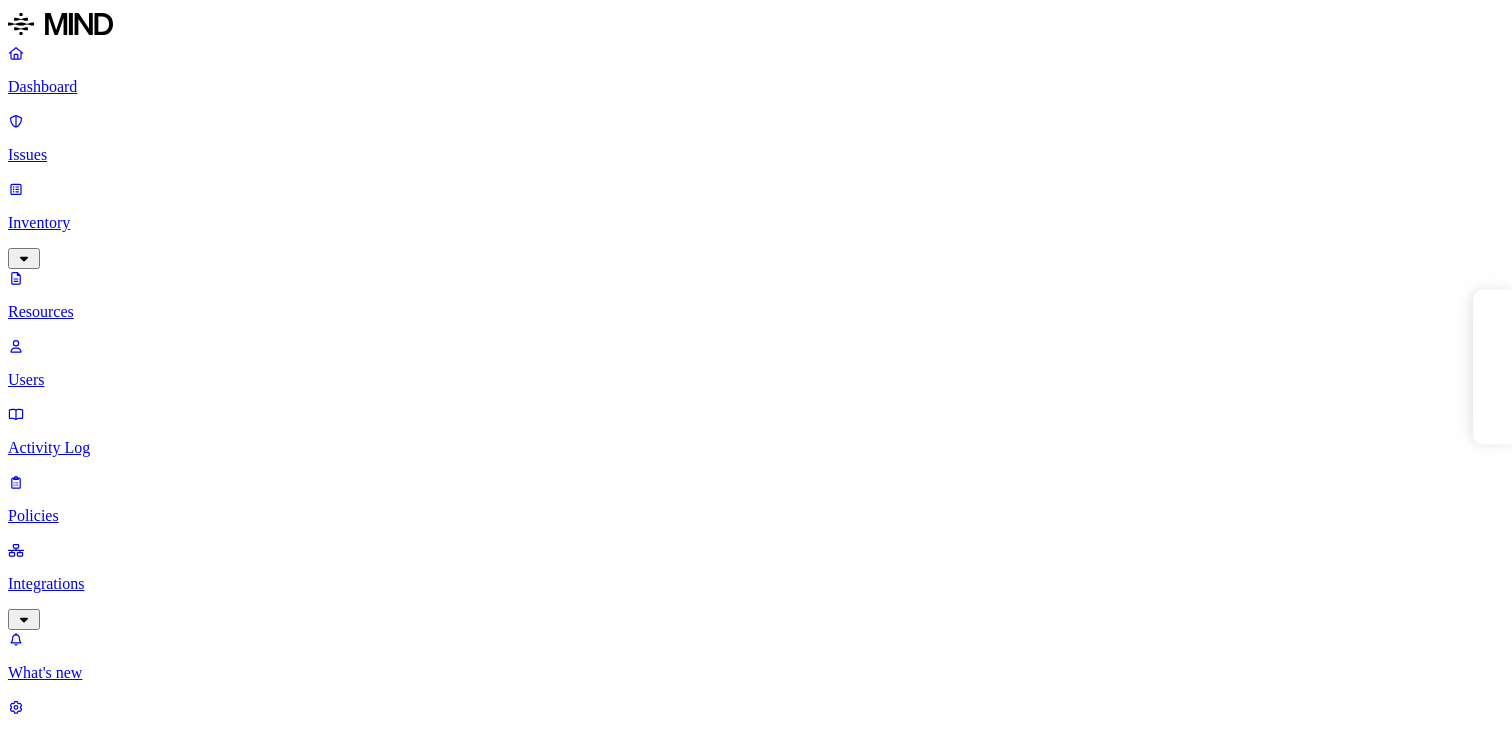 scroll, scrollTop: 0, scrollLeft: 0, axis: both 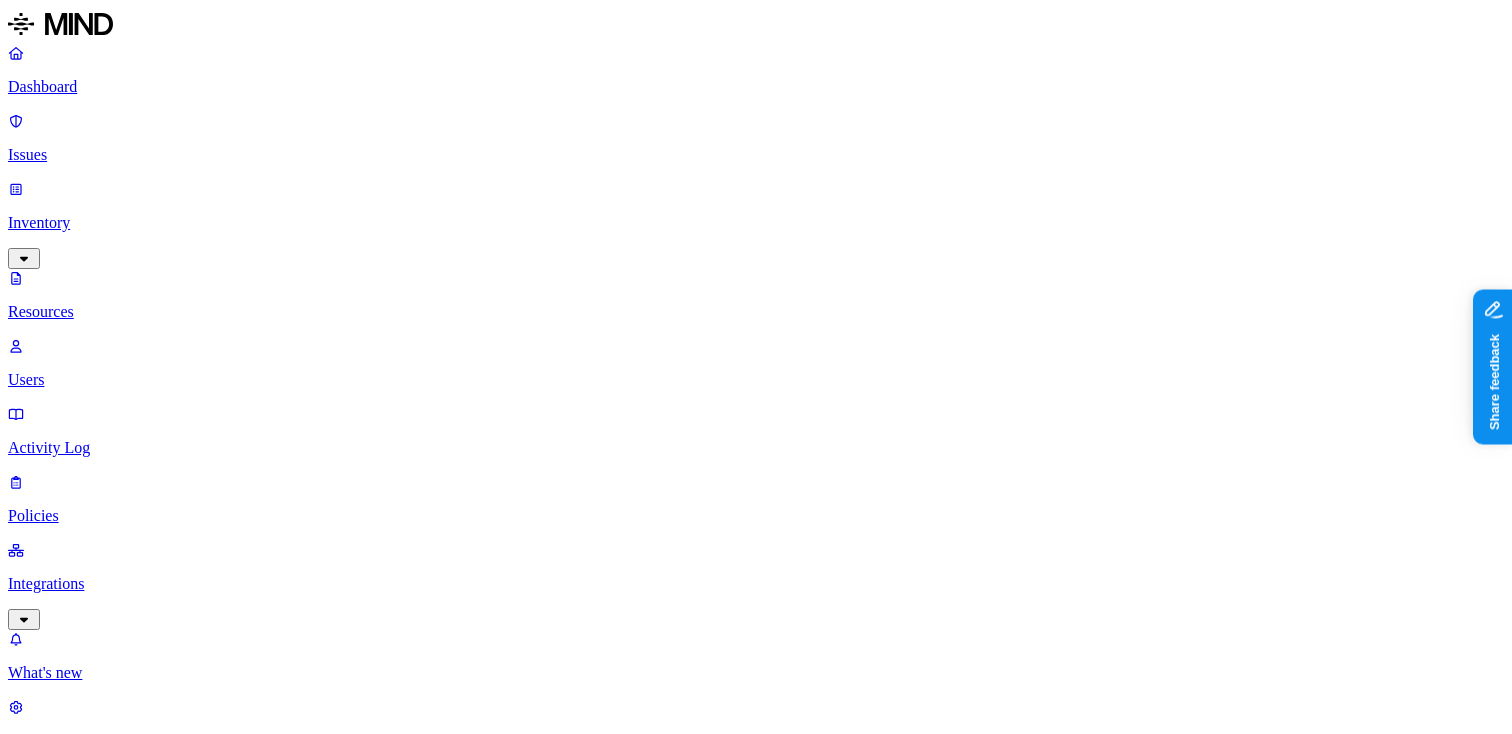 click on "Resources" at bounding box center [756, 1004] 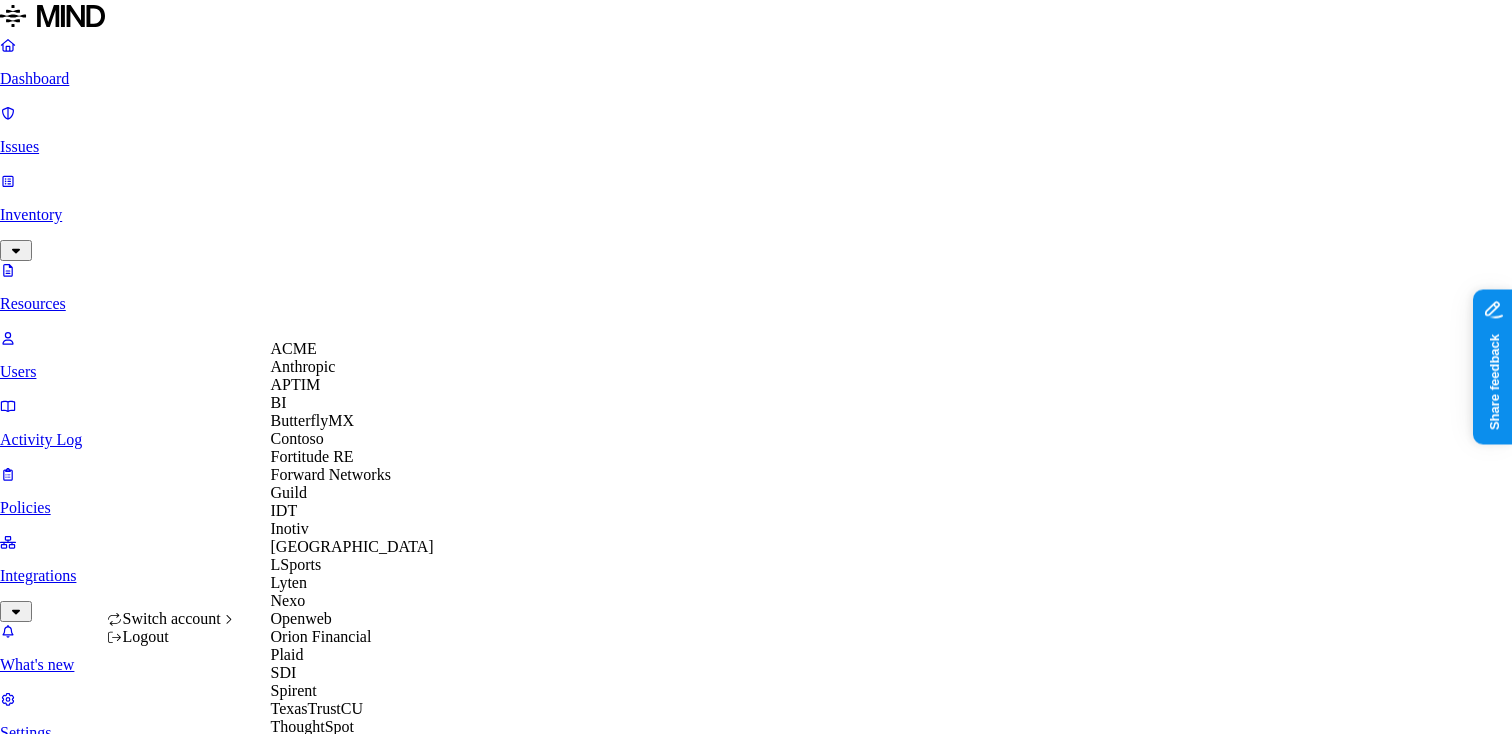 scroll, scrollTop: 560, scrollLeft: 0, axis: vertical 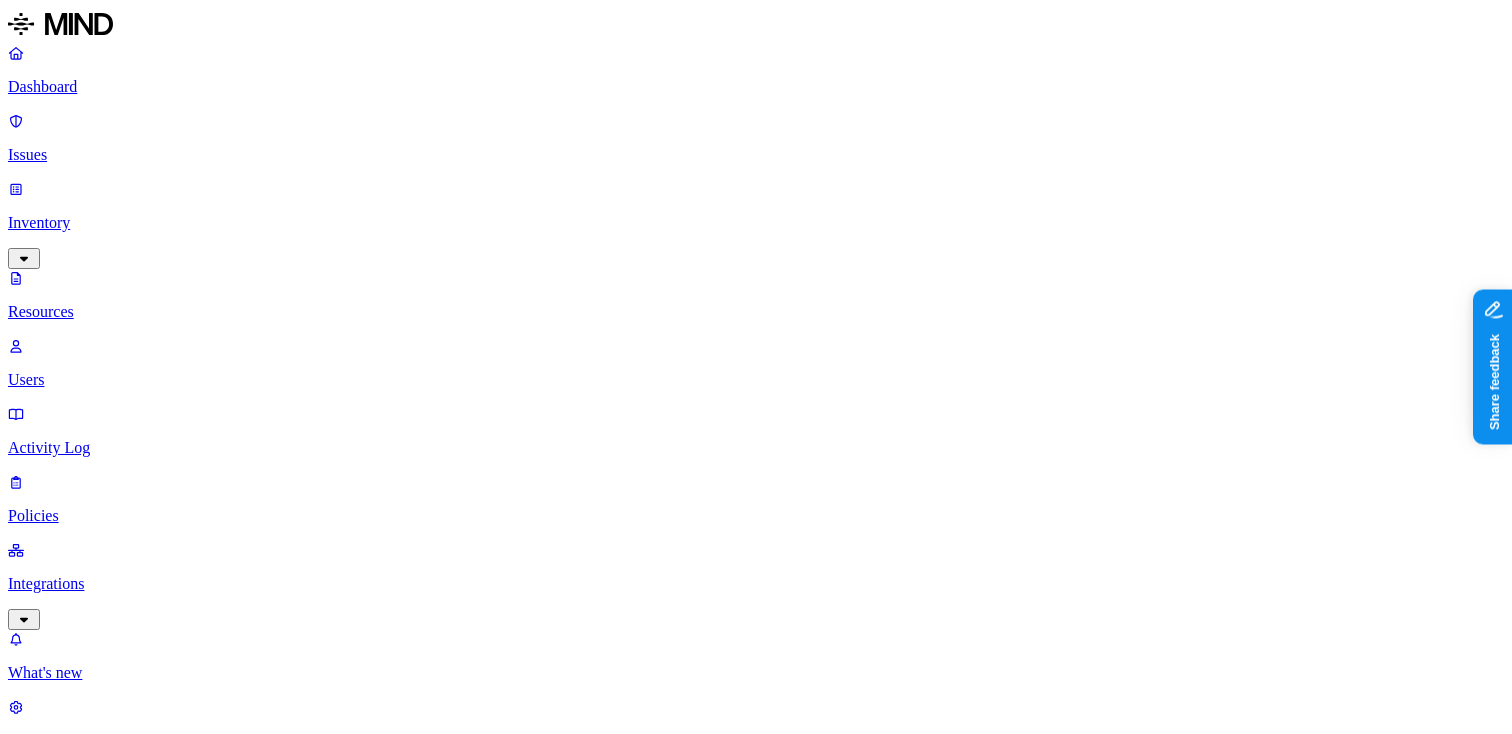 click on "Aaghran Ghosh" at bounding box center (470, 1340) 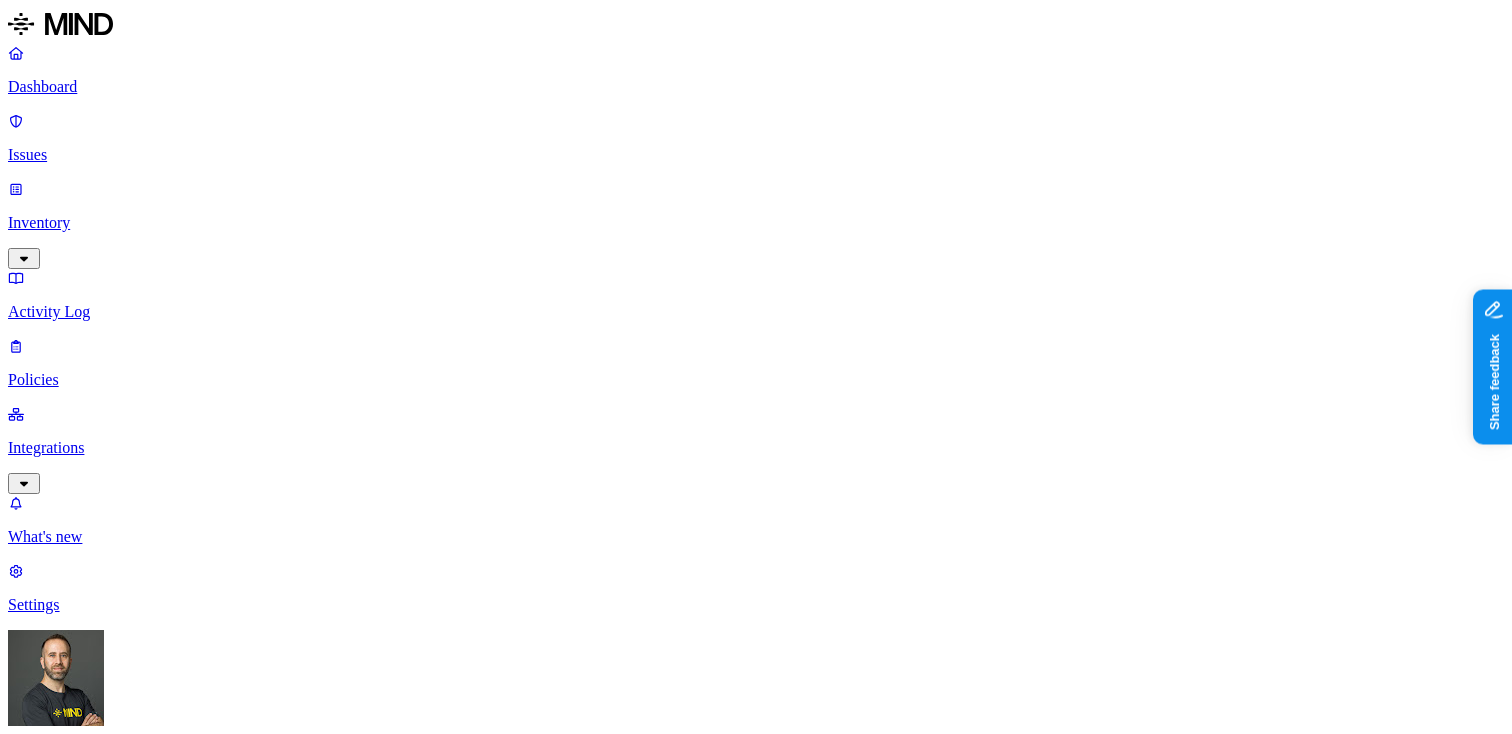click 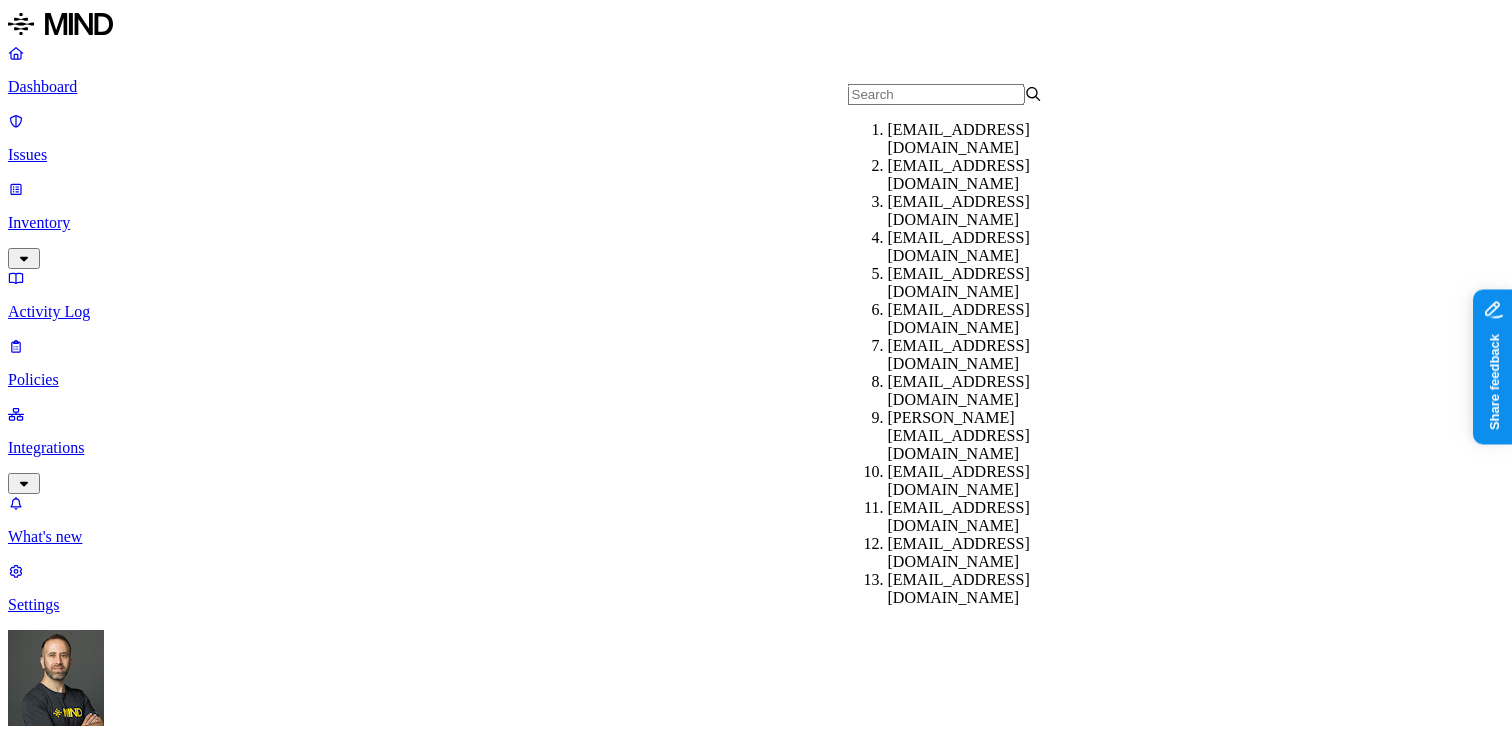 scroll, scrollTop: 0, scrollLeft: 0, axis: both 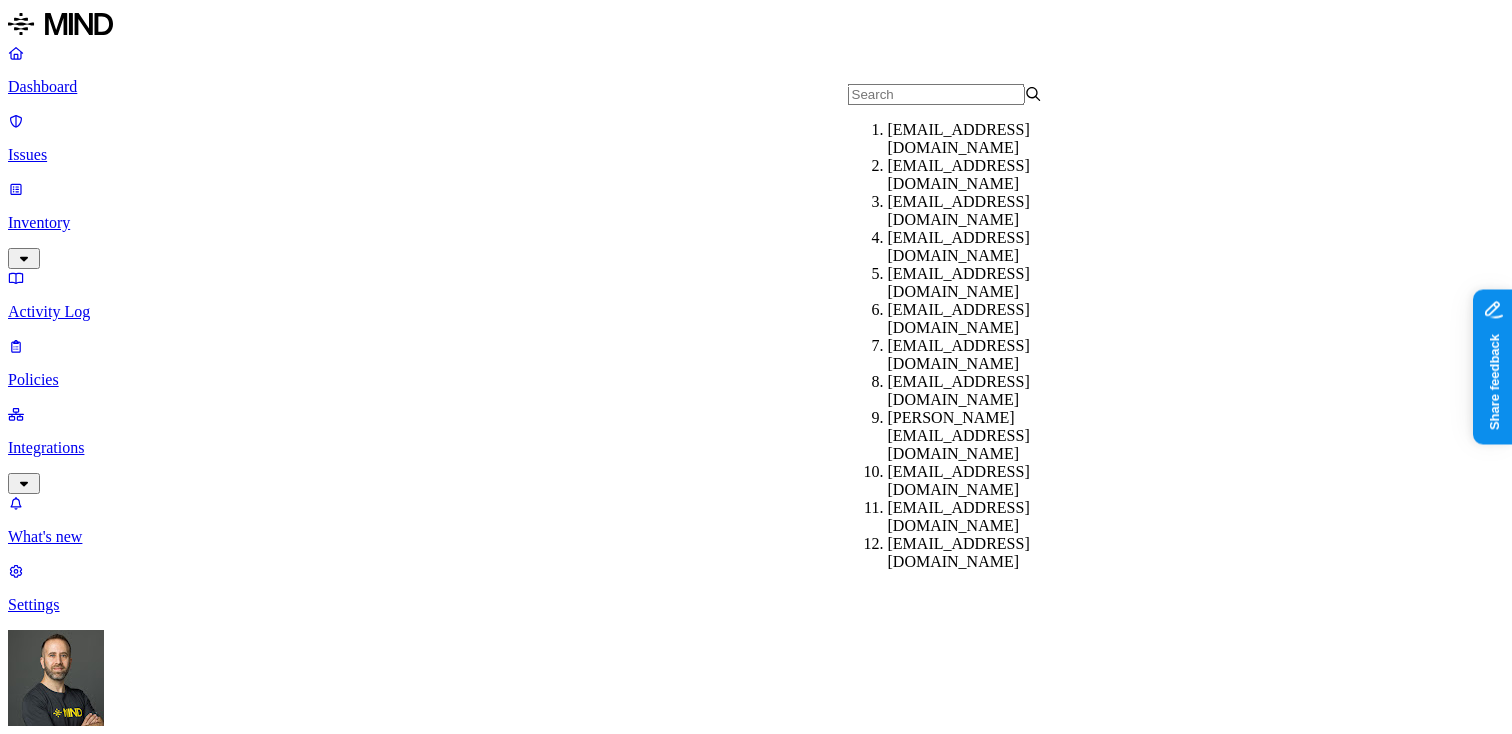 click on "Issues: All issues" at bounding box center (756, 924) 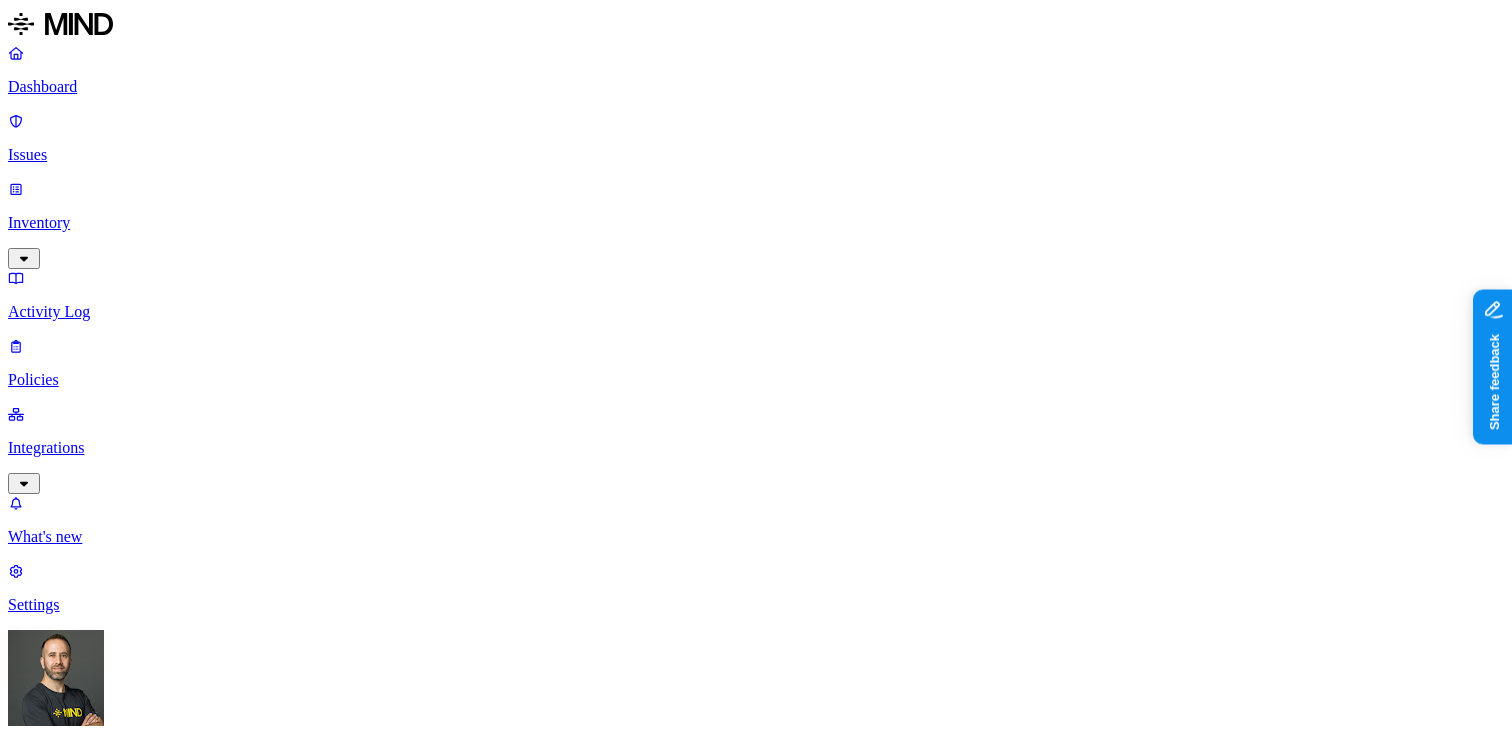 click on "Endpoint" at bounding box center [592, 1221] 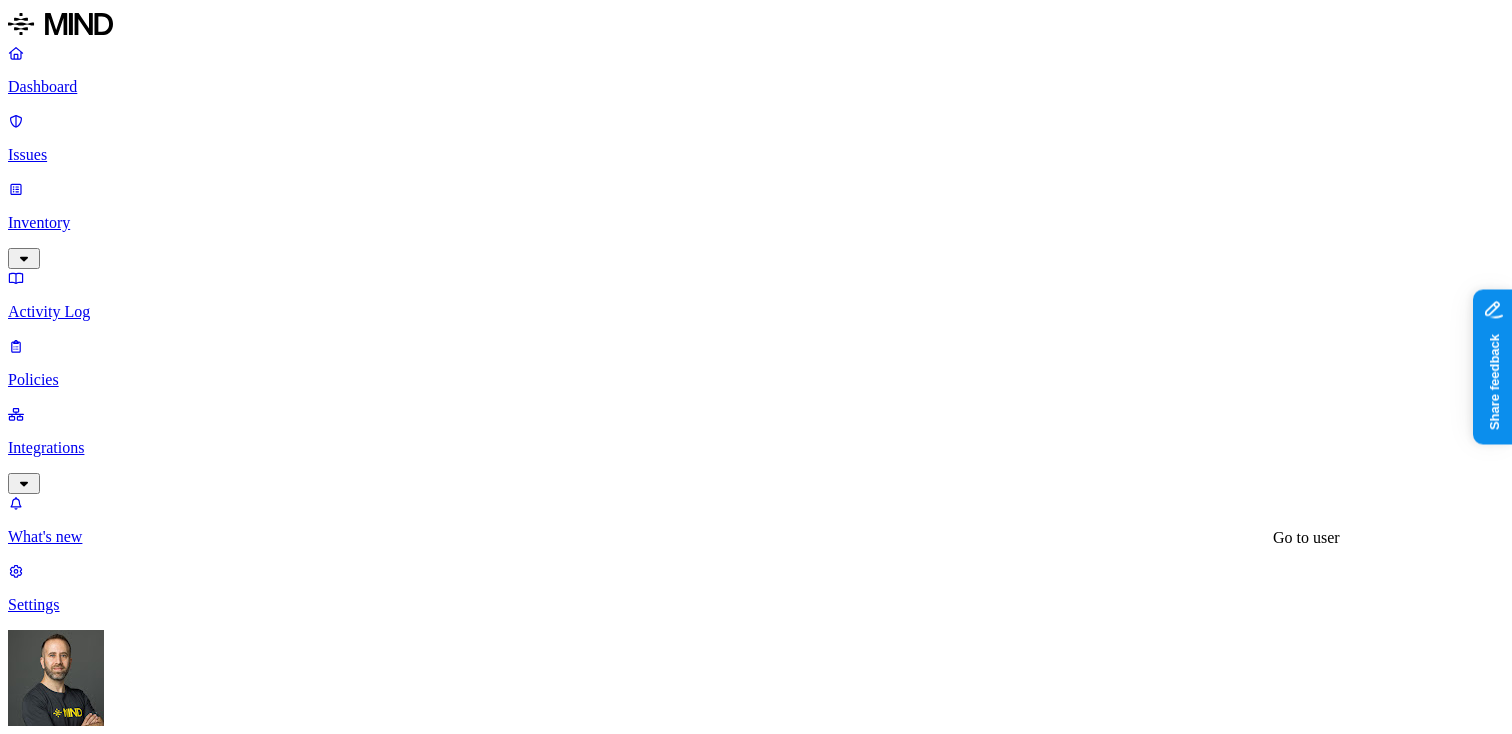 click on "Mayank Sharma" at bounding box center (87, 3970) 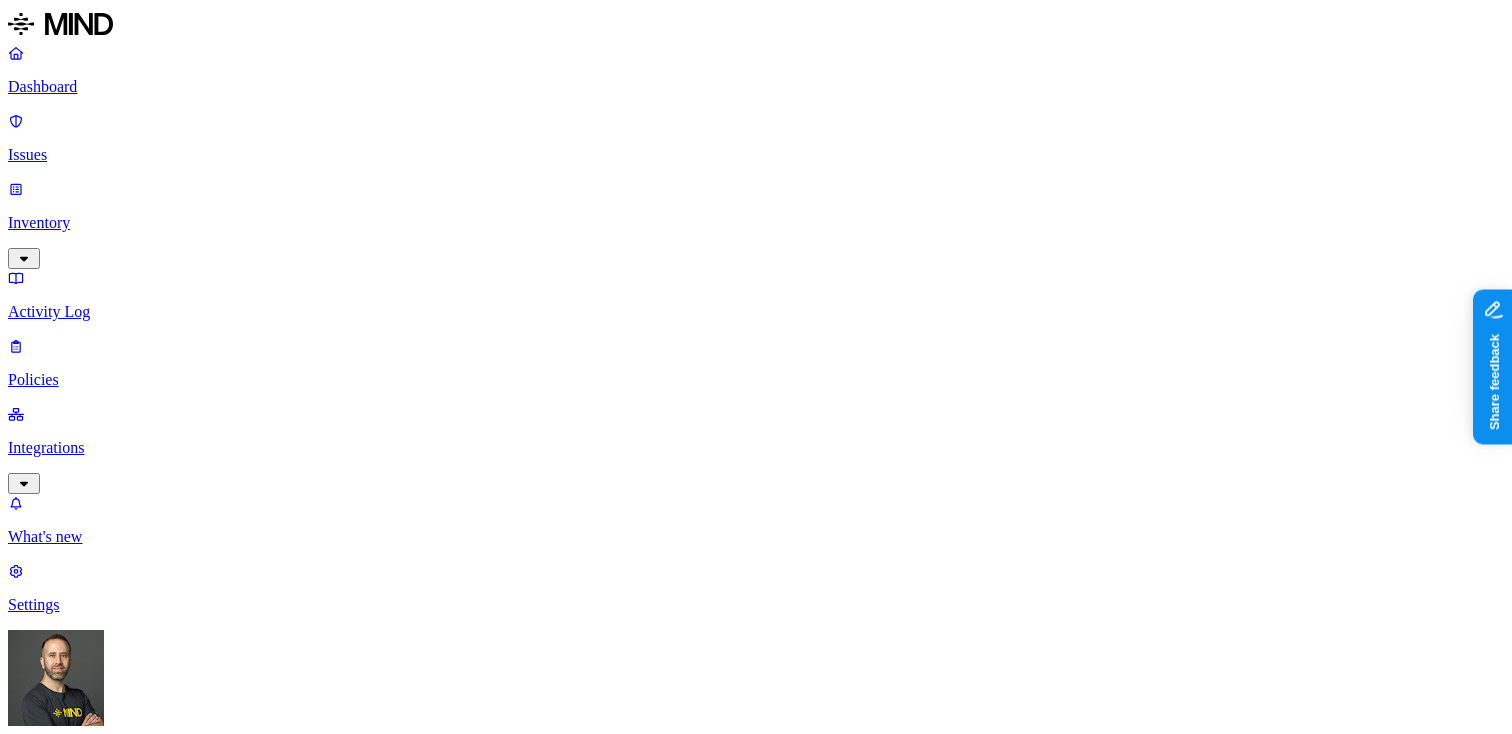 scroll, scrollTop: 0, scrollLeft: 0, axis: both 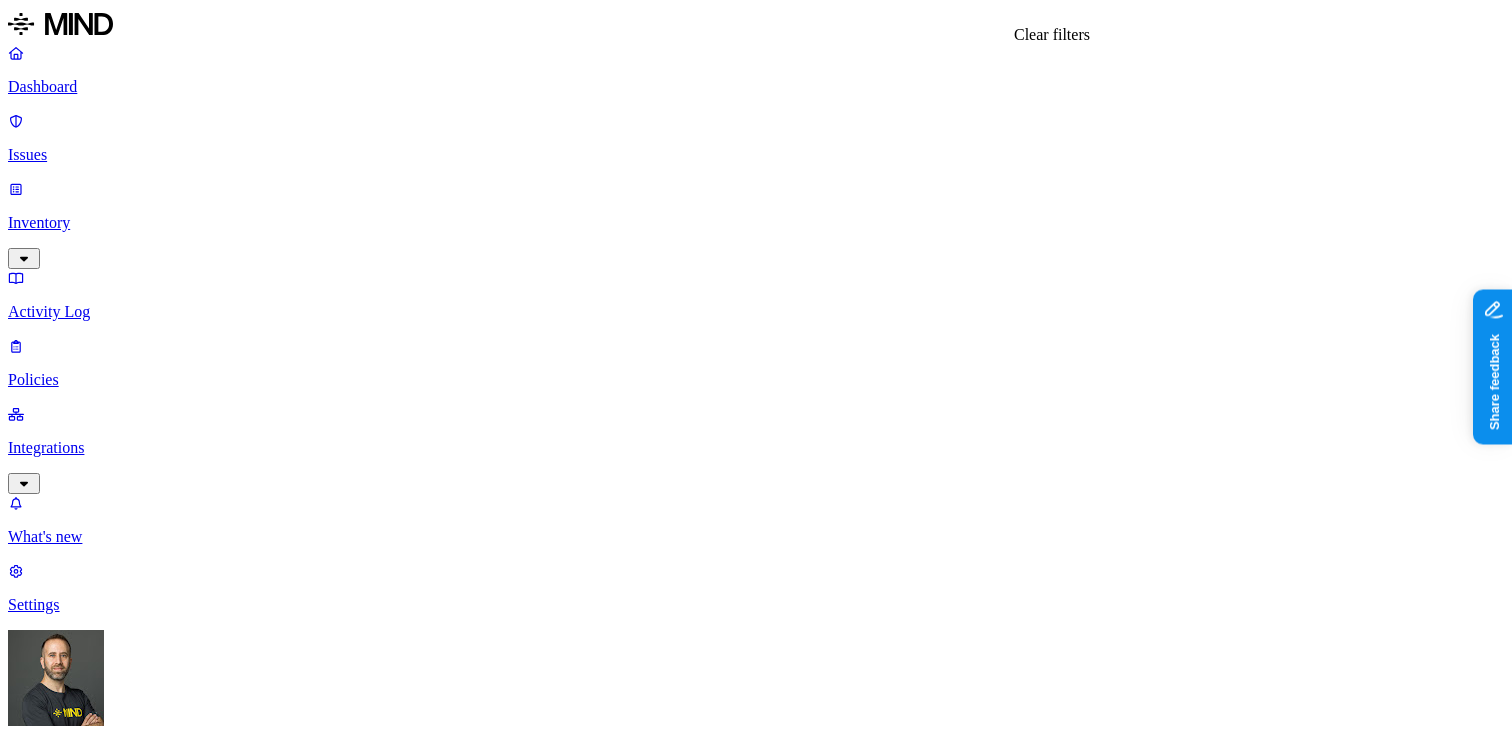 click 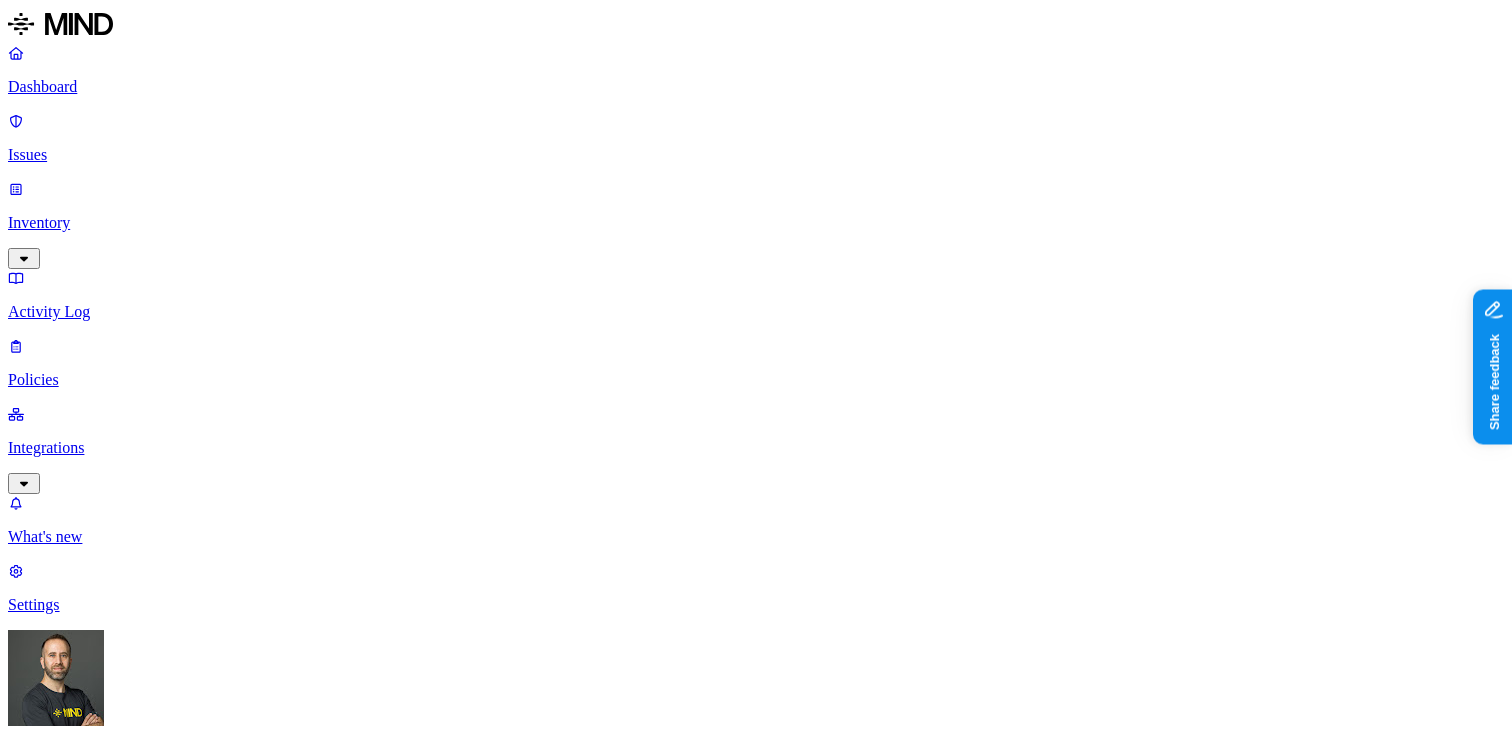 click on "Assignee" at bounding box center [43, 1137] 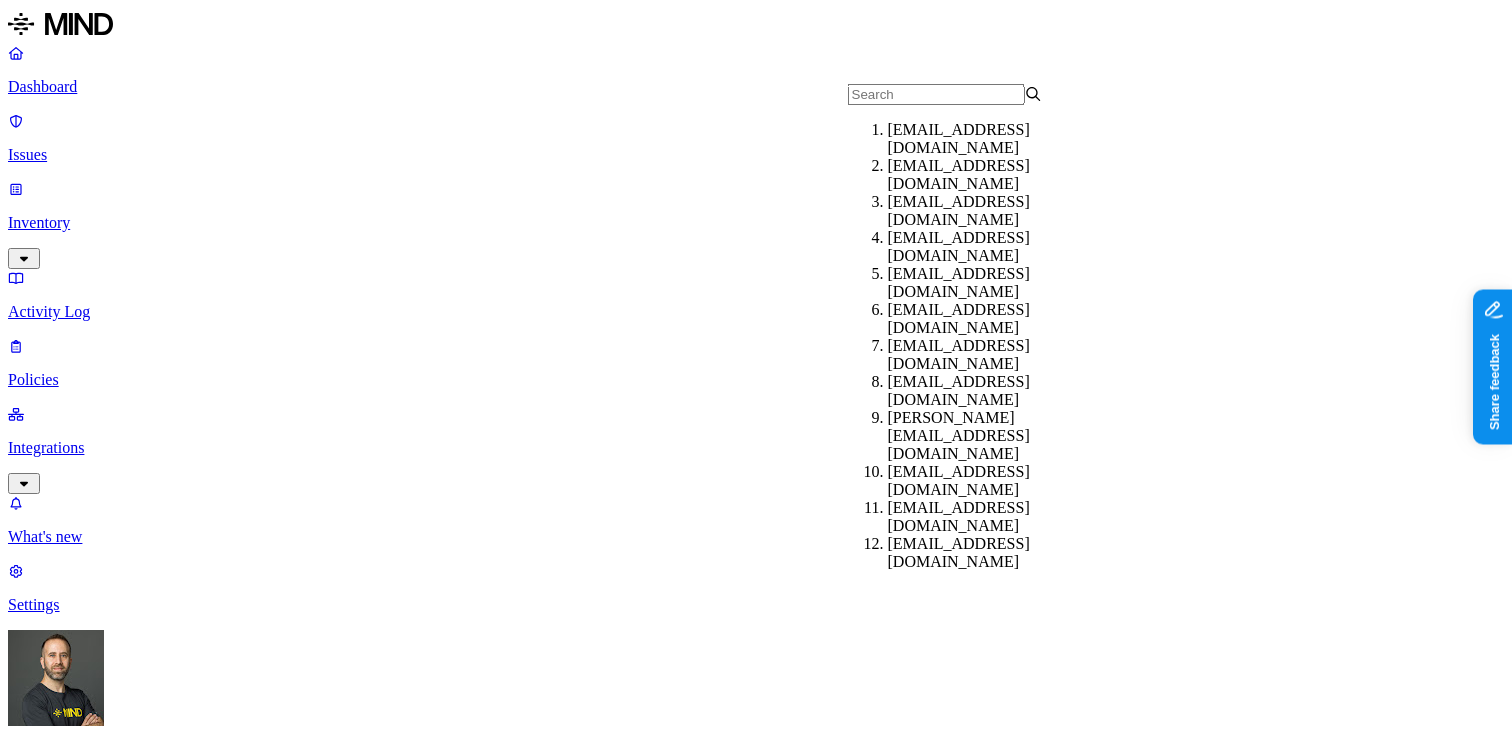 click on "Status Discovered Severity Action taken Environment Risk category Assignee 10,000+ Issues" at bounding box center [756, 1085] 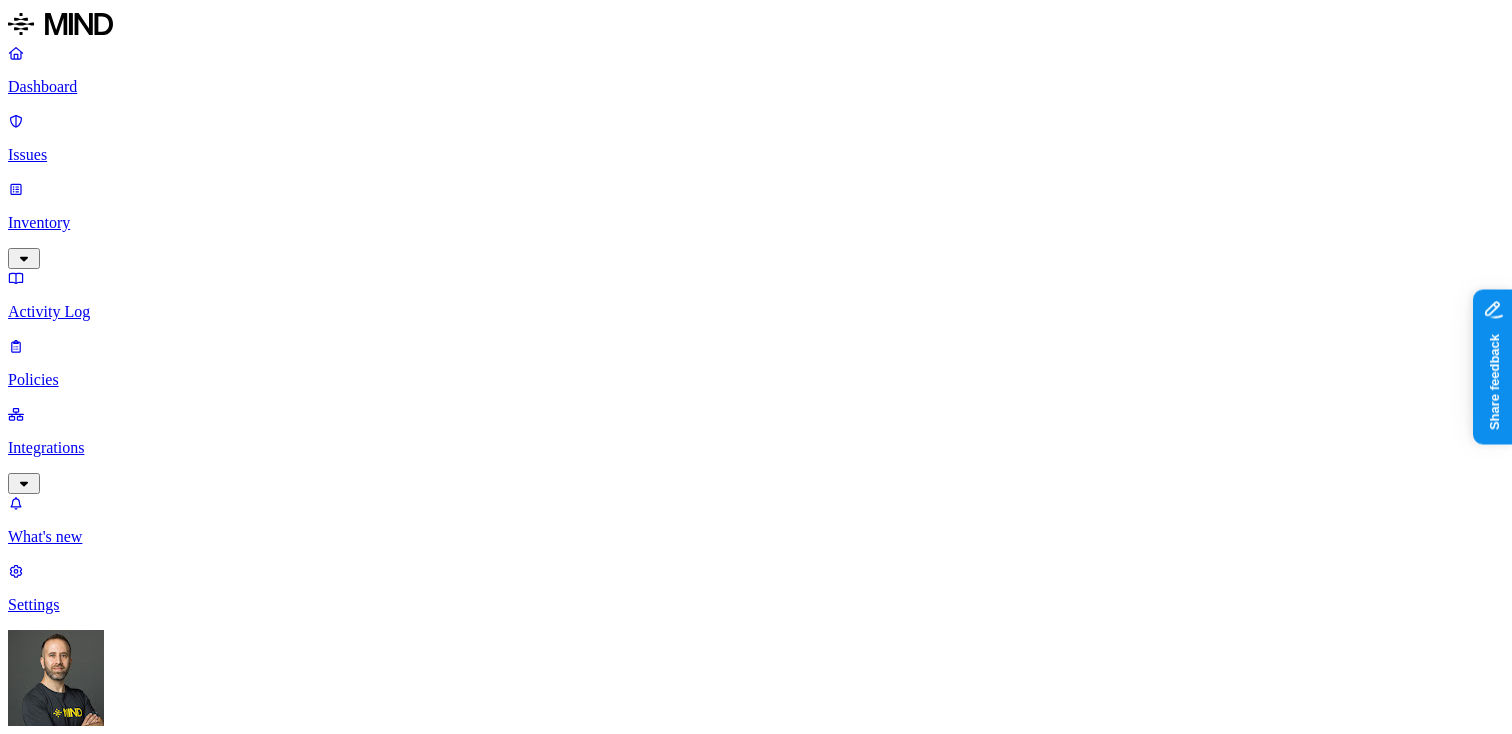 click on "Secret upload to cloud storage" at bounding box center [191, 1221] 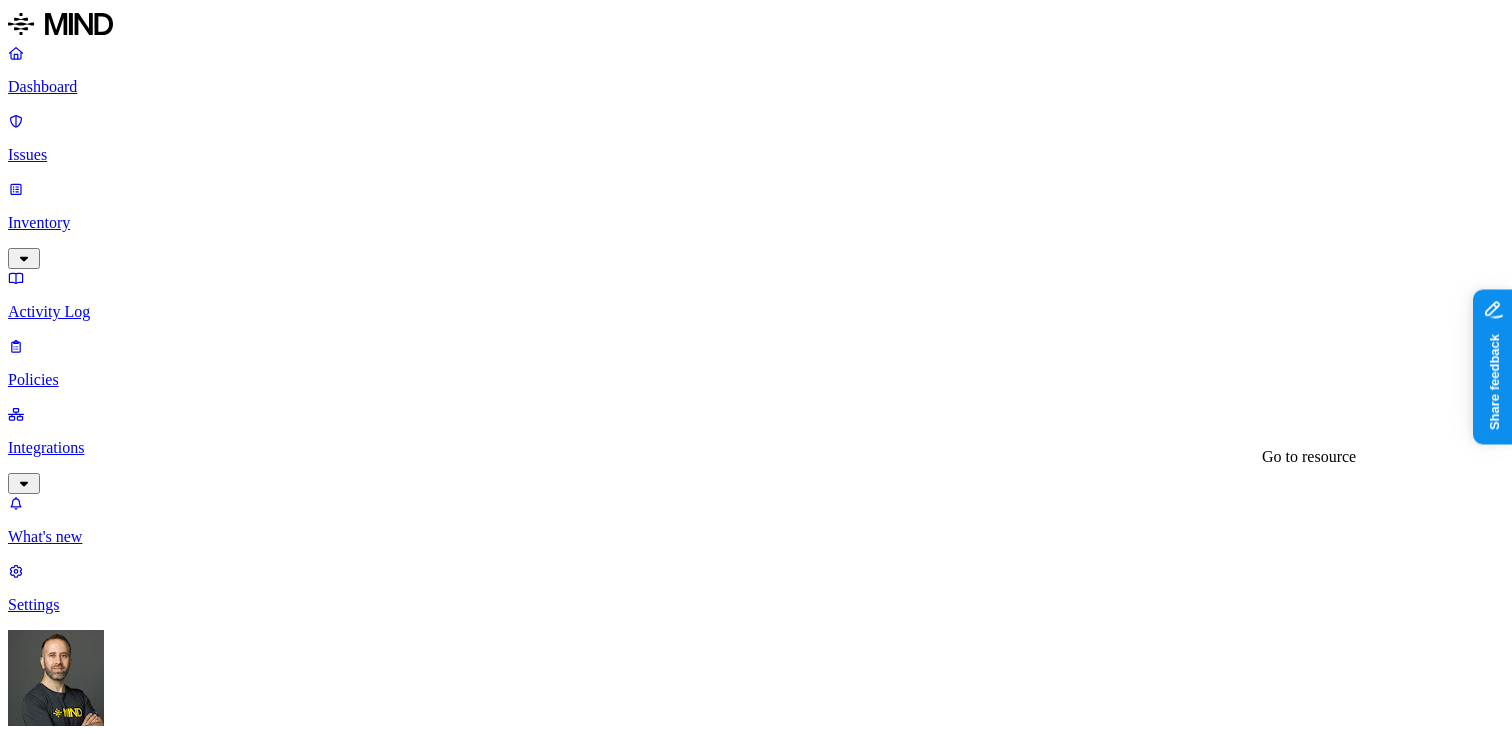 click on "BigQueryTest.jar" at bounding box center [756, 3745] 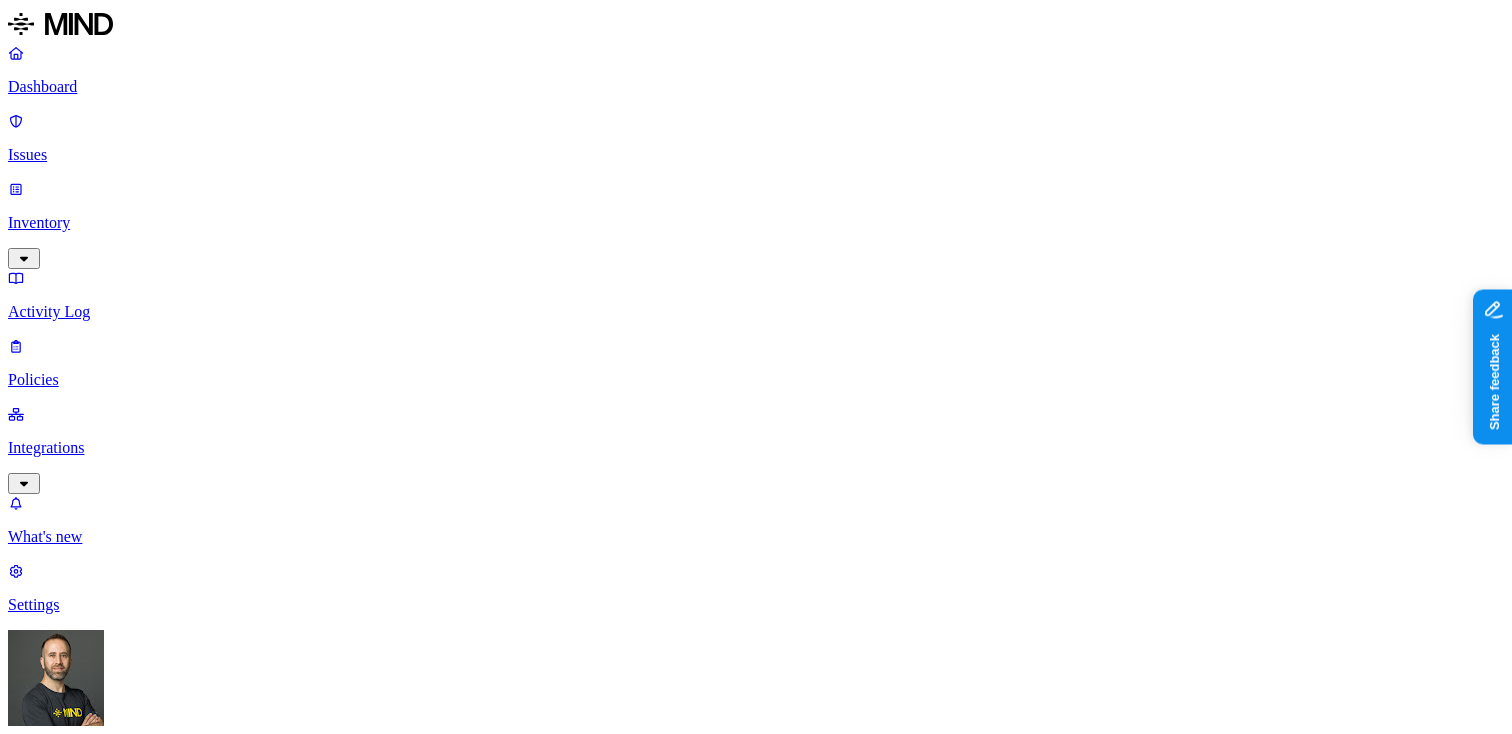 click on "denny.james@thoughtspot.com" at bounding box center [272, 3865] 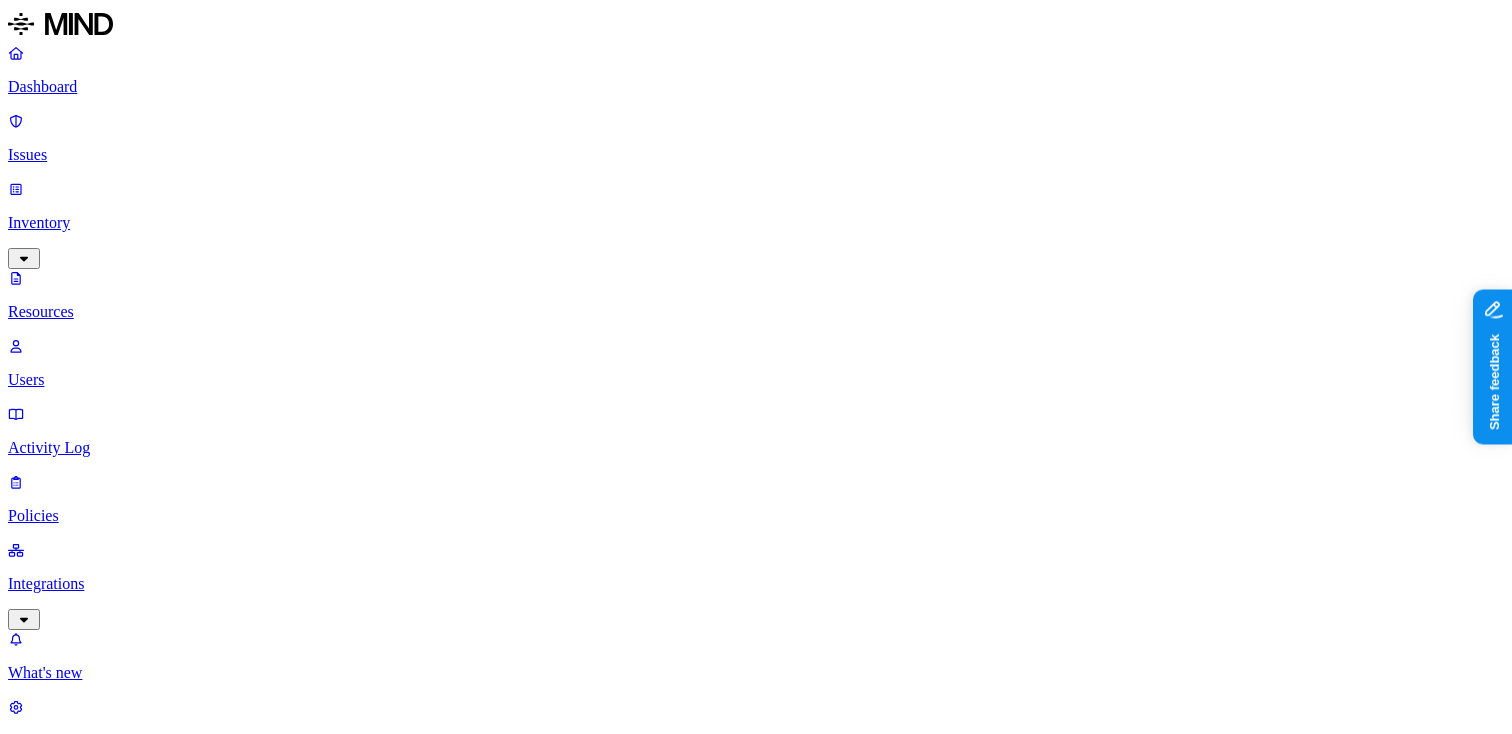 click on "–" at bounding box center [2837, 3962] 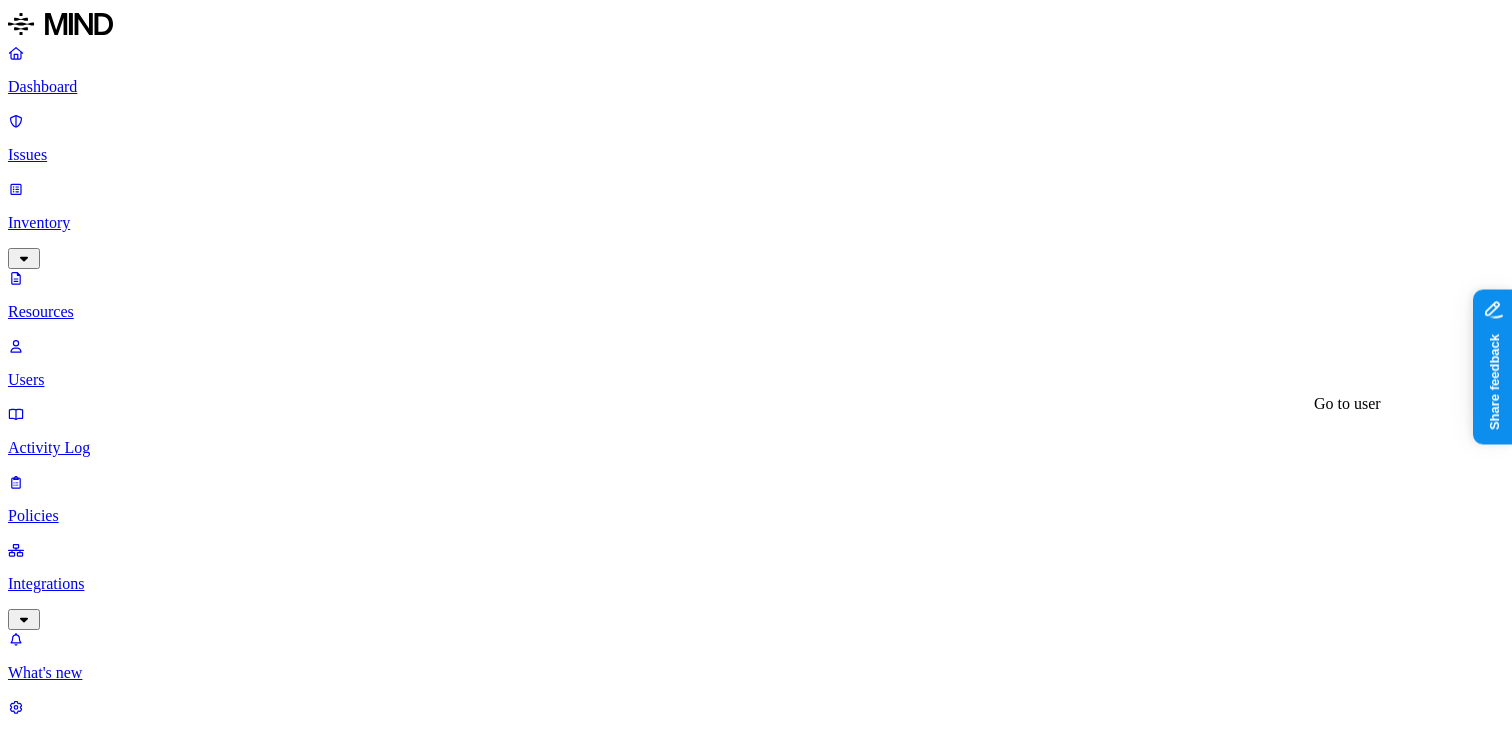 click on "Kind Google user file Type Other Drive   Personal drive Full path saketh.pollreddy@thoughtspot.com/Macbook M1 pro backup/Downloads/archive/scripts for identifying group aggregates/final_scripts Classification PII / PHI Data types Email address Person Name Accessible by Internal 1 Last access time Jul 2, 2025, 11:10 AM Owner   saketh.pollreddy@thoughtspot.com Last accessed by Saketh Pollreddy Creation time Jul 2, 2025, 09:46 AM" at bounding box center (756, 7901) 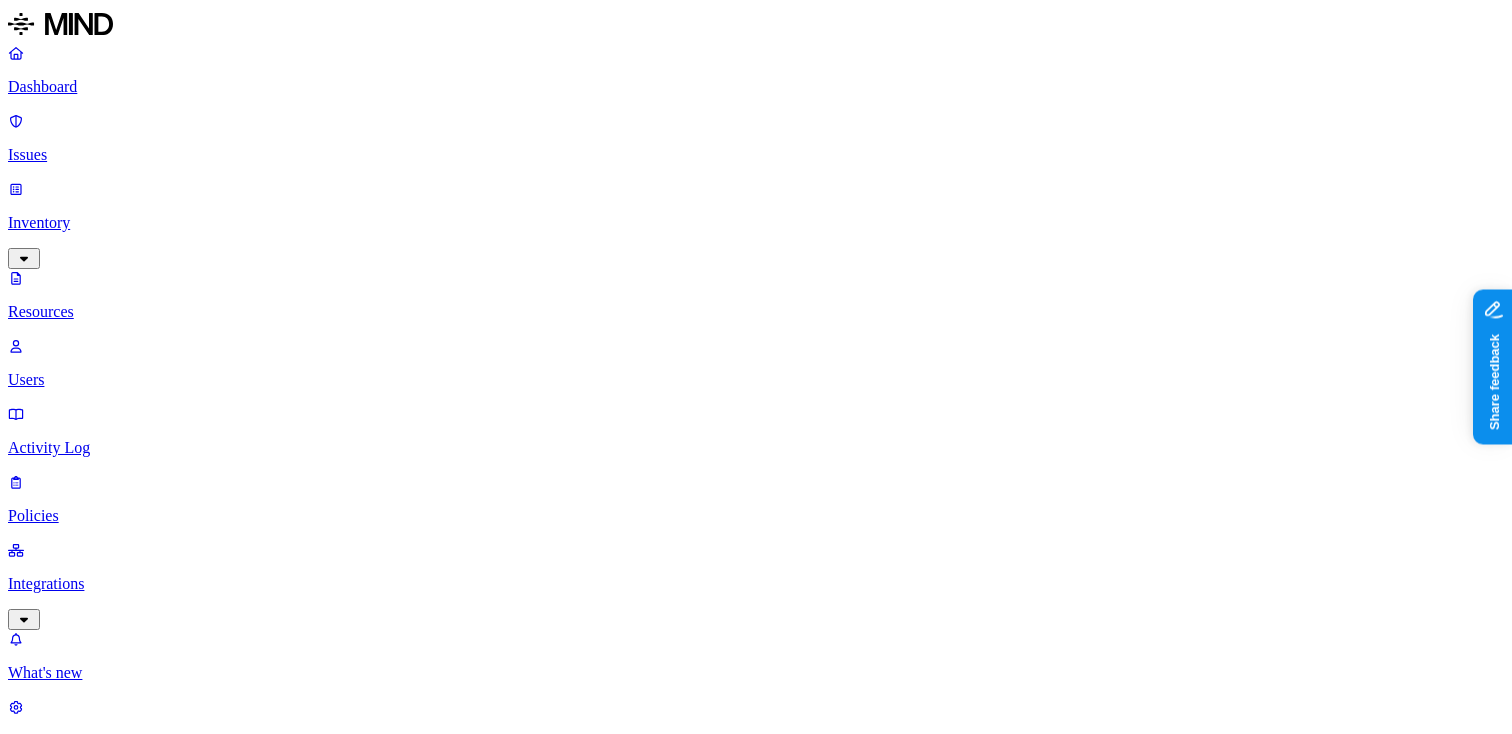 click on "saketh.pollreddy@thoughtspot.com" at bounding box center (208, 8133) 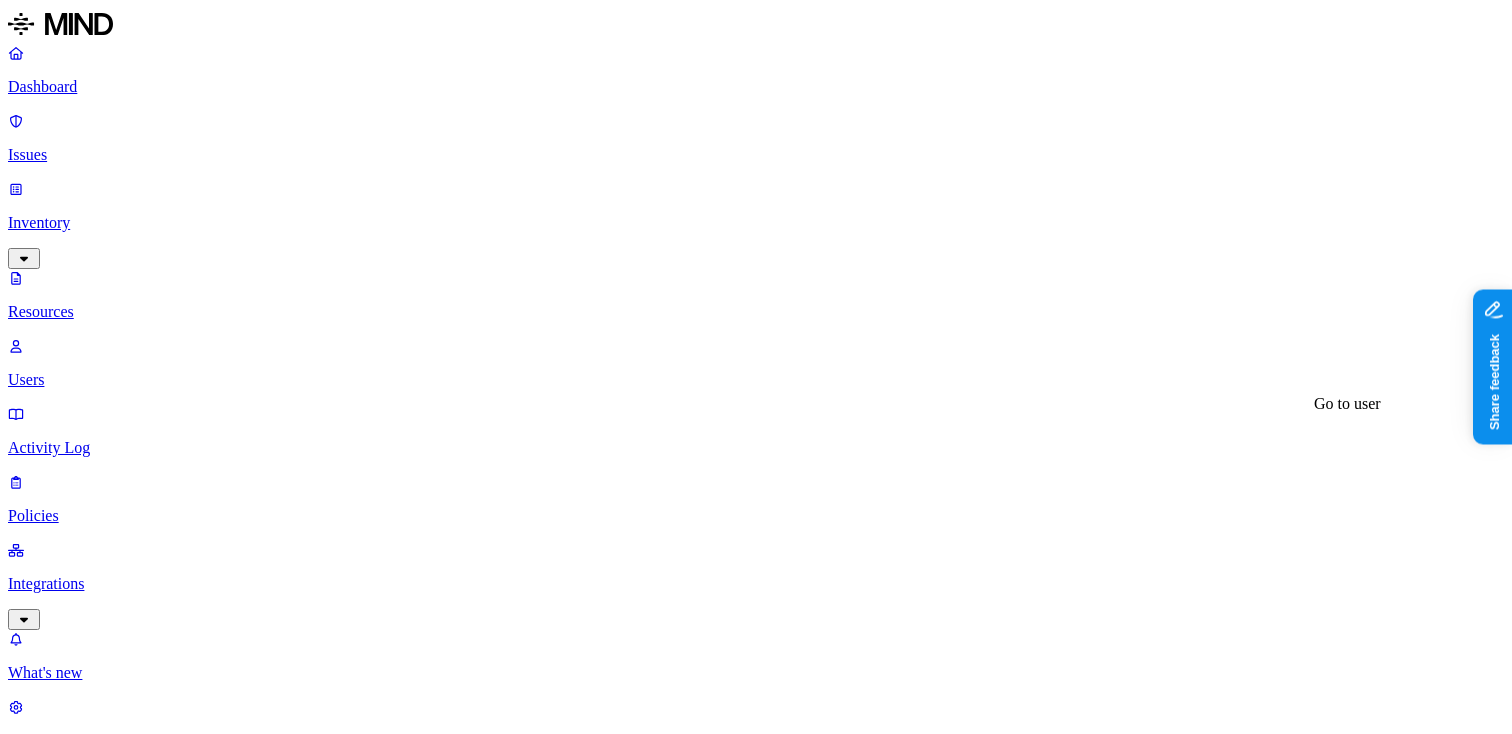 click at bounding box center [24, 8188] 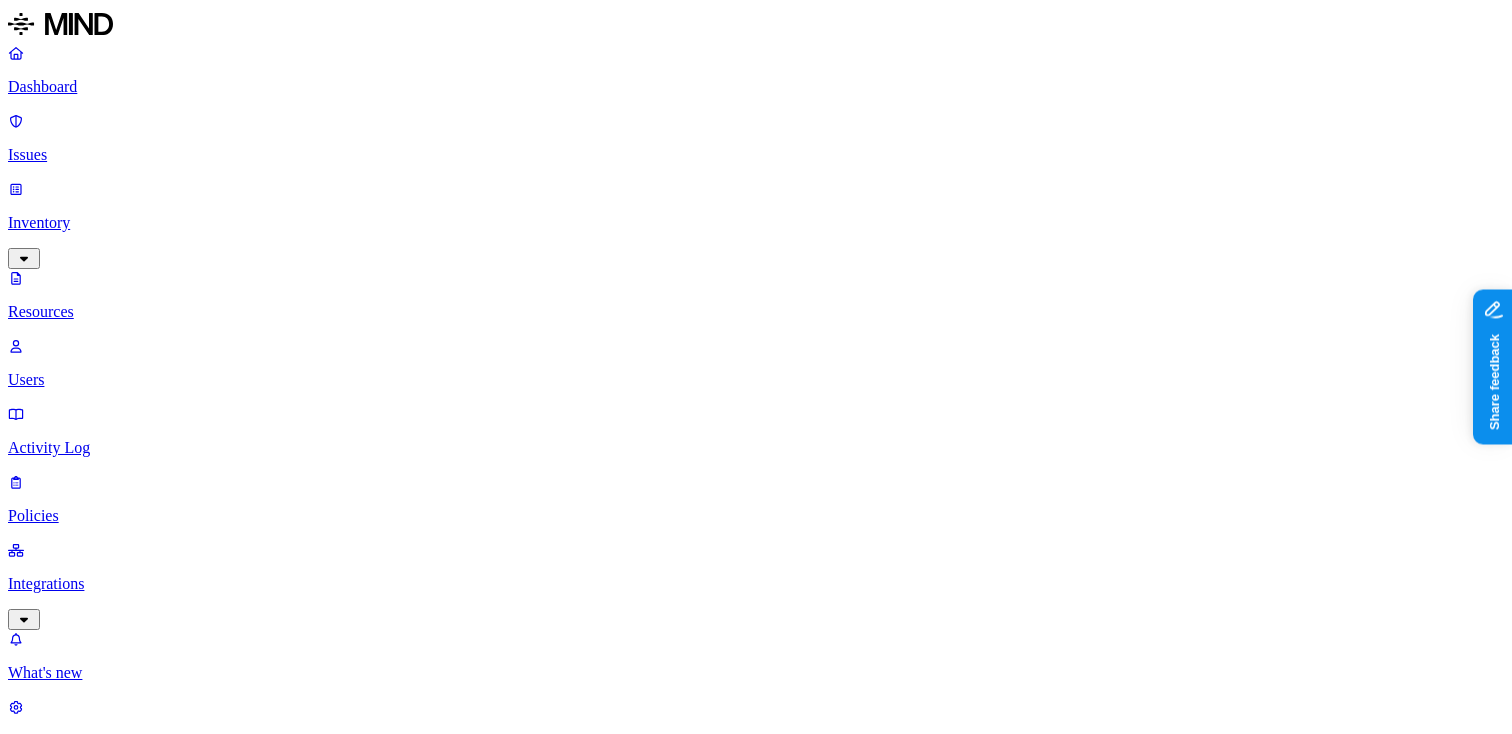 click 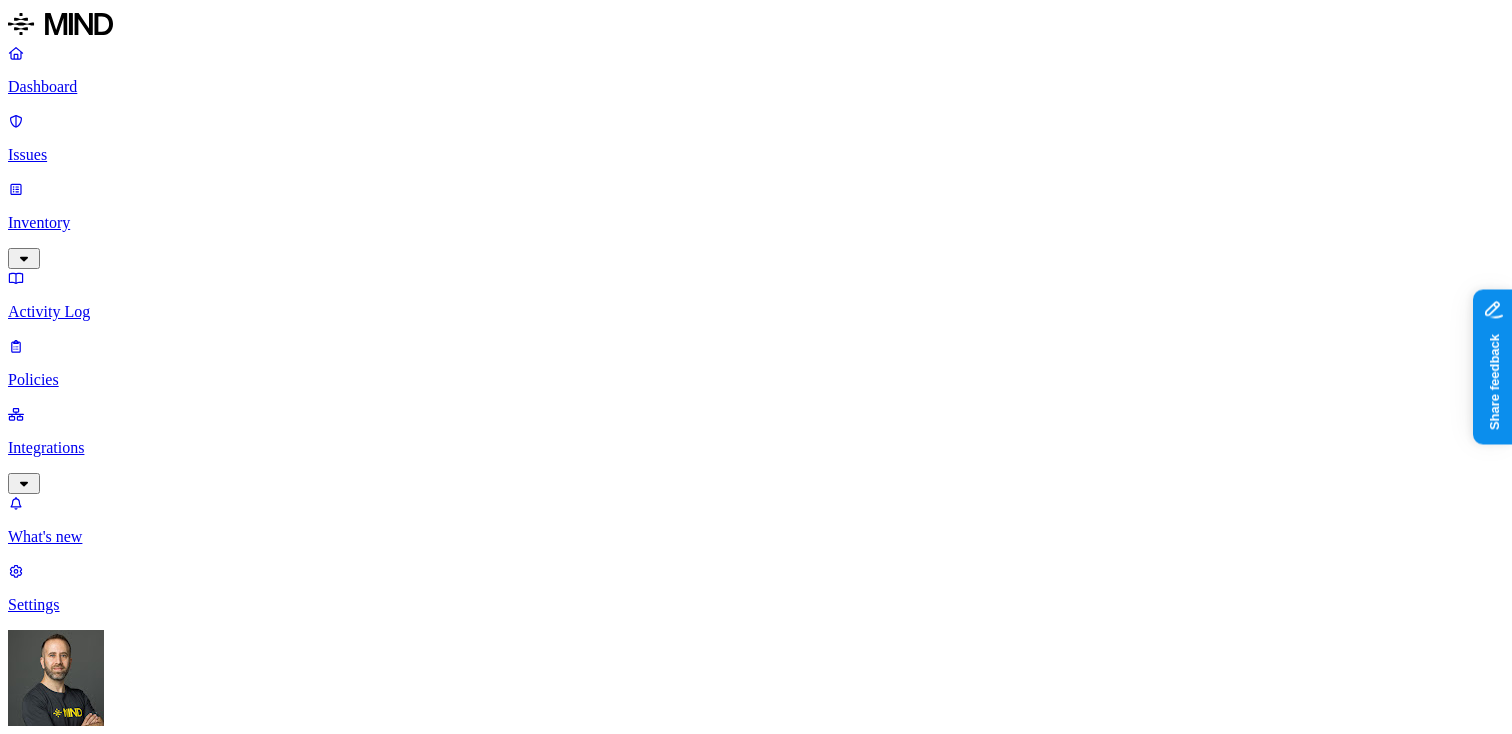 click 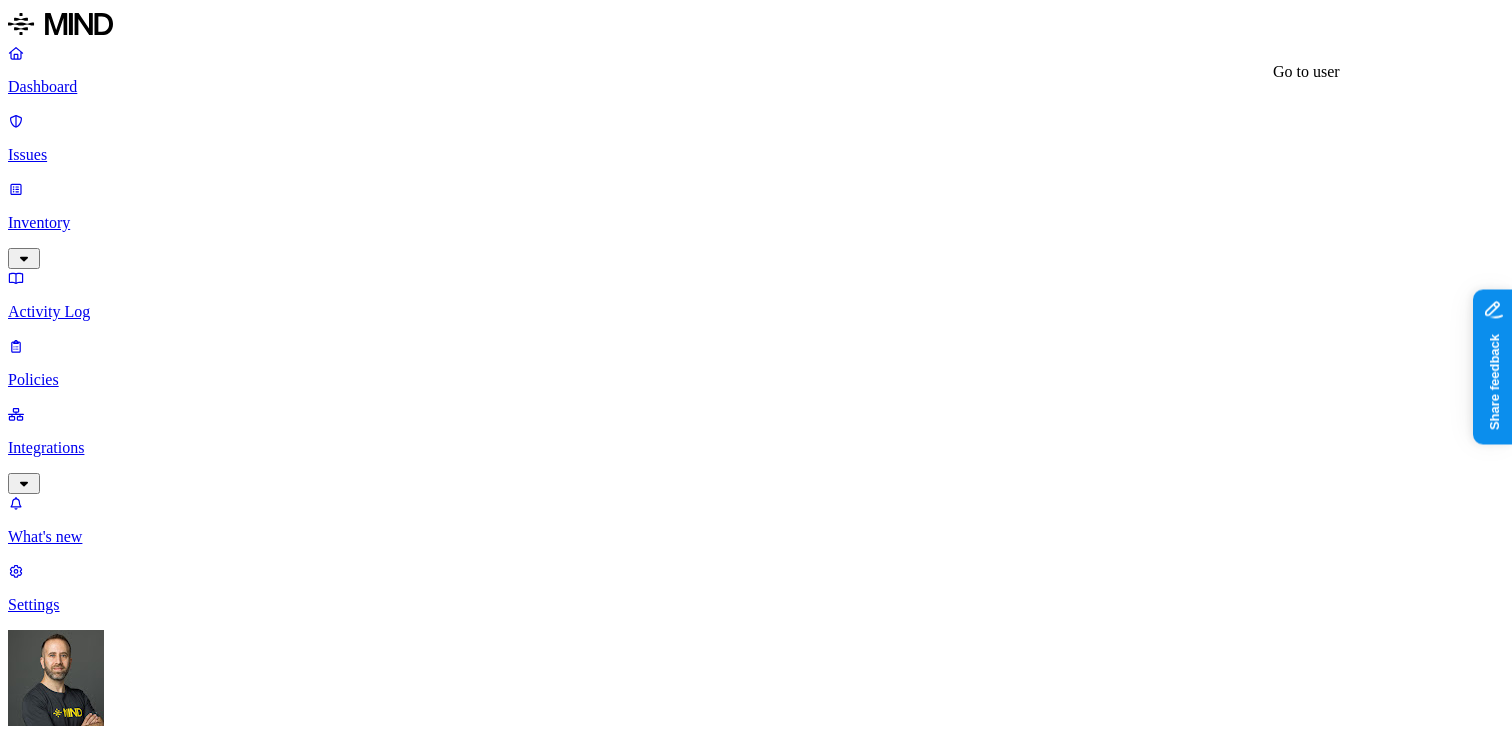 click on "Santhan R" at bounding box center (756, 3730) 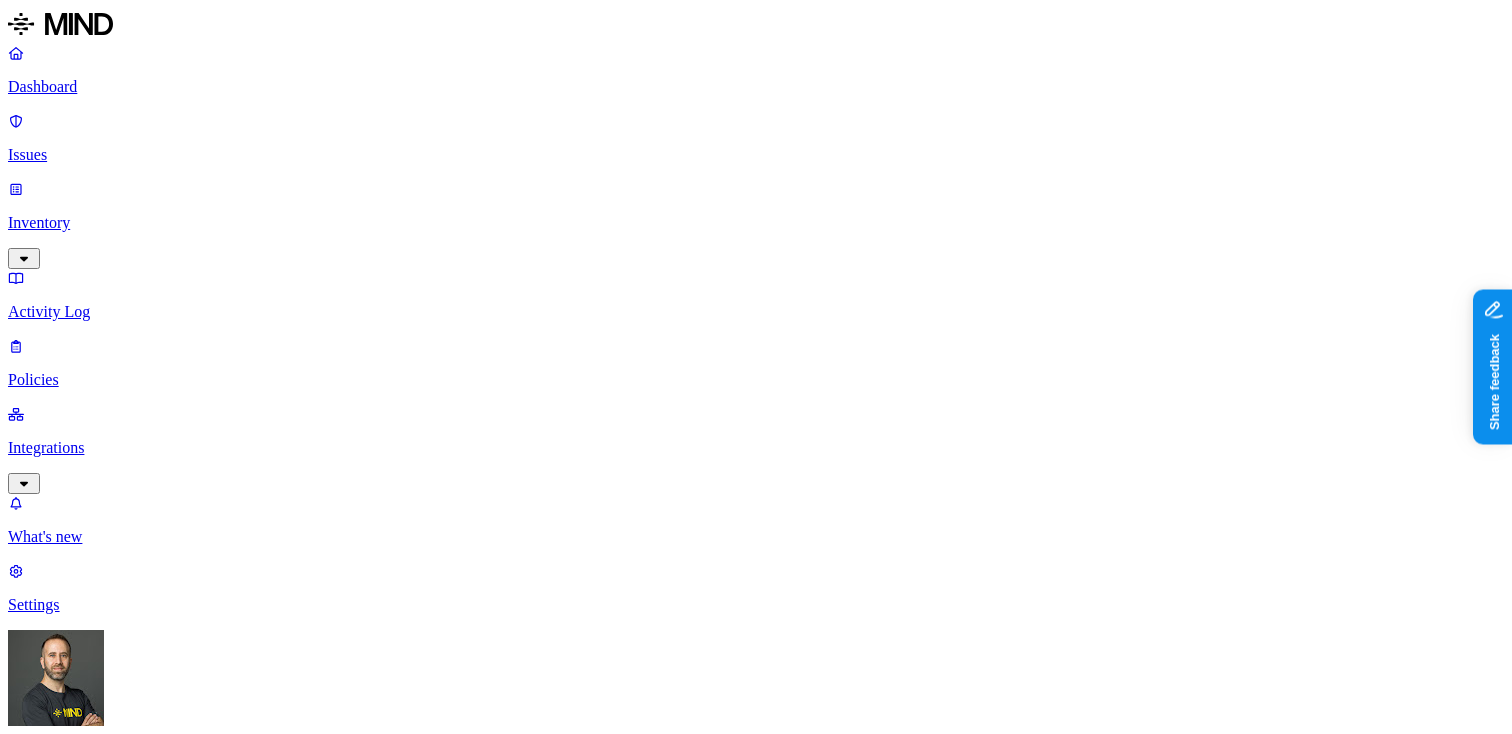 scroll, scrollTop: 0, scrollLeft: 0, axis: both 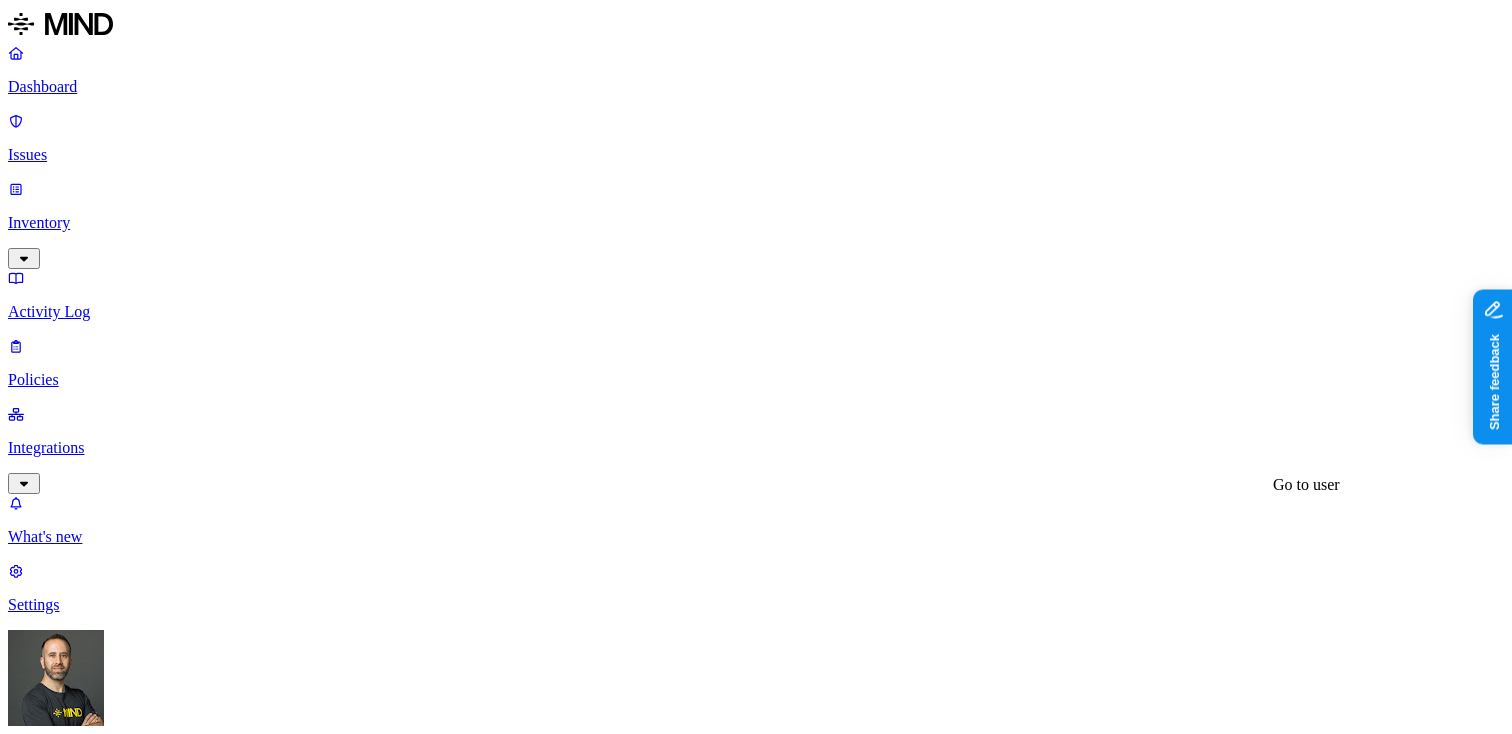 click on "Santhan R" at bounding box center [756, 3730] 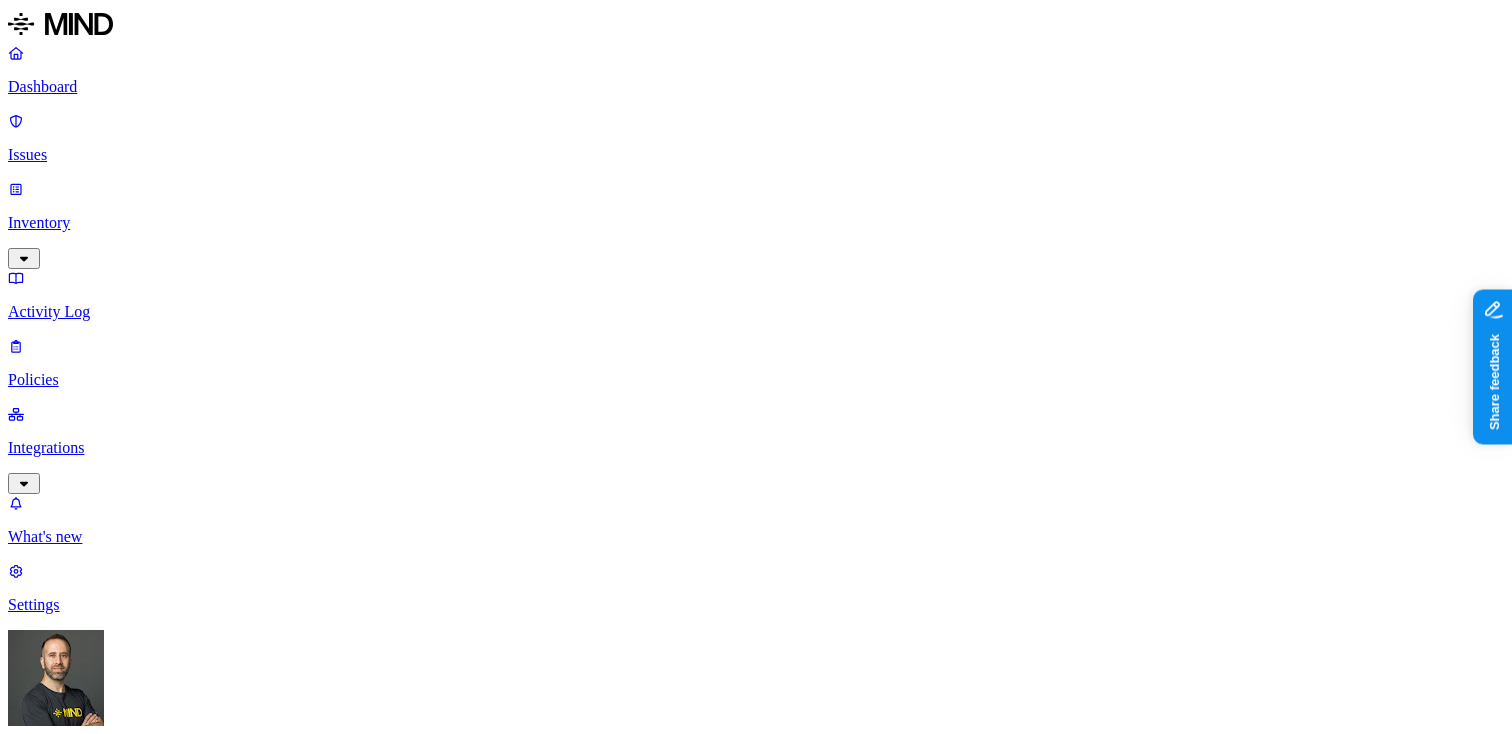 click 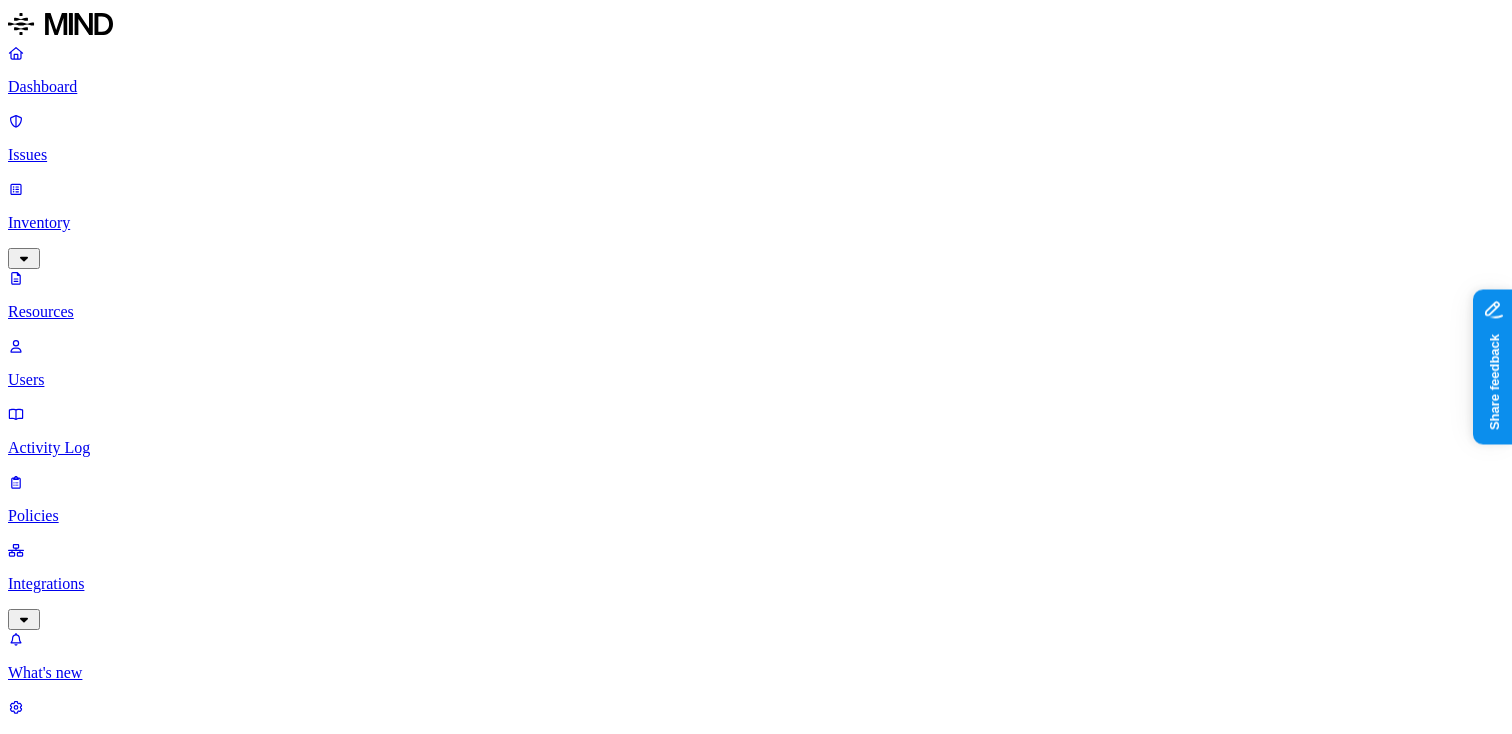 click on "Users" at bounding box center [756, 380] 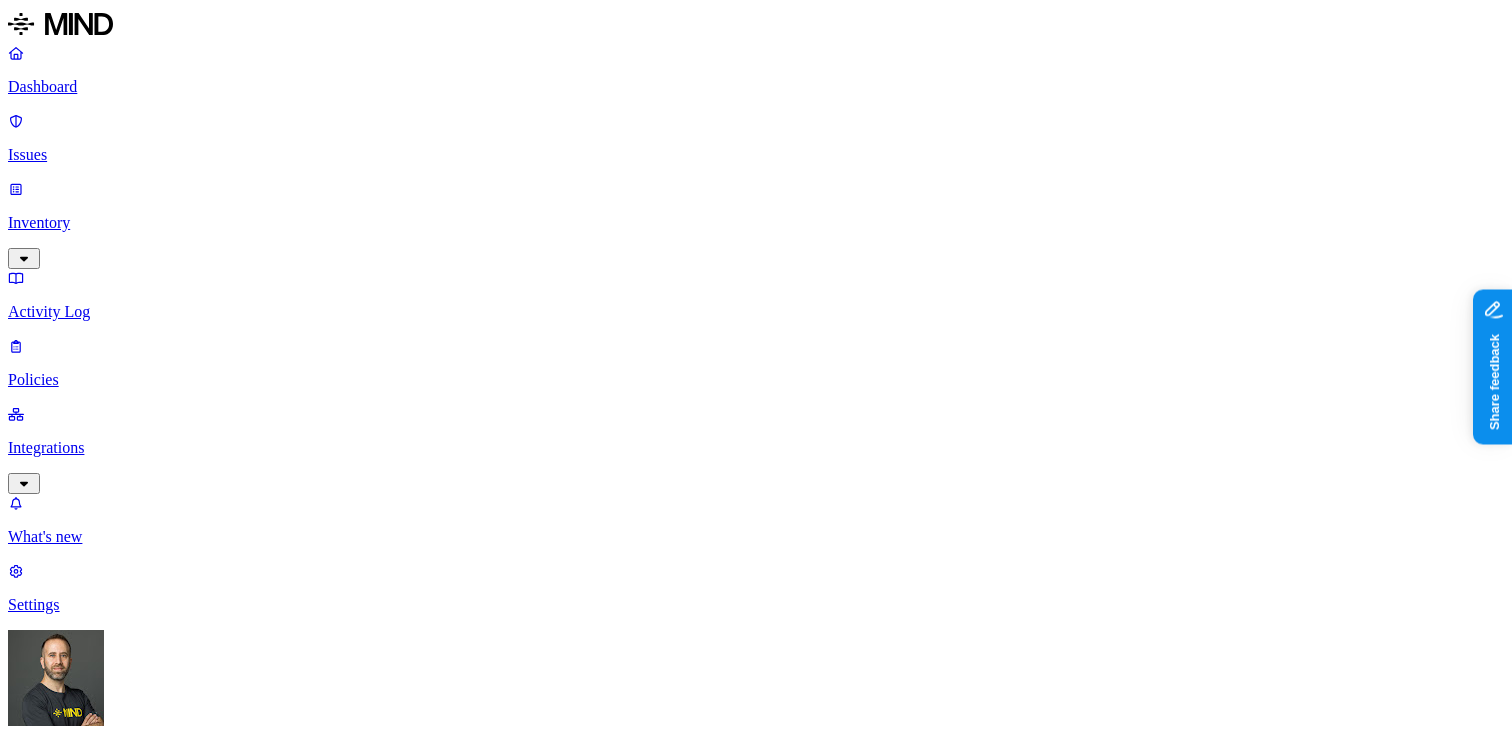 click on "Known entities" at bounding box center [756, 912] 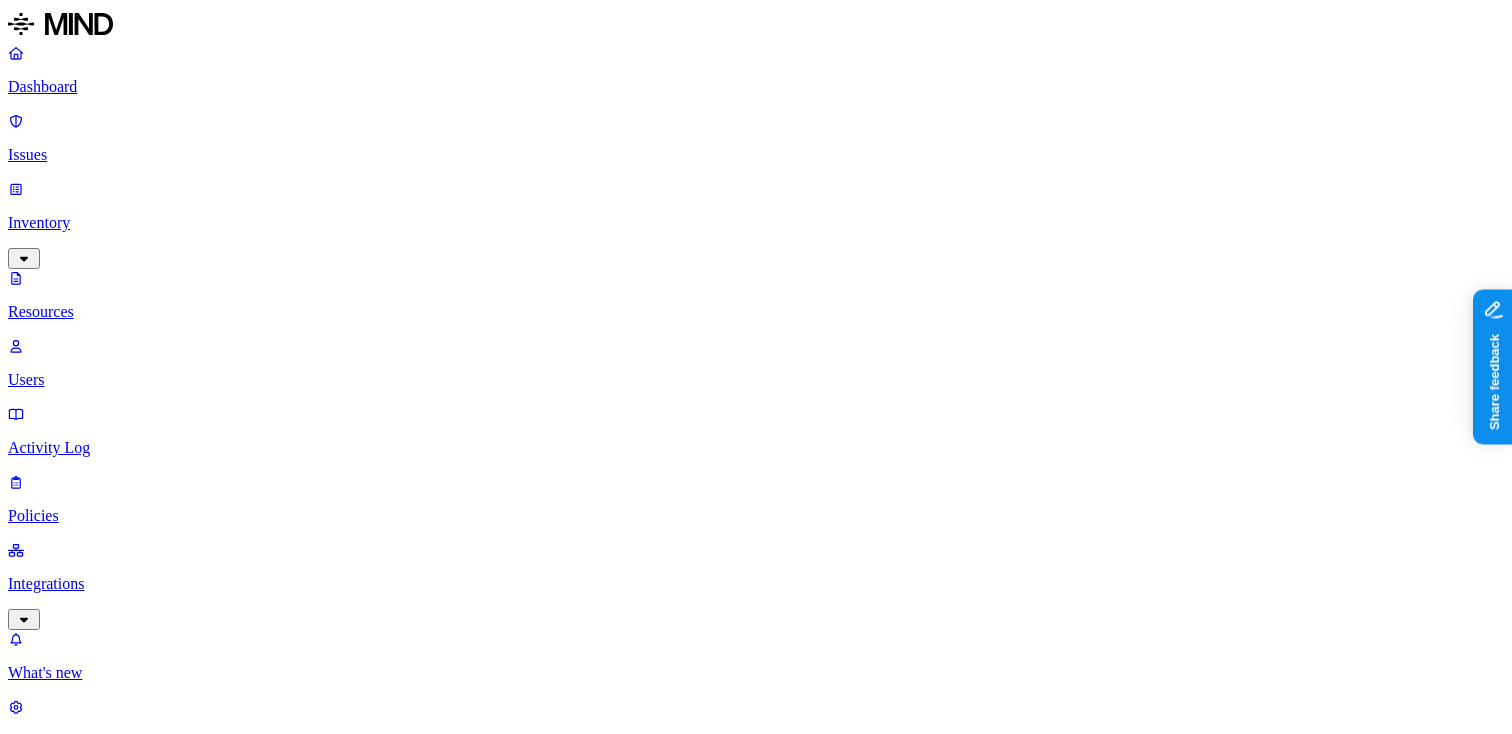 click on "Users" at bounding box center [756, 380] 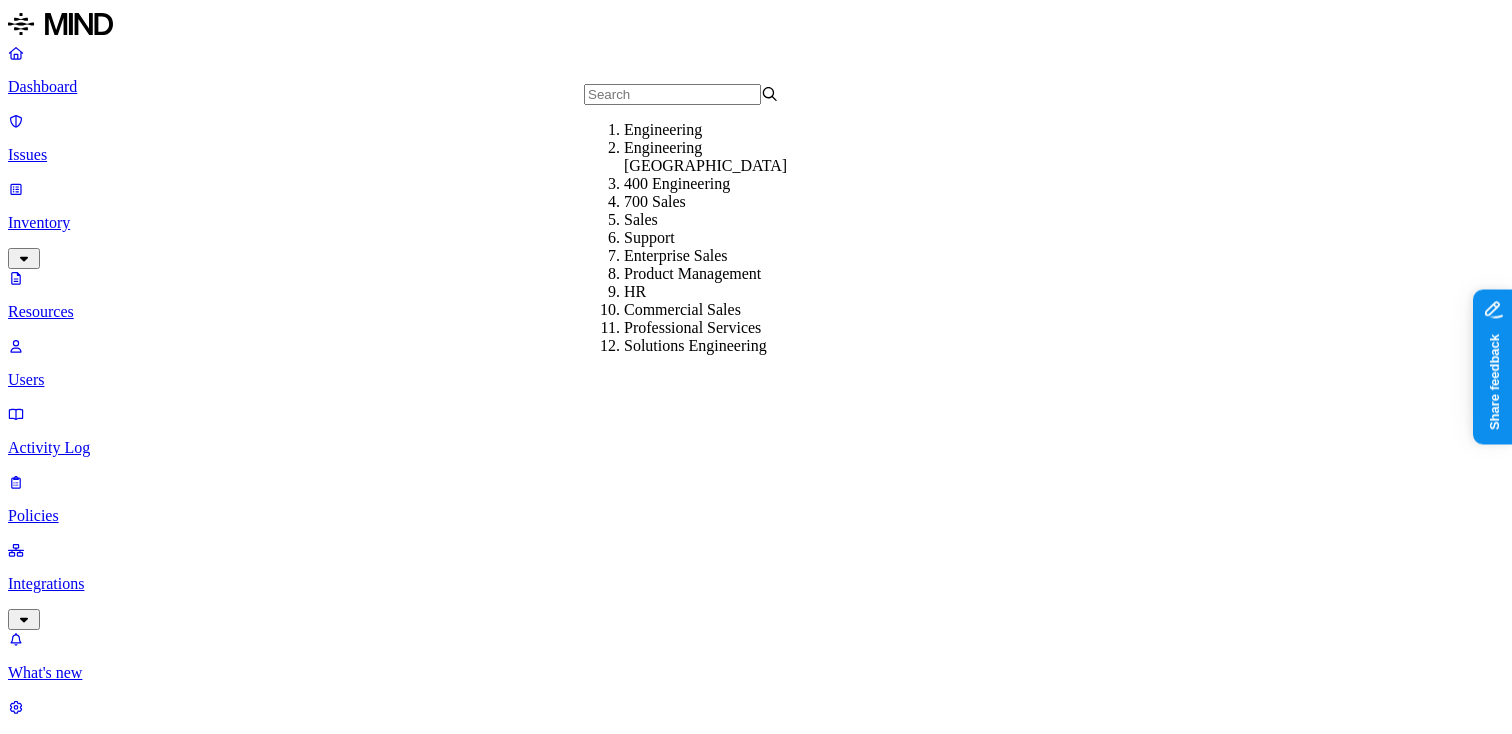 click on "Users" at bounding box center (756, 1004) 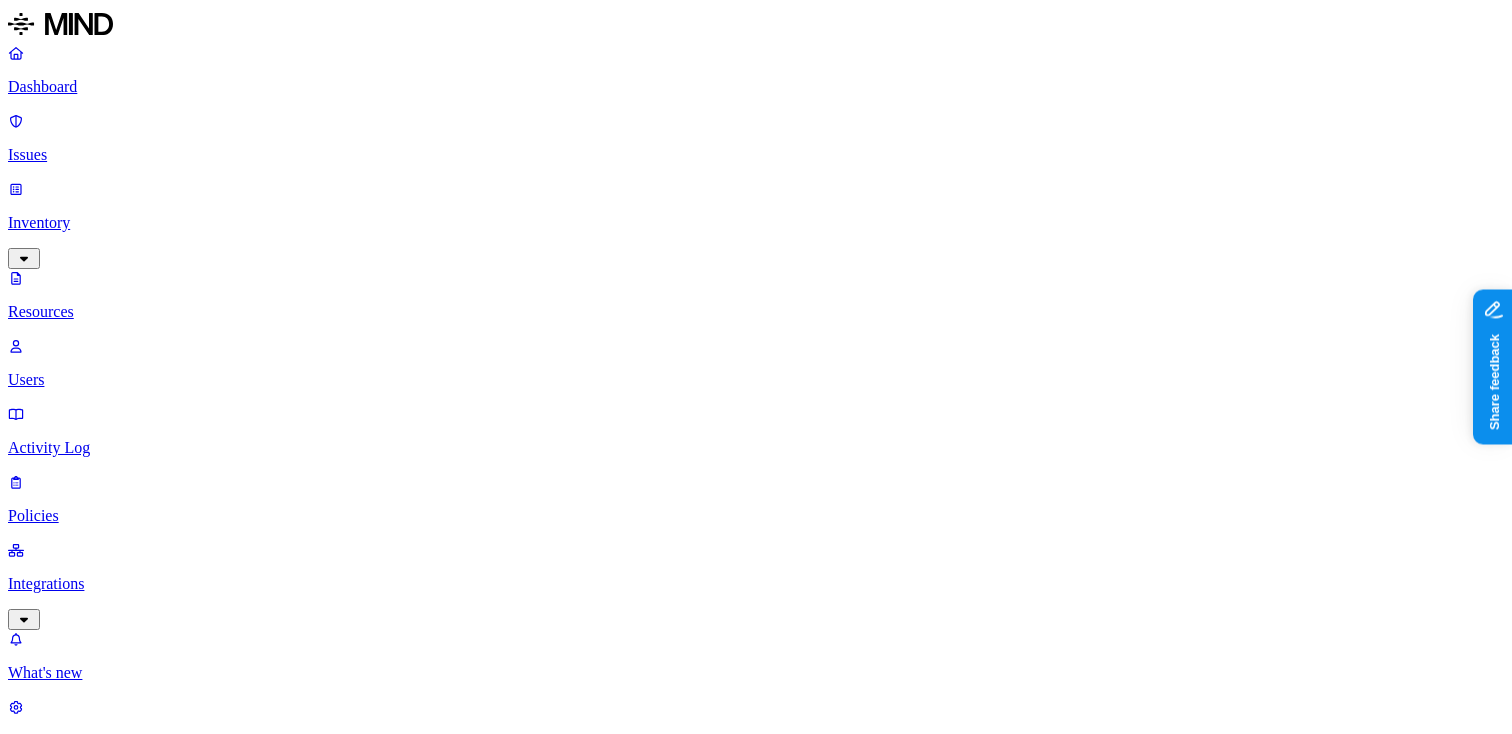 click on "Status" at bounding box center (35, 1132) 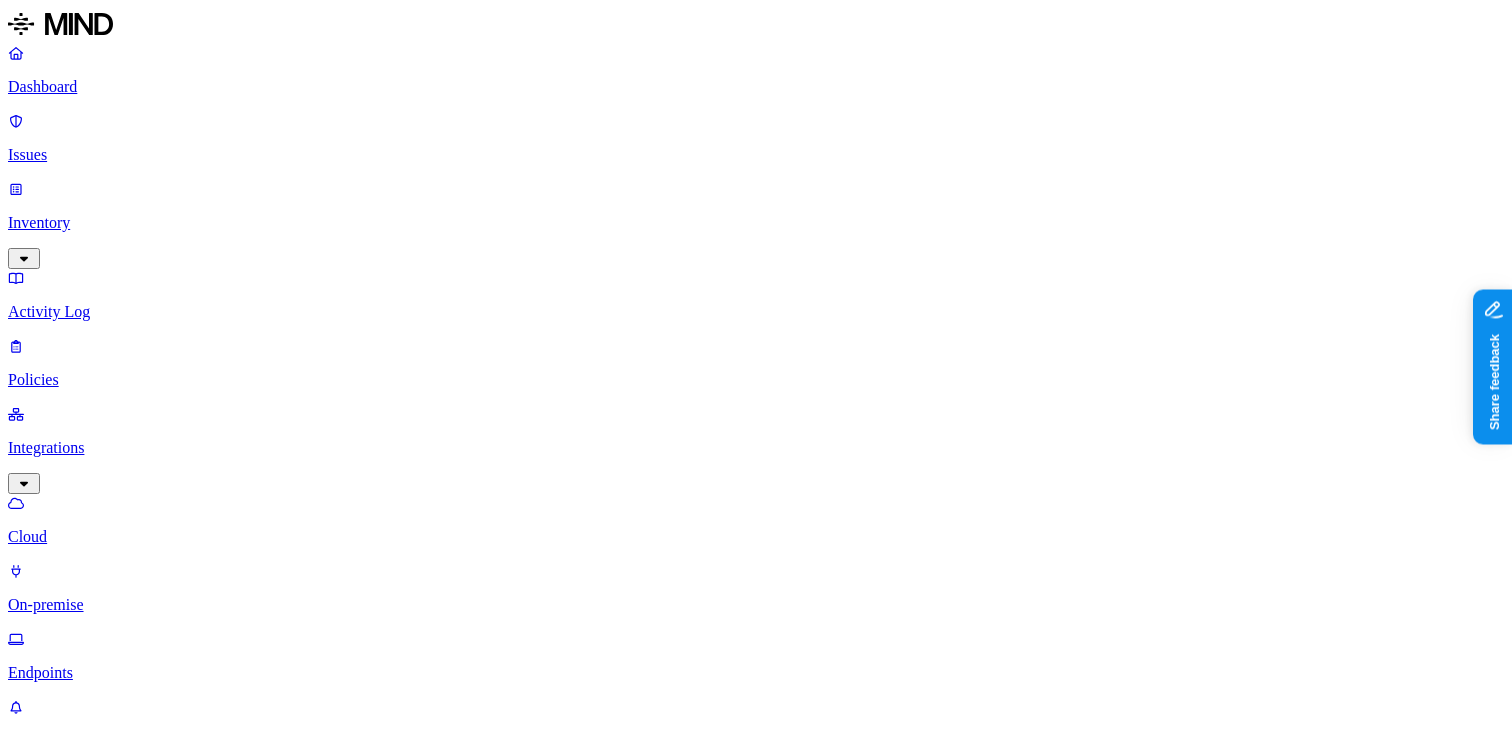 click on "Endpoints" at bounding box center (756, 673) 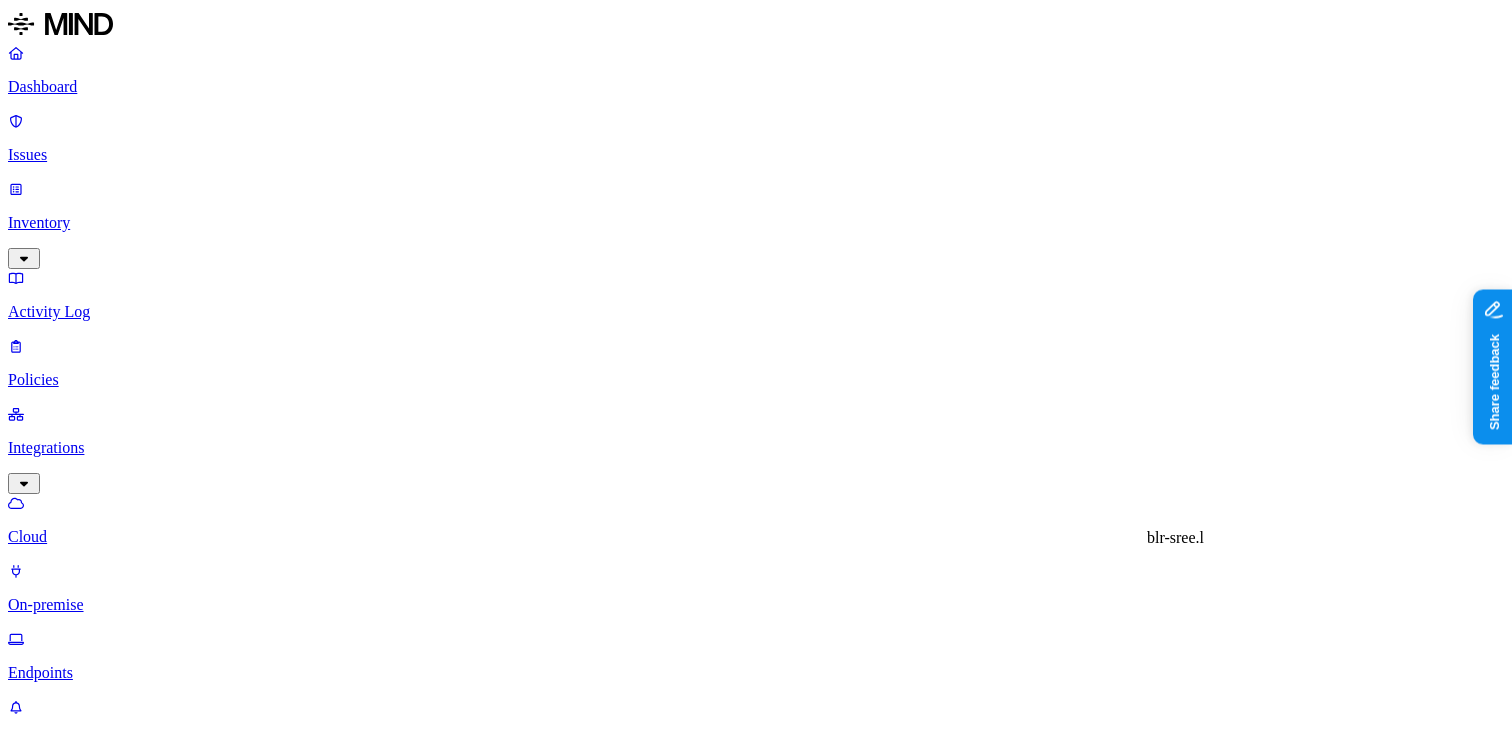 scroll, scrollTop: 167, scrollLeft: 0, axis: vertical 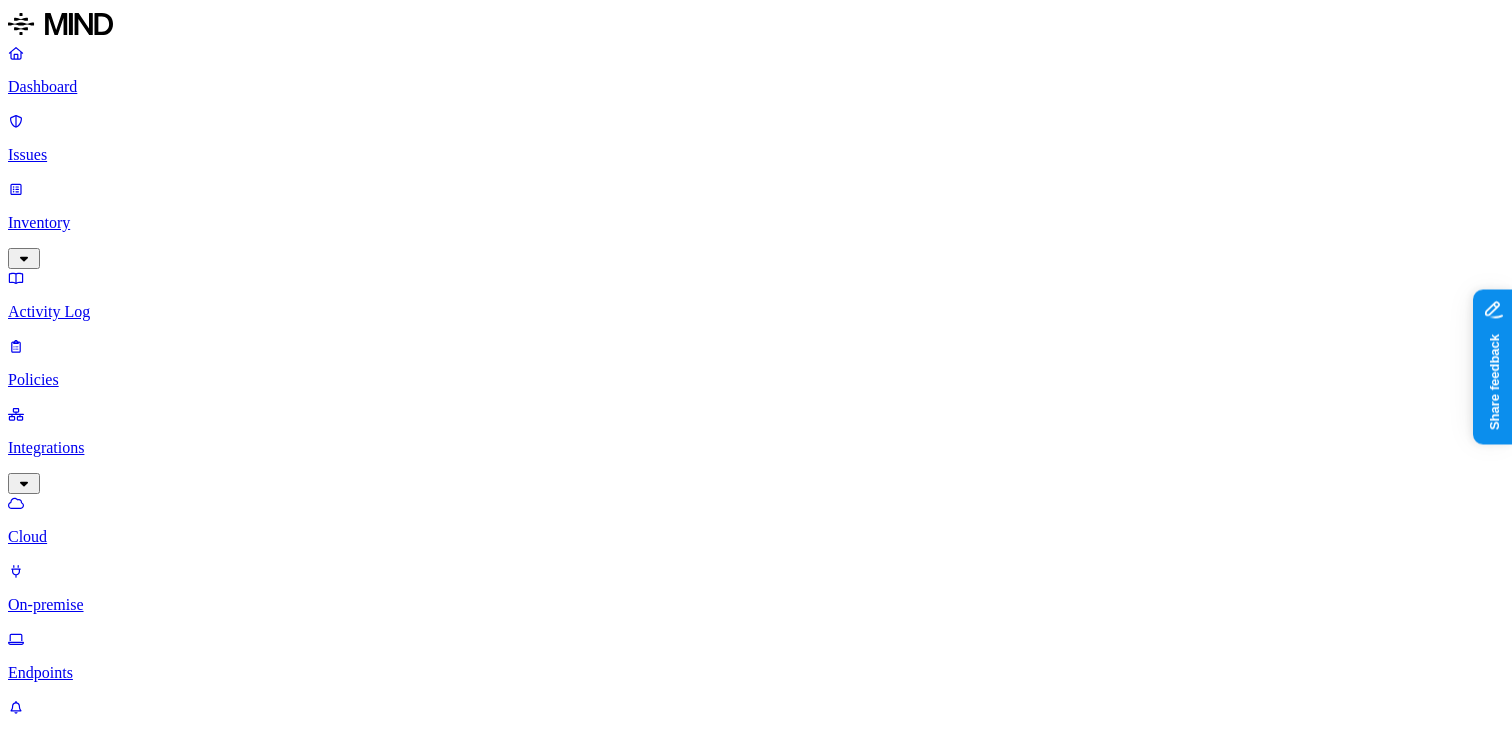 click on "Inventory" at bounding box center [756, 223] 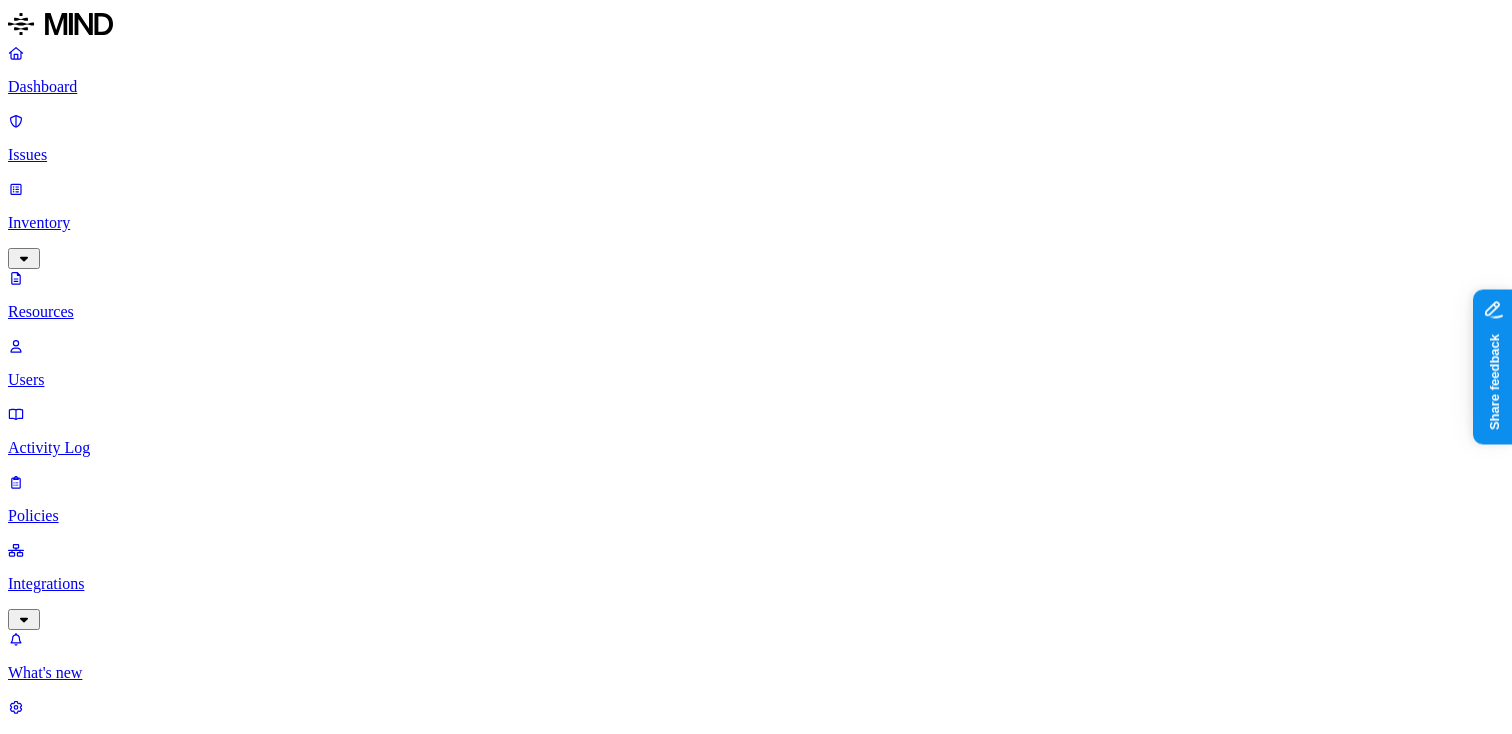 click on "Users" at bounding box center [756, 380] 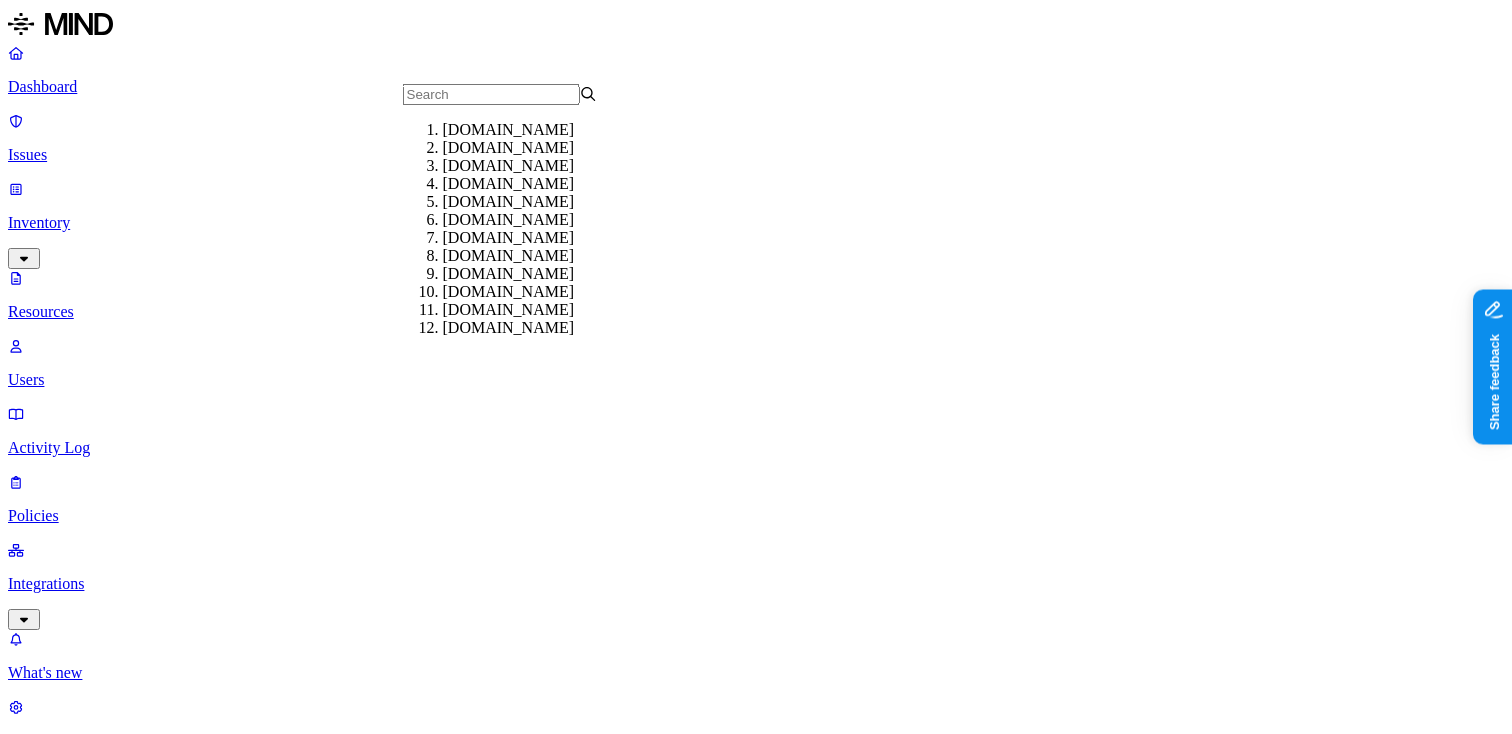 click on "Users" at bounding box center [756, 1004] 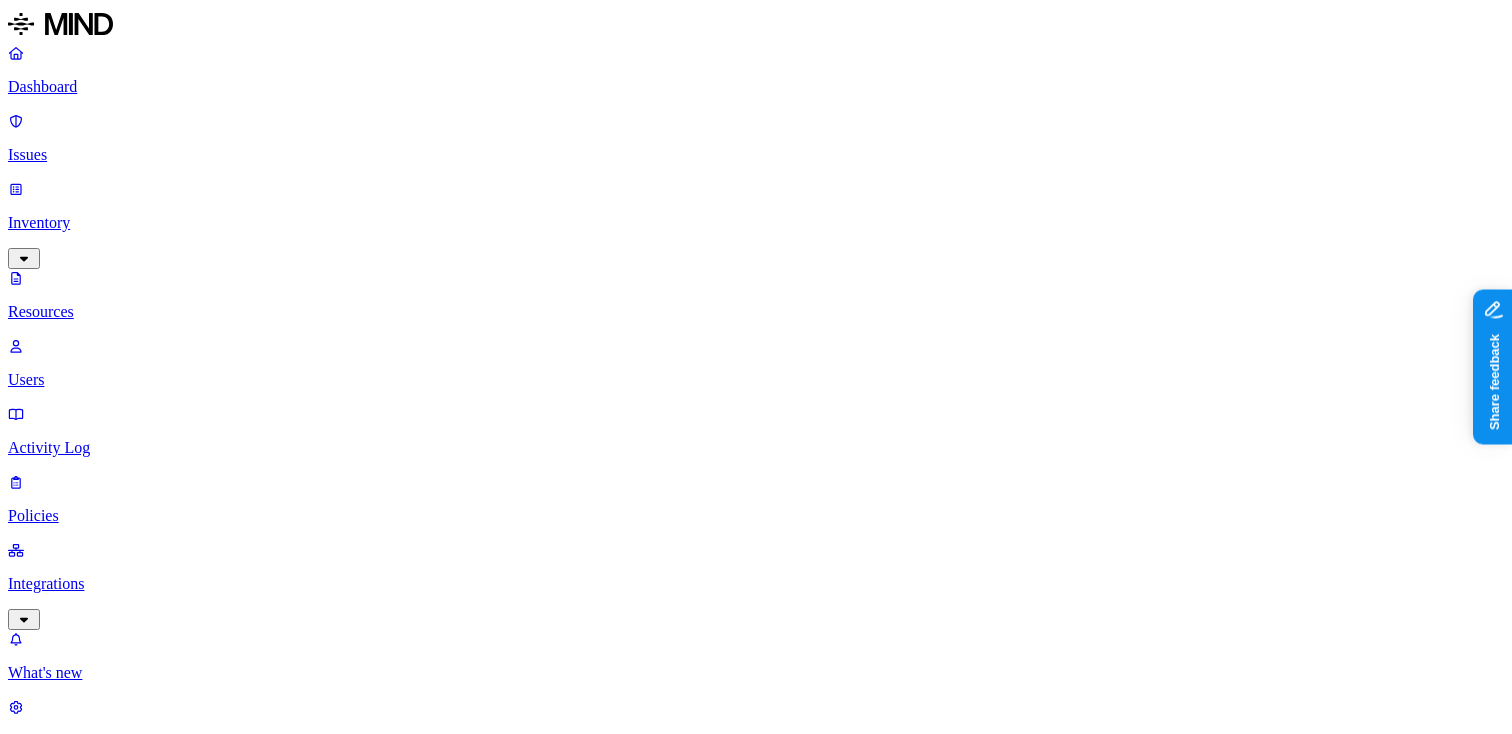 click on "Users" at bounding box center [756, 1004] 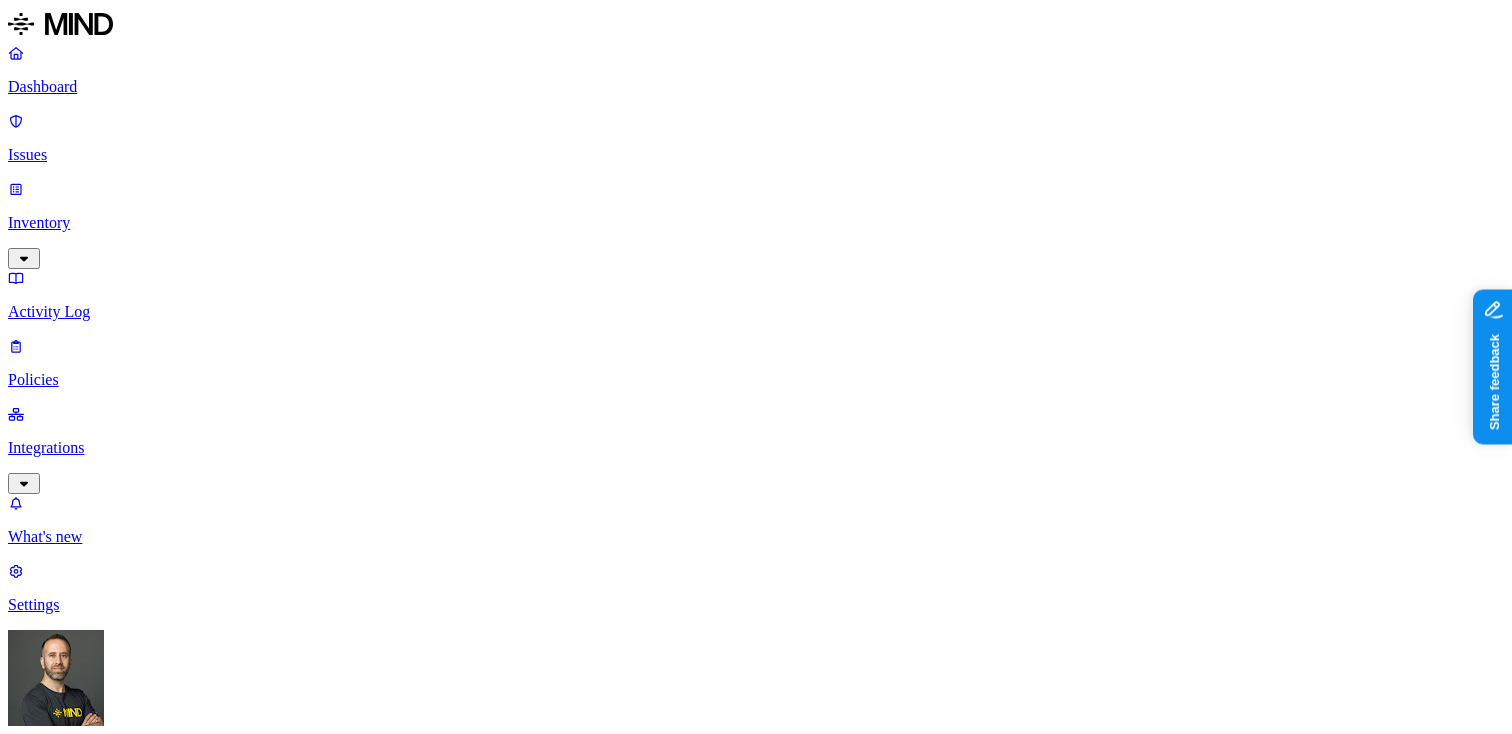 click on "Inventory" at bounding box center [756, 223] 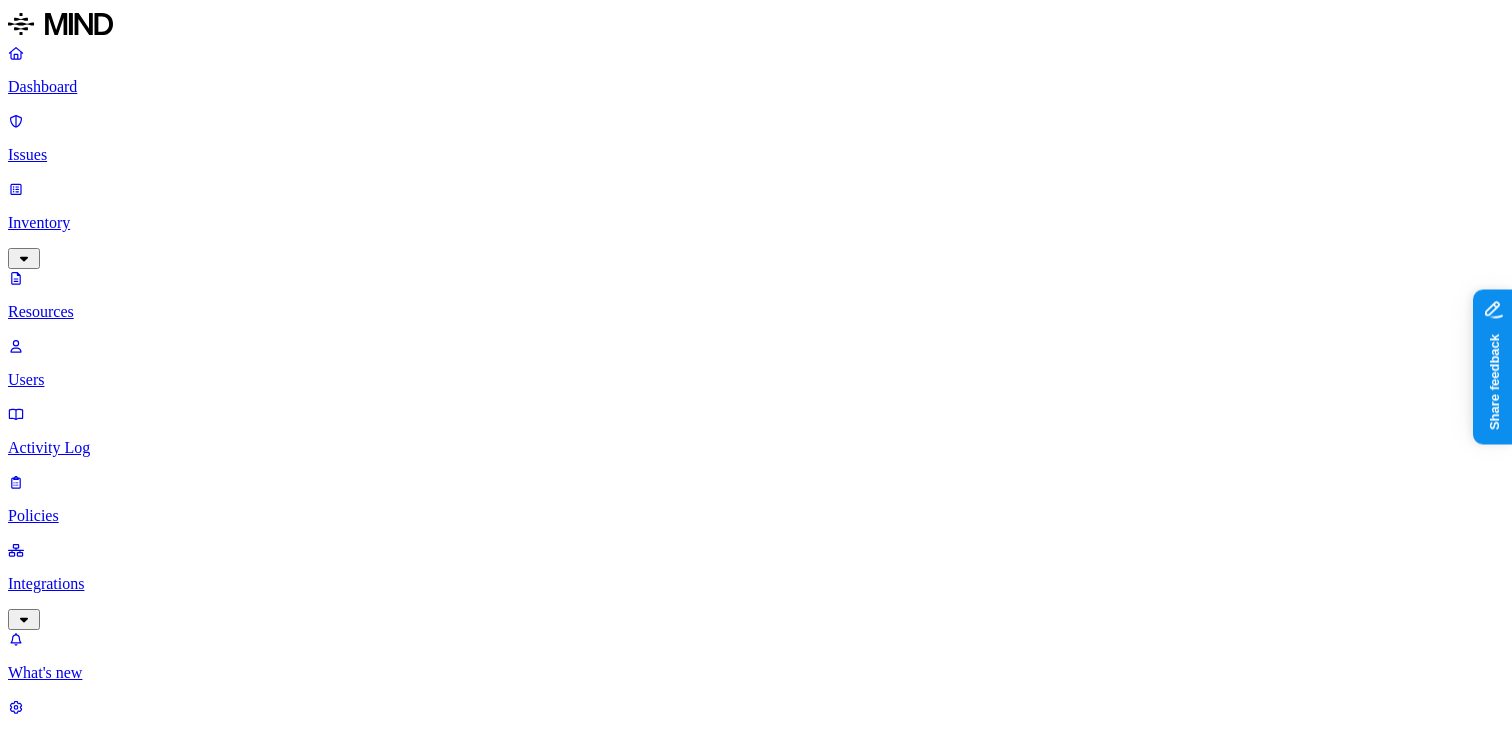 click on "–" at bounding box center (2868, 4162) 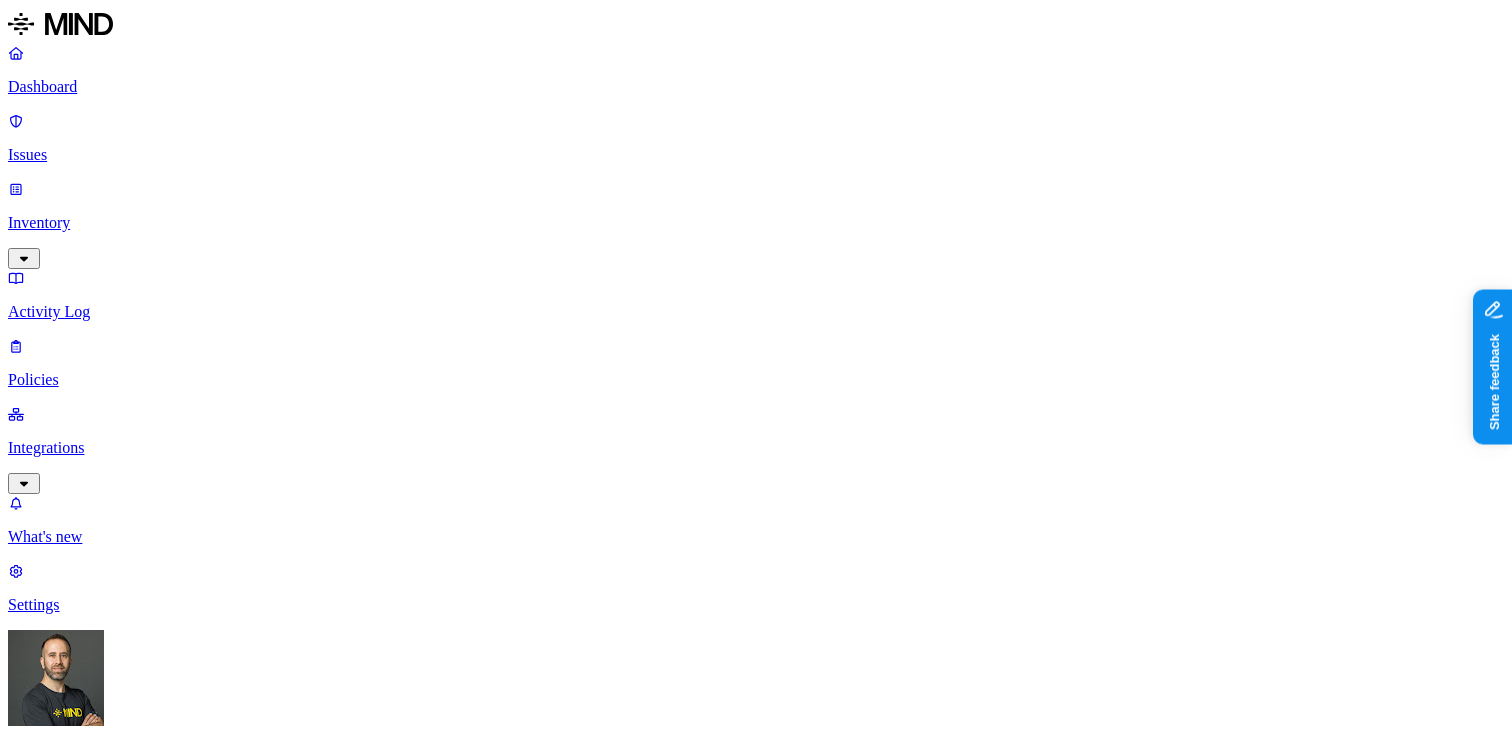 click on "Prevention" at bounding box center (195, 2016) 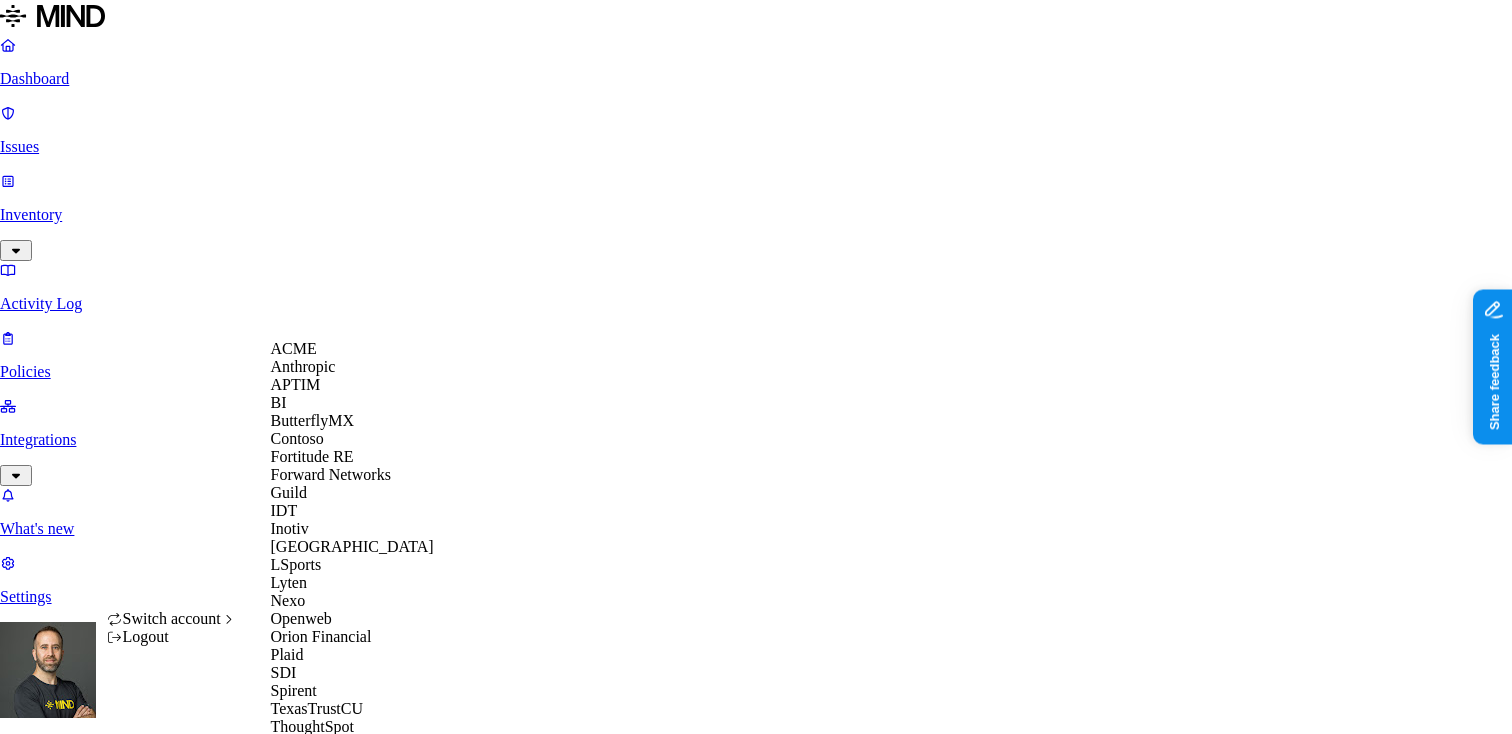 click on "ACME" at bounding box center [352, 349] 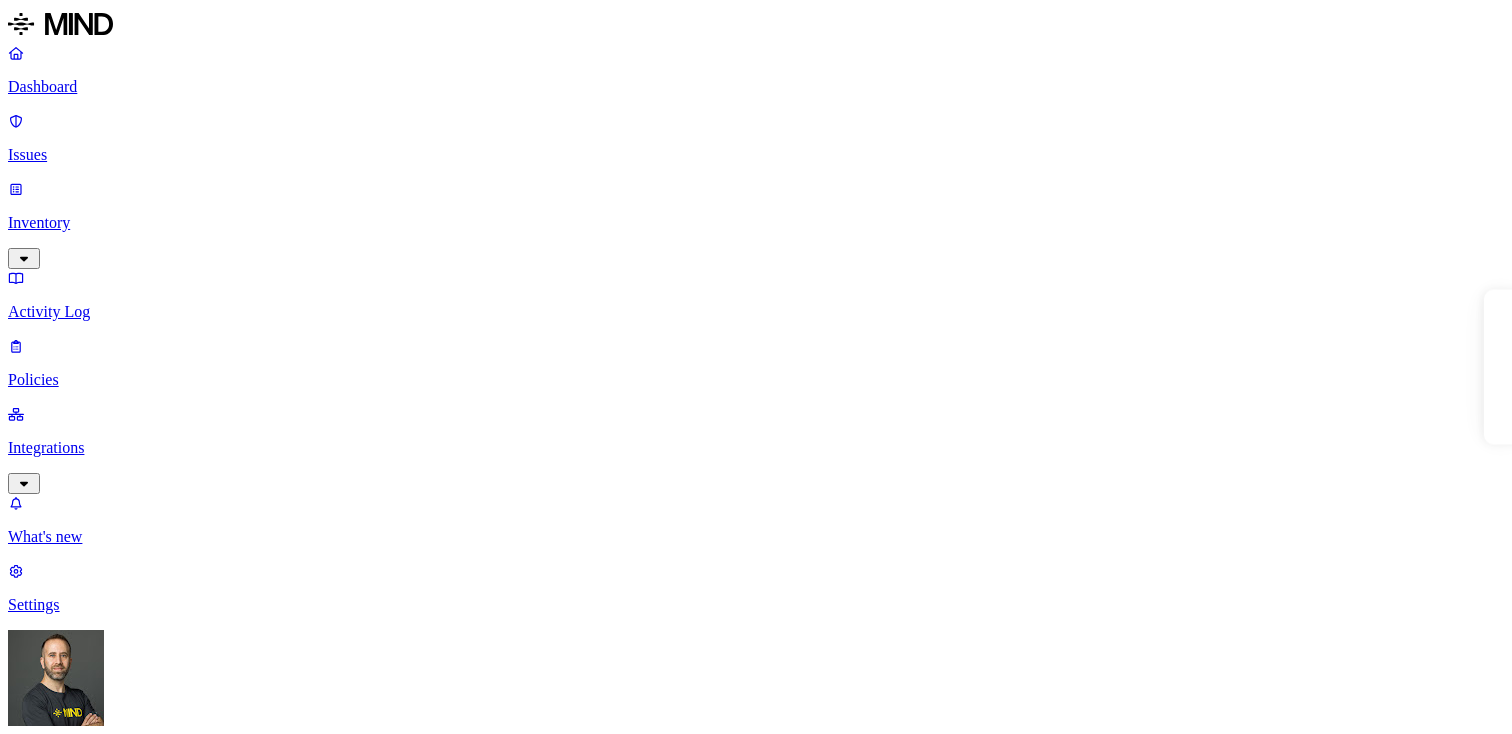 scroll, scrollTop: 0, scrollLeft: 0, axis: both 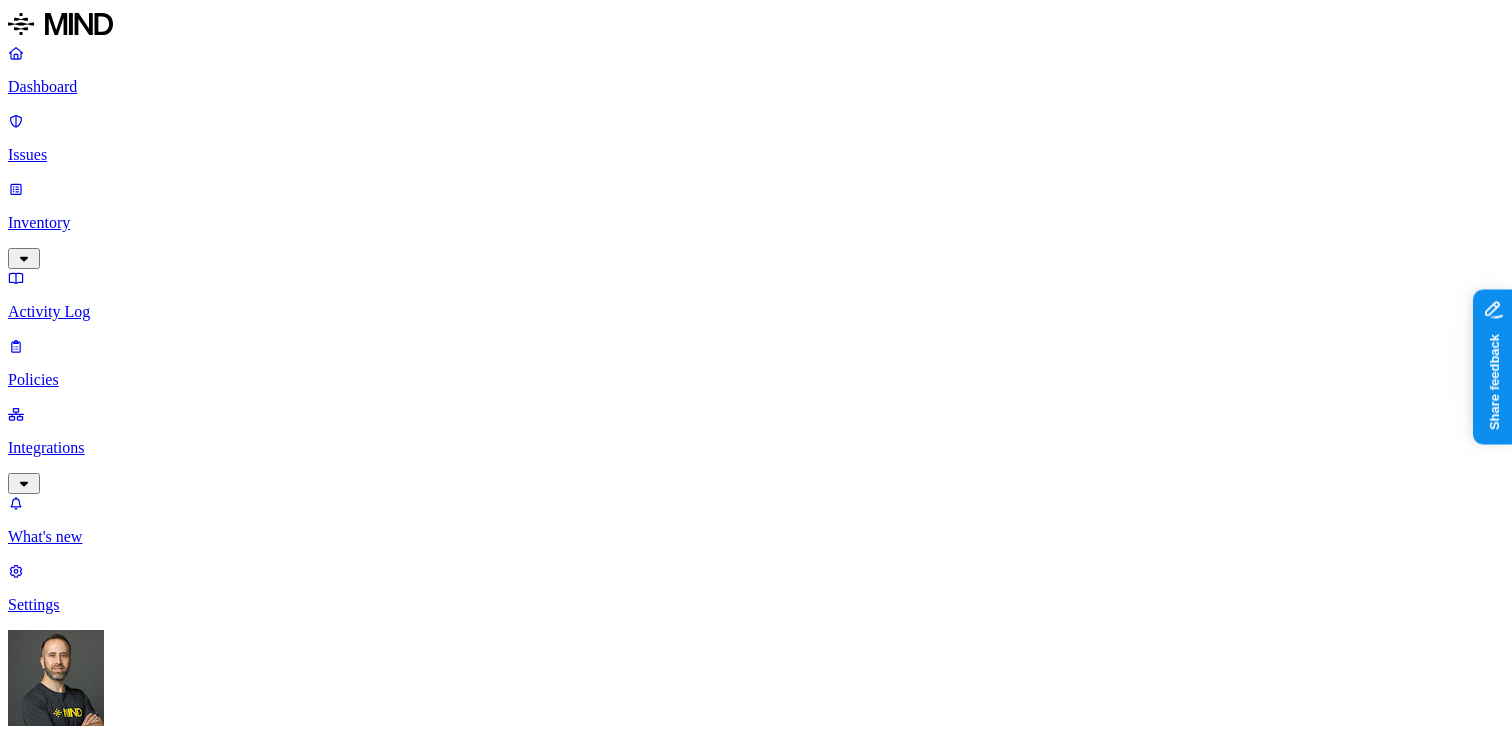 click on "Policies" at bounding box center [756, 380] 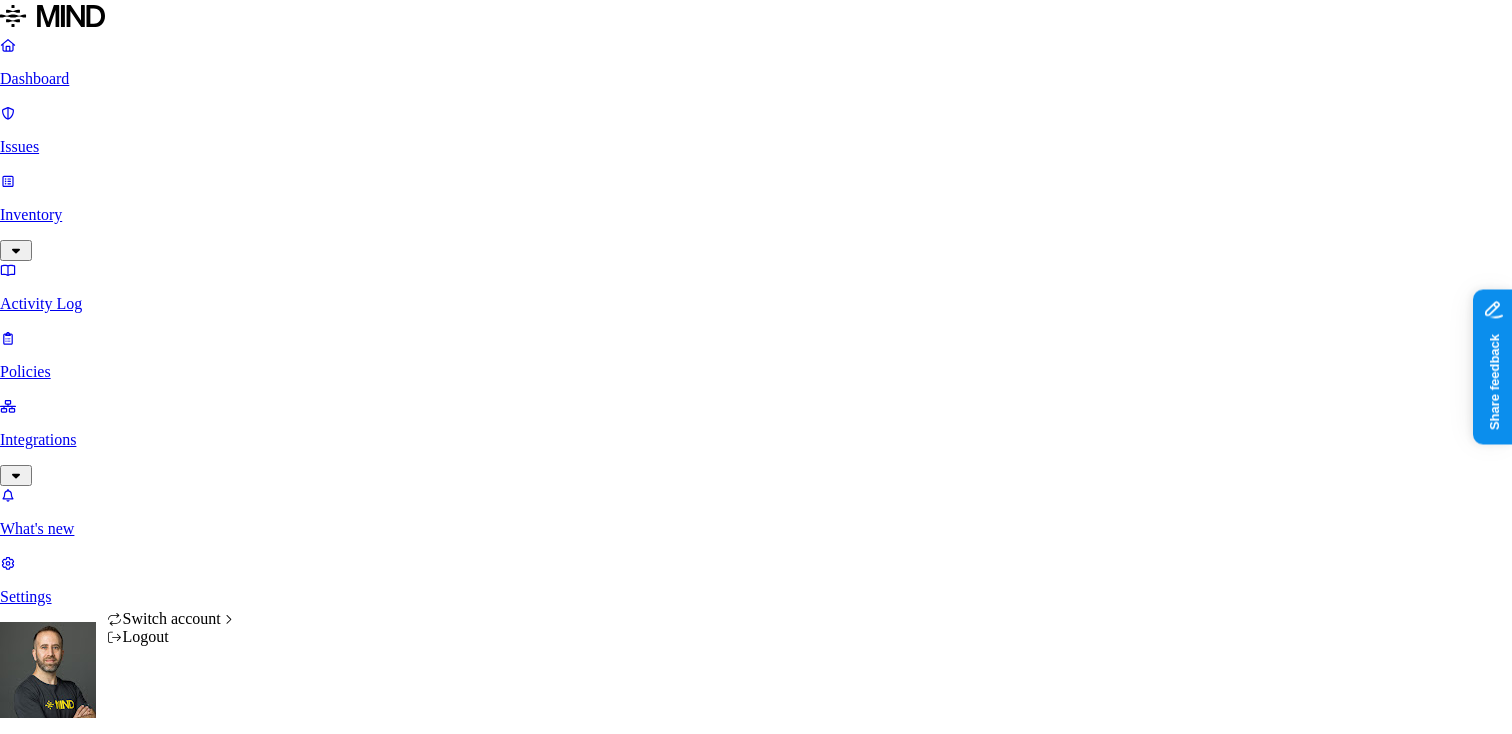 click on "Dashboard Issues Inventory Activity Log Policies Integrations What's new 1 Settings Tom Mayblum ACME Policies Create Policy Environment Severity Risk category 87 Rules Active Name Environment Active issues Risk category Mind test file resource Cloud 1547 Exposure Credit card number shared with external user Cloud 13 Exposure Resource shared externally by risky user Cloud 6 Exposure SSN shared with external user Cloud 5 Exposure CUI shared with external user Cloud 1 Exposure Secret upload to GenAI Endpoint 312 Exfiltration PII upload to web Endpoint 244 Exfiltration Credit card detected in resource Cloud 174 Exposure Secret upload to web Endpoint 170 Exfiltration Secrets detected in resource Cloud 159 Exposure Secret upload to cloud storage Endpoint 128 Exfiltration PCI upload to web Endpoint 117 Exfiltration PCI upload to social network Endpoint 90 Exfiltration Resource with SSN accessed Cloud 71 Exposure PCI upload to cloud storage Endpoint 63 Exfiltration SSN detected in resource Cloud 37 Exposure" at bounding box center [756, 1374] 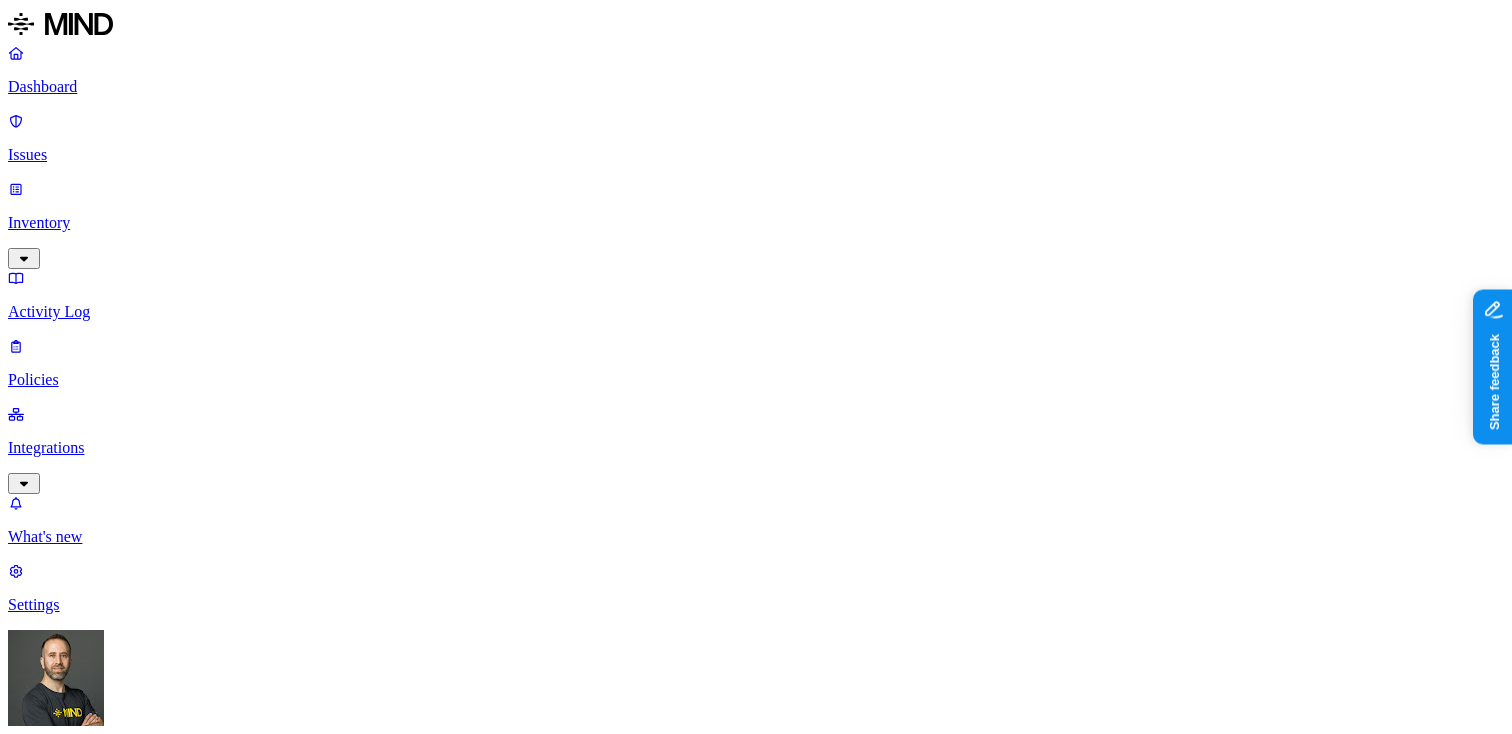 click on "Integrations" at bounding box center [756, 448] 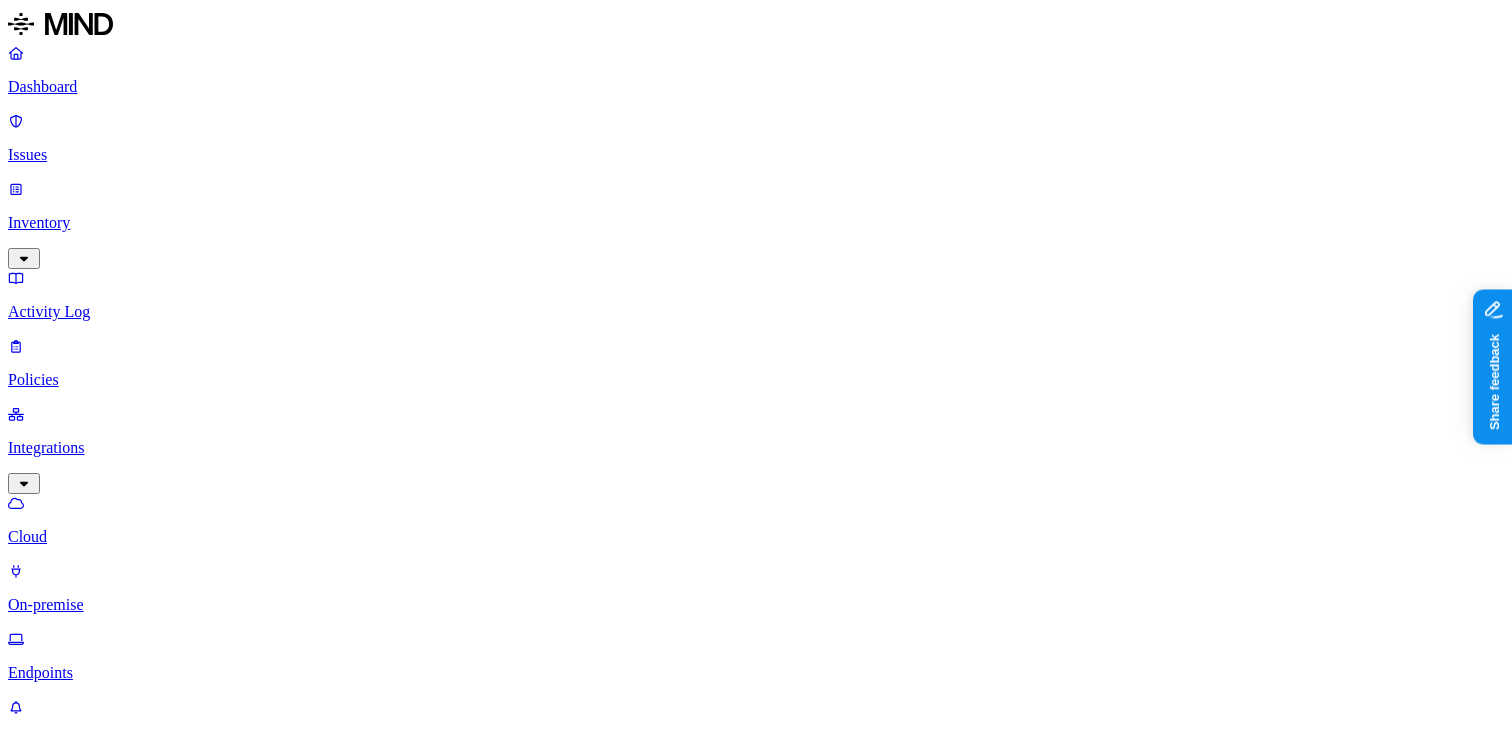 click on "Endpoints" at bounding box center [756, 673] 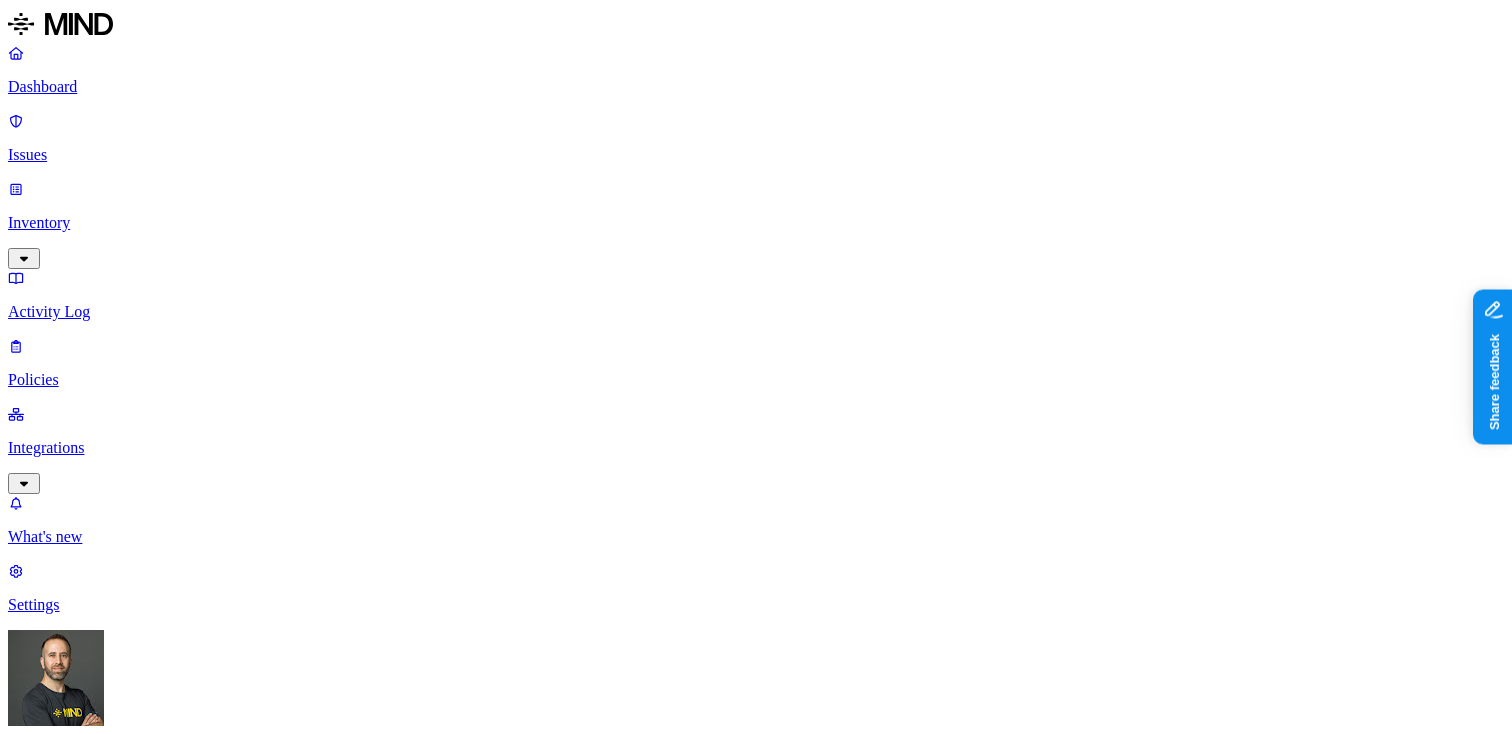scroll, scrollTop: 0, scrollLeft: 0, axis: both 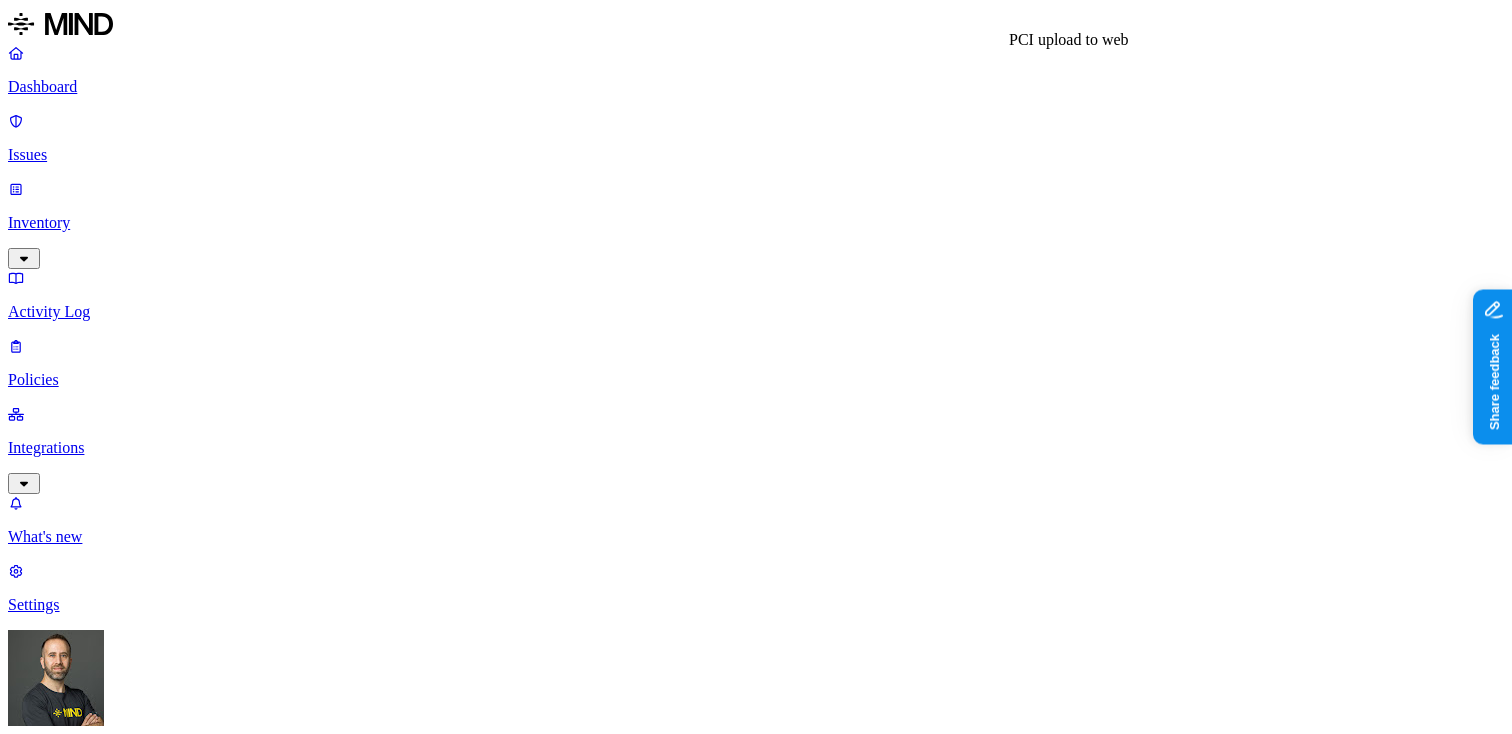 click on "PCI upload to web" at bounding box center (756, 3237) 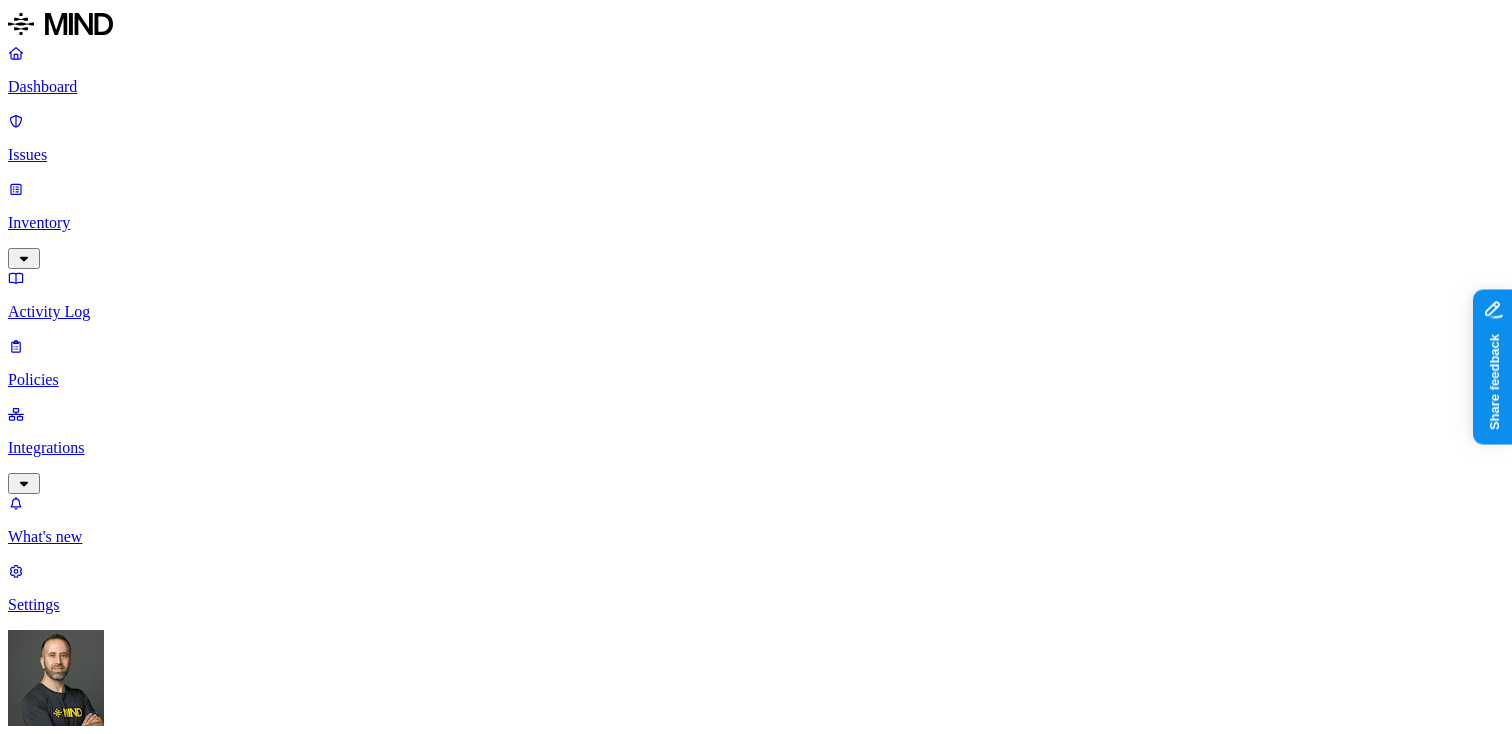 click on "PCI upload to web" at bounding box center (756, 3237) 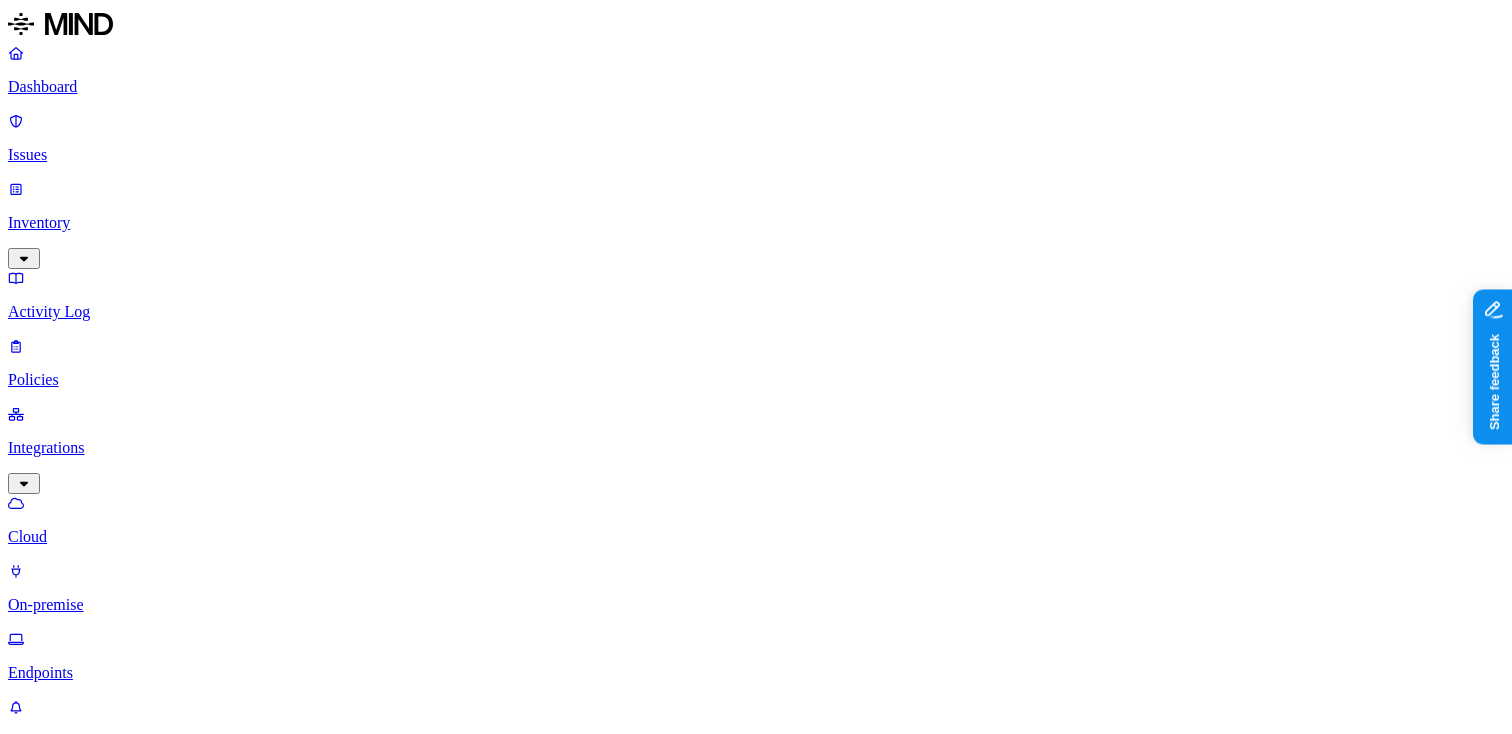 click on "Cloud integrations Add Integration" at bounding box center [756, 1093] 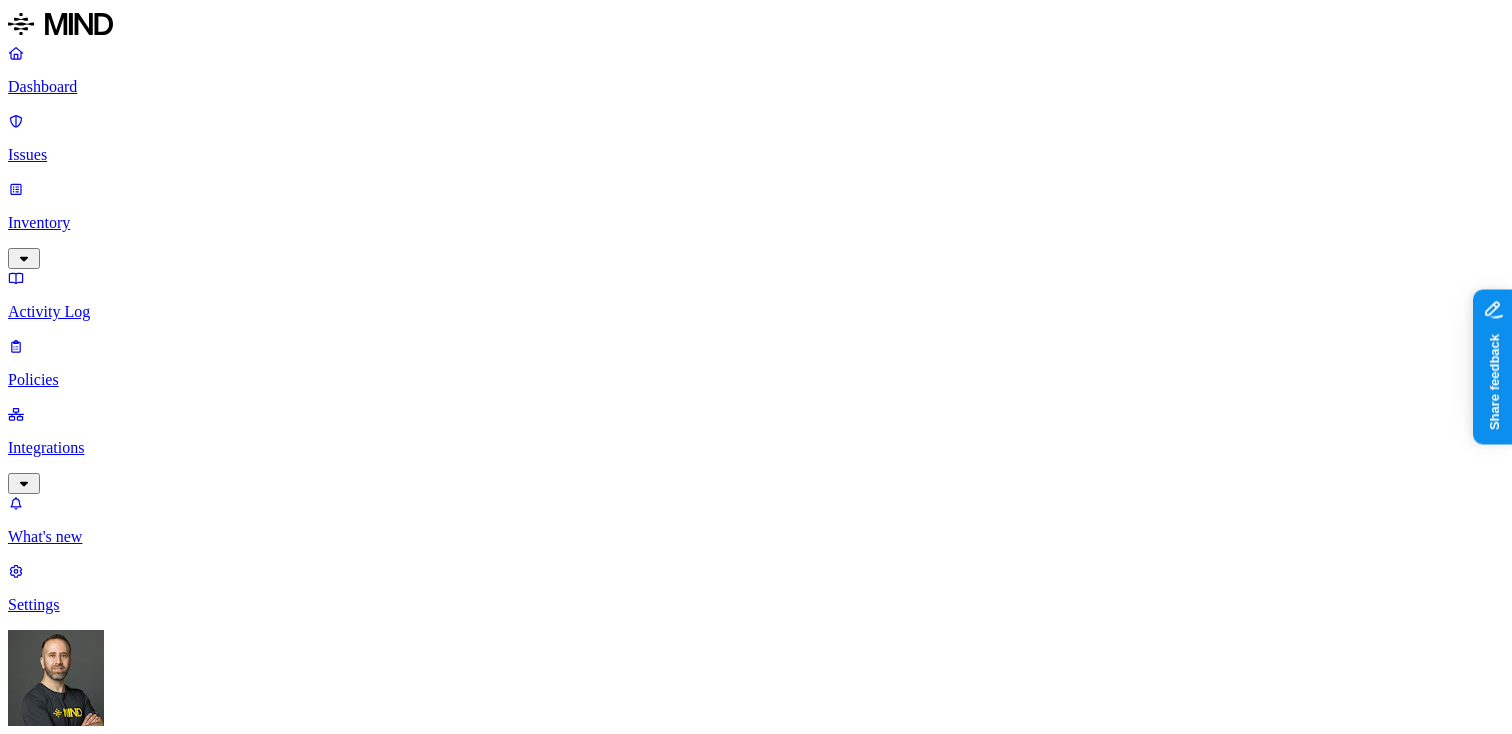 click on "Prevention" at bounding box center [195, 2146] 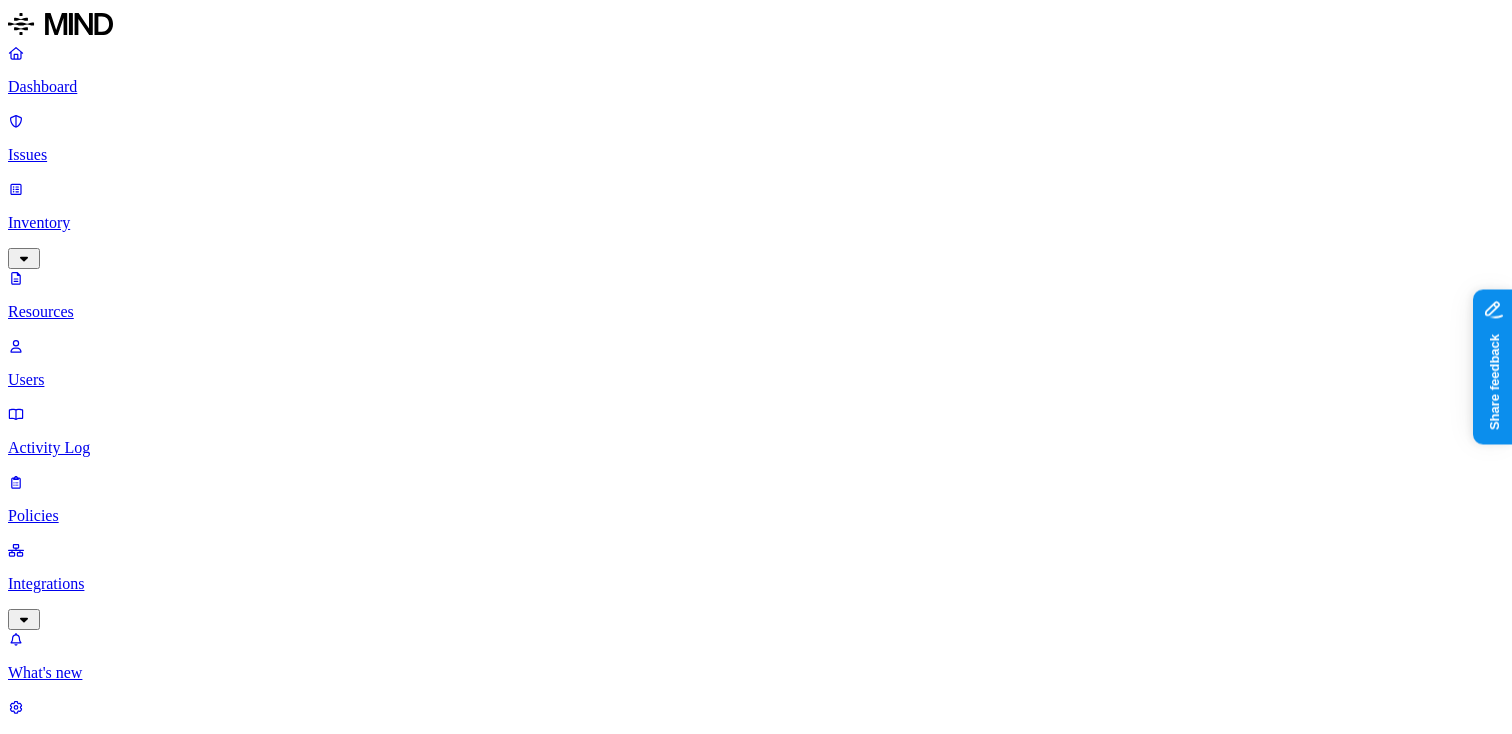 click on "Dashboard" at bounding box center [756, 87] 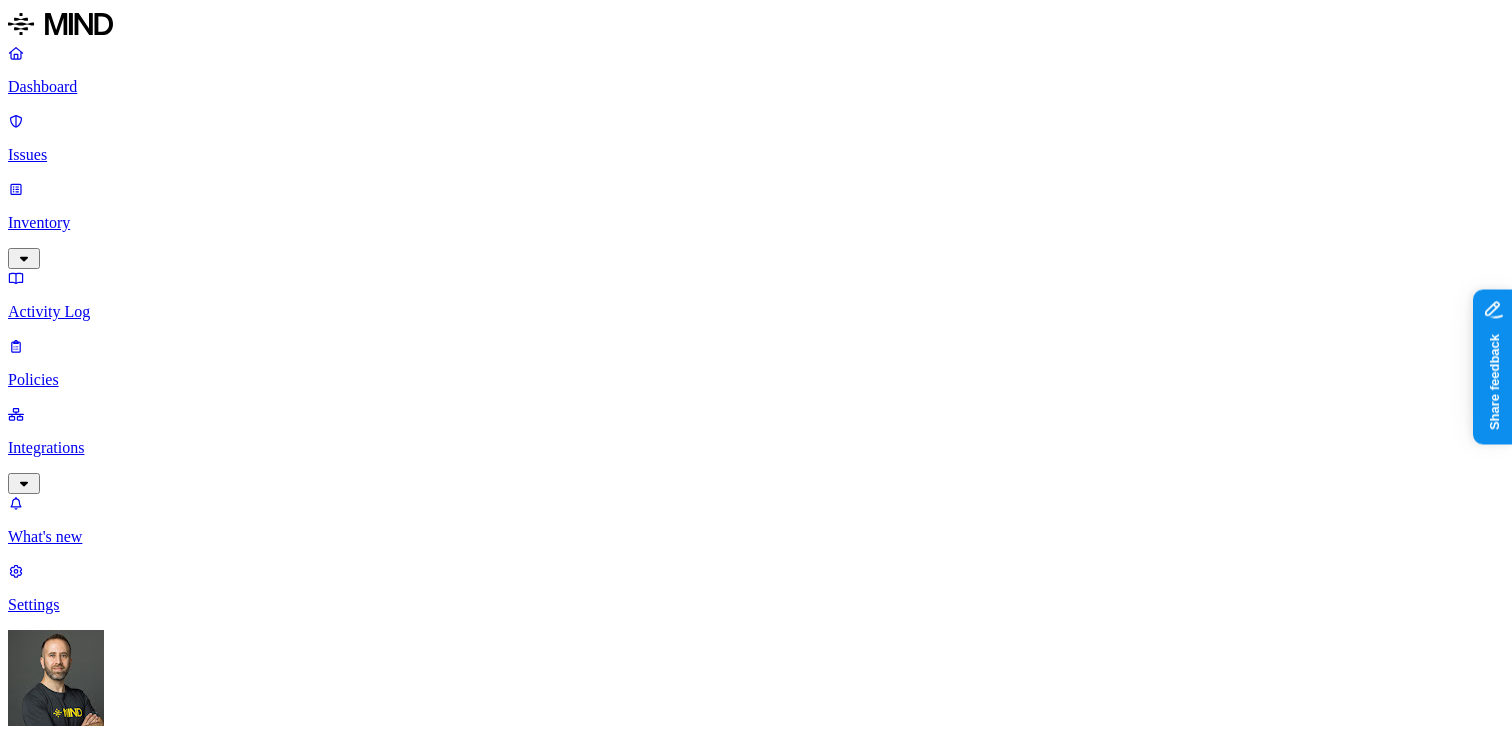 click on "Detection" at bounding box center (119, 2146) 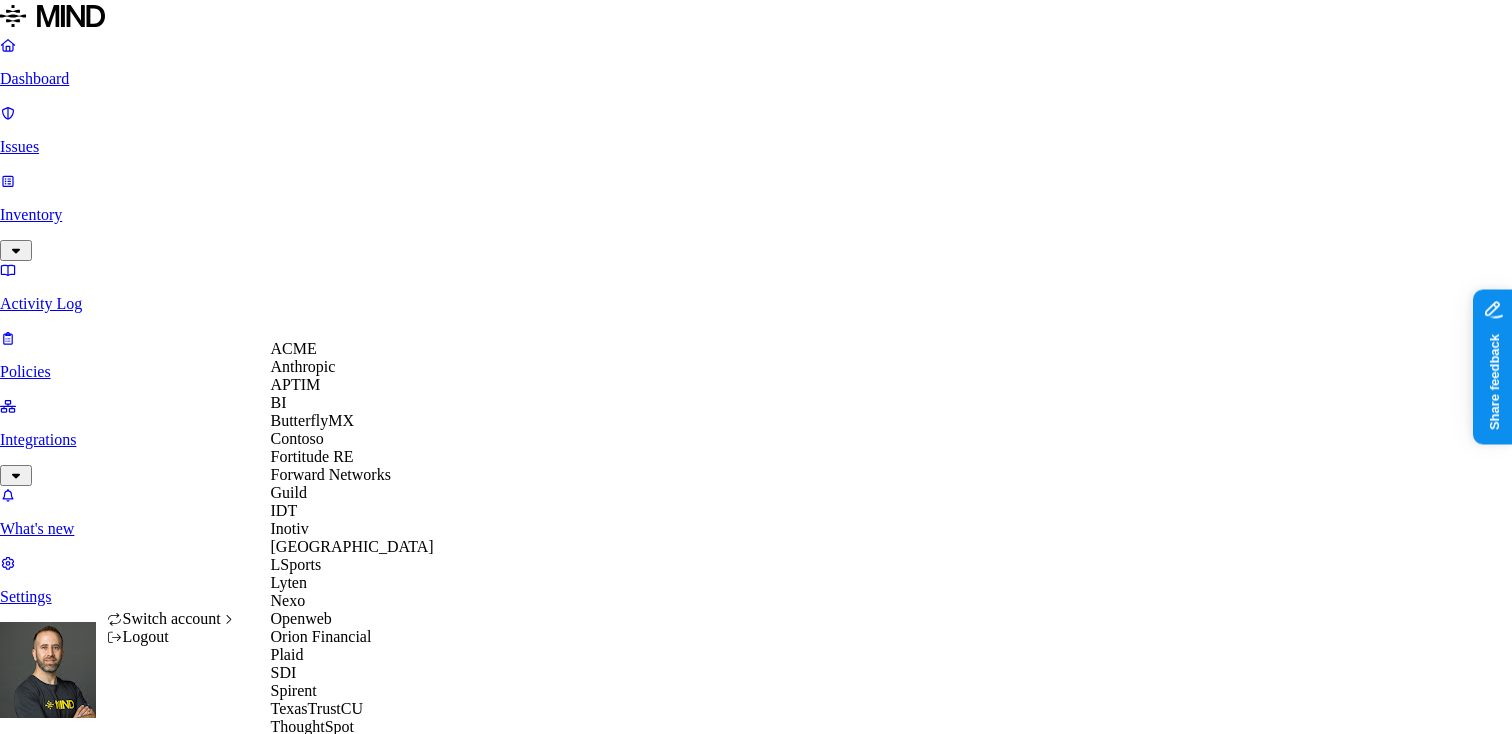 scroll, scrollTop: 560, scrollLeft: 0, axis: vertical 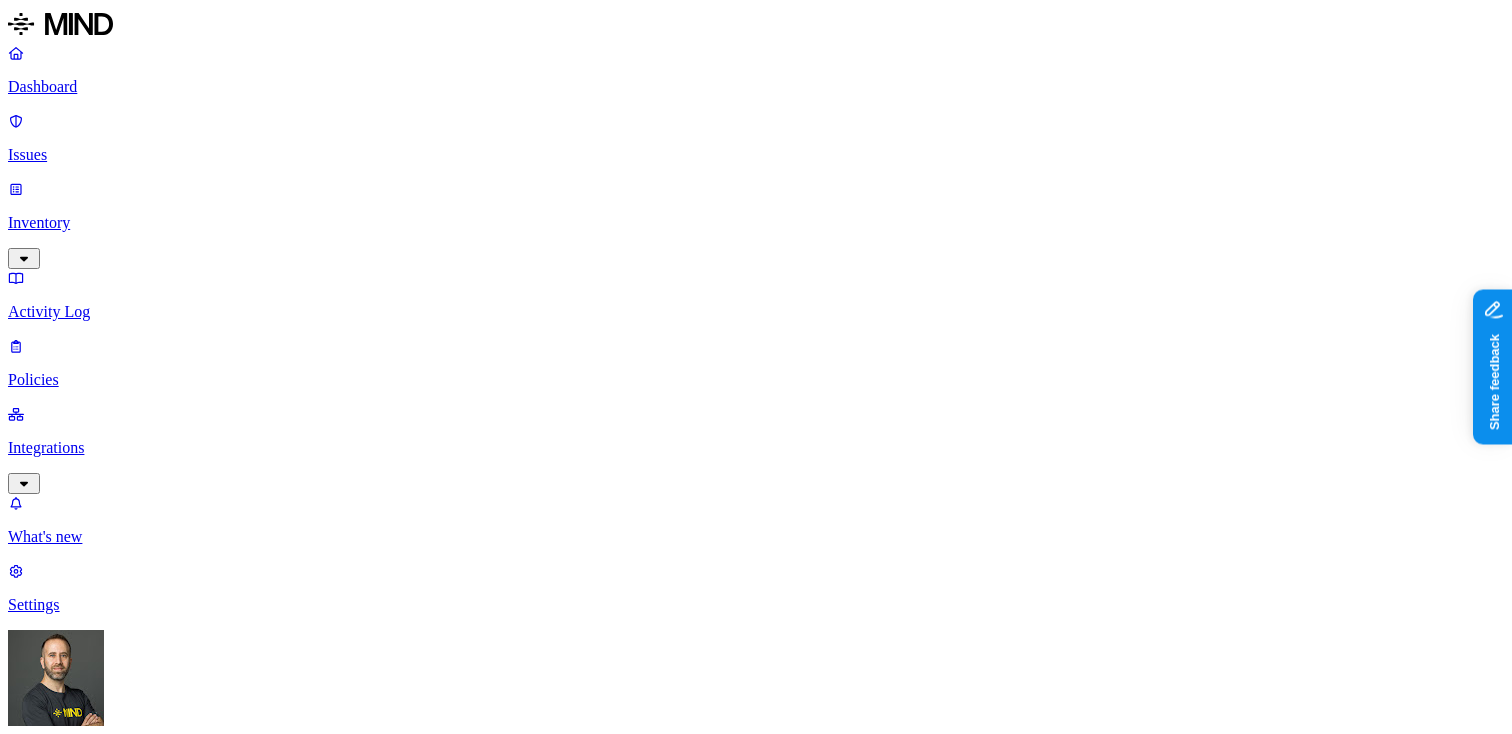 click on "Detection" at bounding box center (119, 1010) 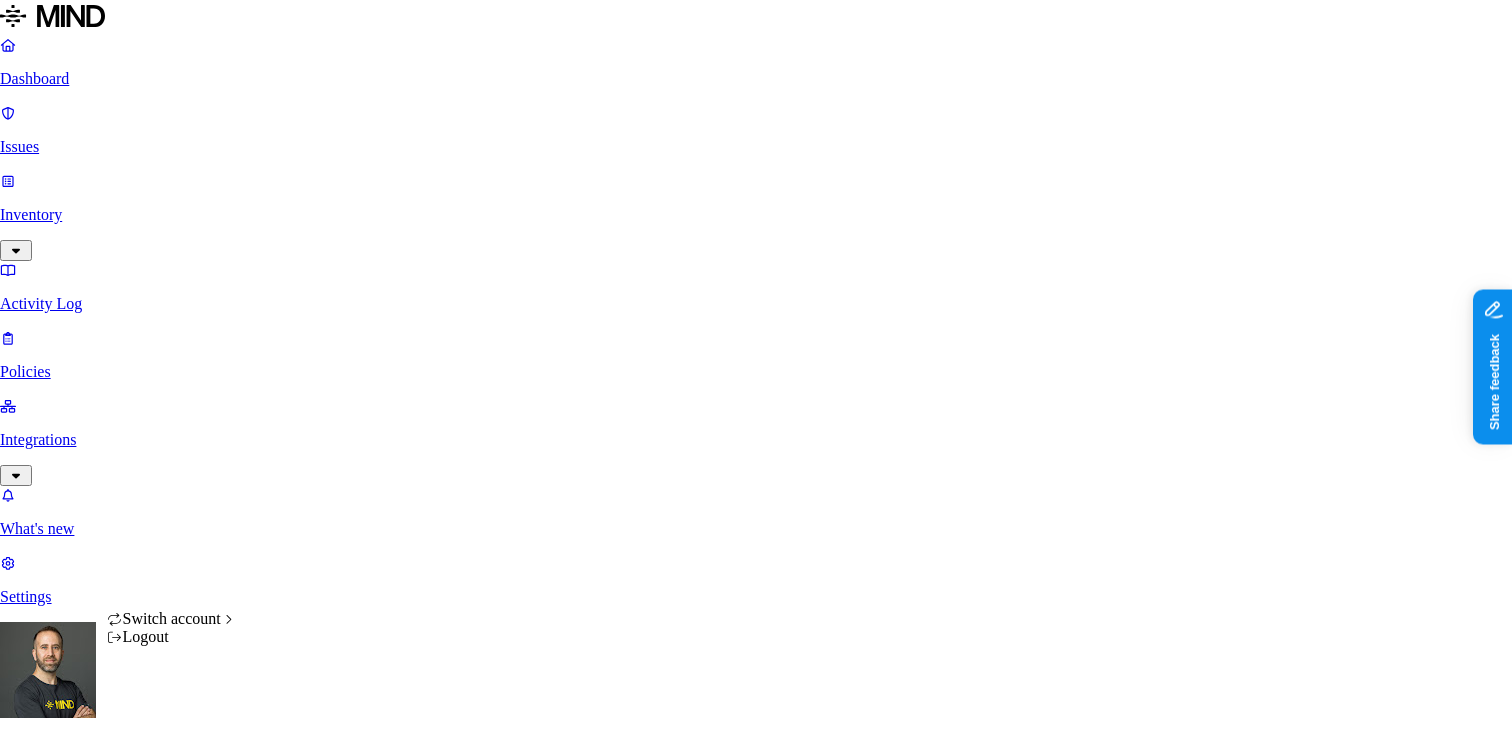 click on "Dashboard Issues Inventory Activity Log Policies Integrations What's new 1 Settings Tom Mayblum TexasTrustCU Dashboard 0 Discovery Detection Prevention Last update: 01:14 PM Scanned resources 148K Resources by integration 148K Office 365  PII 28.5K Person Name 22.6K Phone number 17.8K Address 17.3K Email address 13K SSN 2.84K Date of birth 774 PCI 890 Credit card 890 Secrets 133 Password 127 Encryption Key 3 AWS credentials 2 Azure credentials 1 Other 6.63K Source code 6.63K Top resources with sensitive data Resource Sensitive records Owner Last access VL Segmentation Research - 2023 & 2024 Funded Loans.xlsx Credit card 1 Email address 5000 Person Name 463 Address 4472 Phone number 5000 Ty Shoop Copy of 04.2022 Ser Tech Auto List.Underwriting.xlsx SSN 5000 Email address 5000 Individual Taxpayer Identification 1 Person Name 535 Address 1558 Brian Comeau Holiday Personal Loans Original List (1).xlsx Email address 5000 Person Name 836 Address 1221 Phone number 5000 Dennis Nace Email address 5000 742 4" at bounding box center (756, 1560) 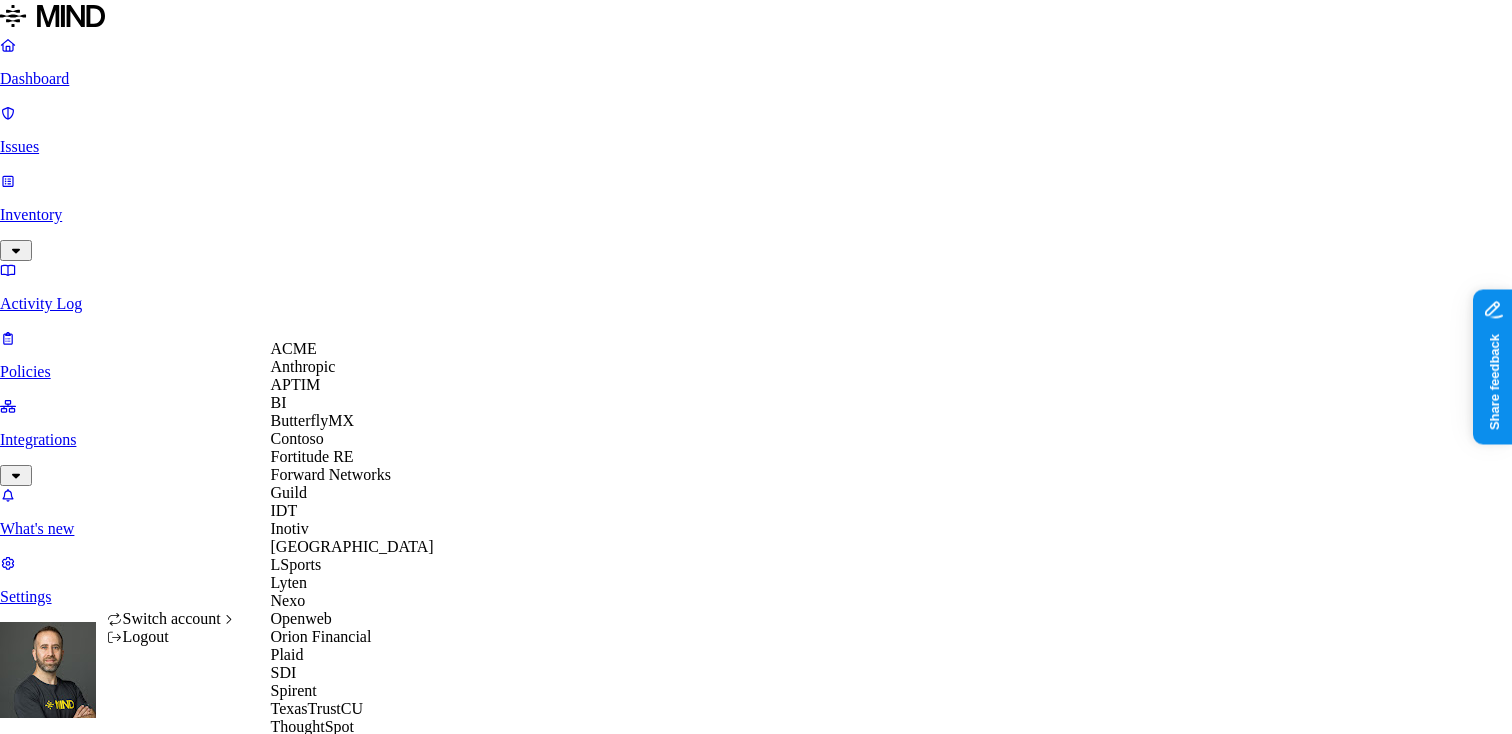 scroll, scrollTop: 560, scrollLeft: 0, axis: vertical 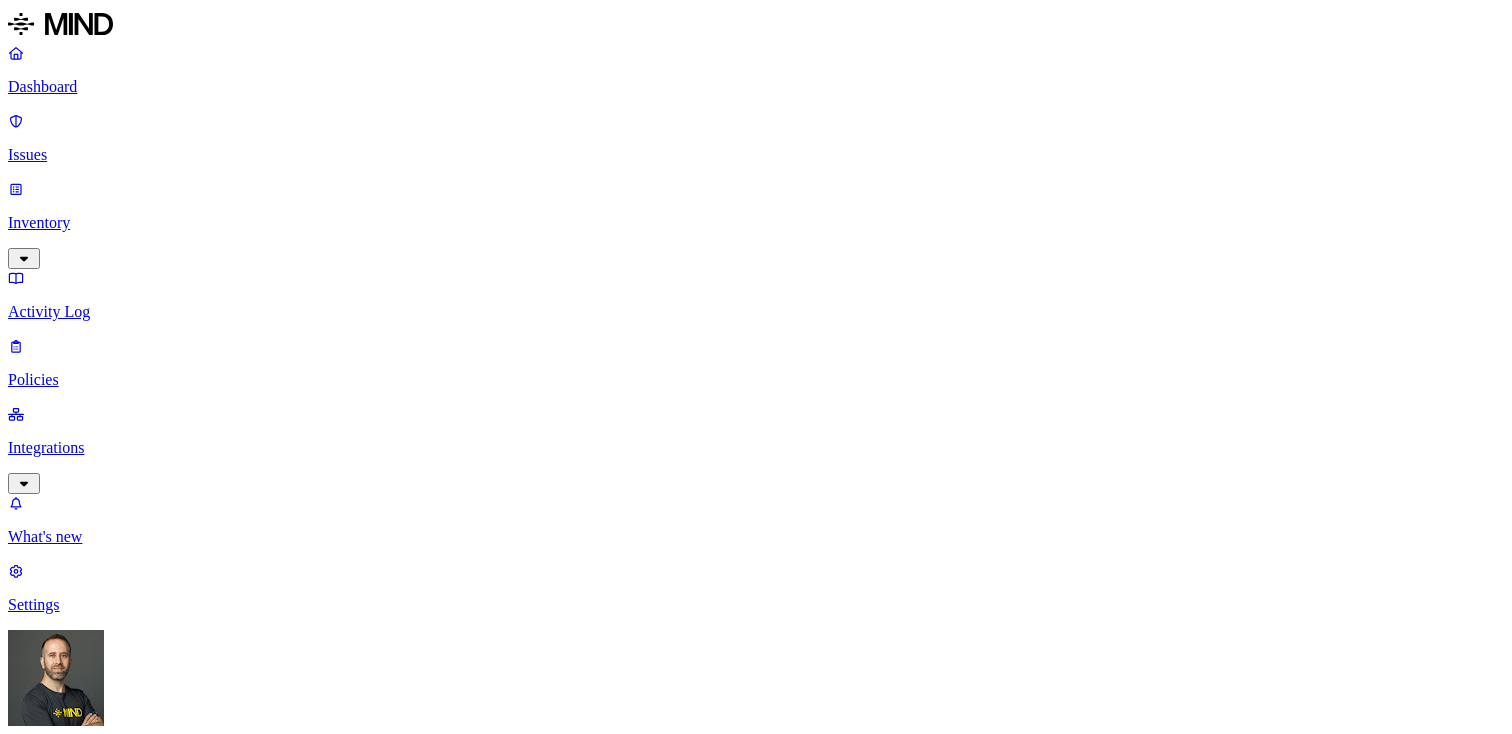 click on "Inventory" at bounding box center (756, 223) 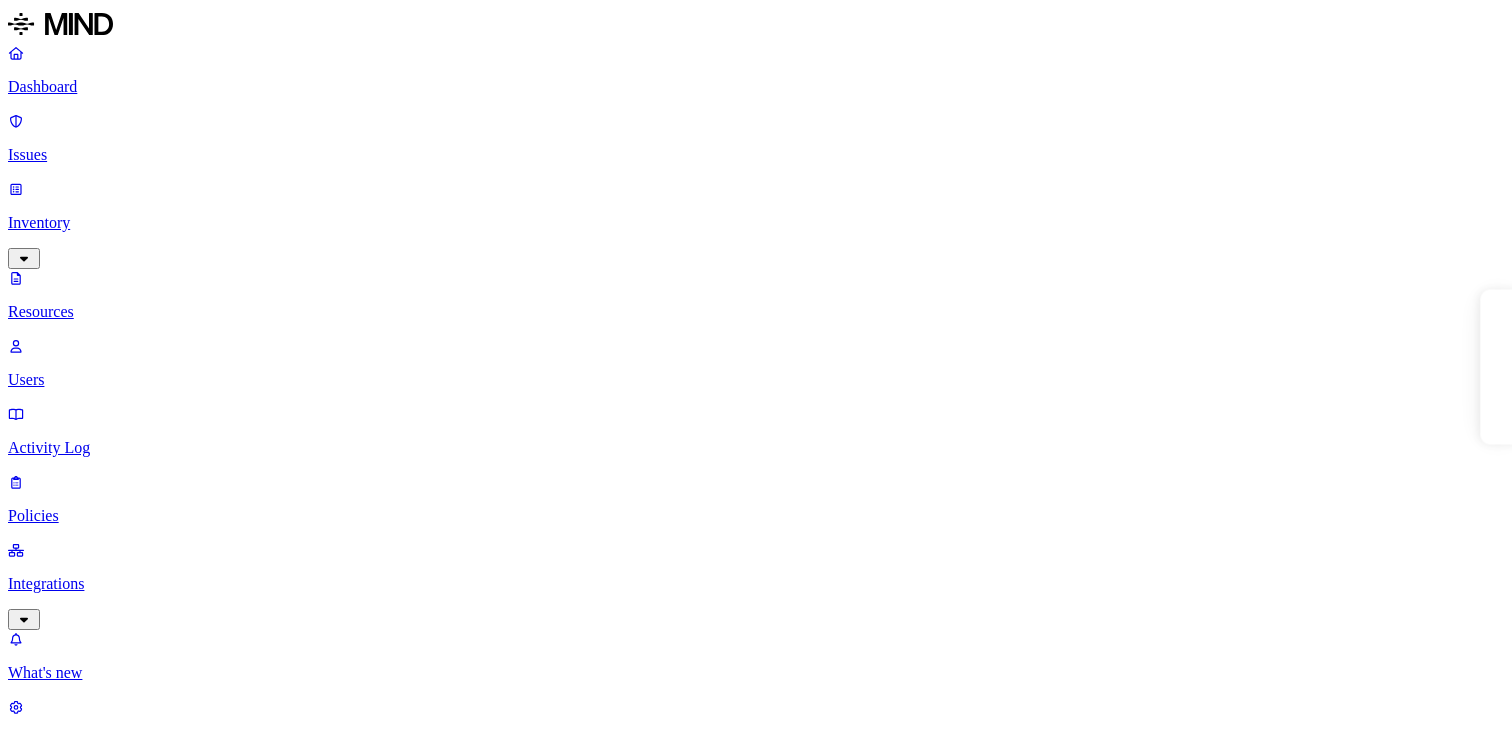 scroll, scrollTop: 0, scrollLeft: 0, axis: both 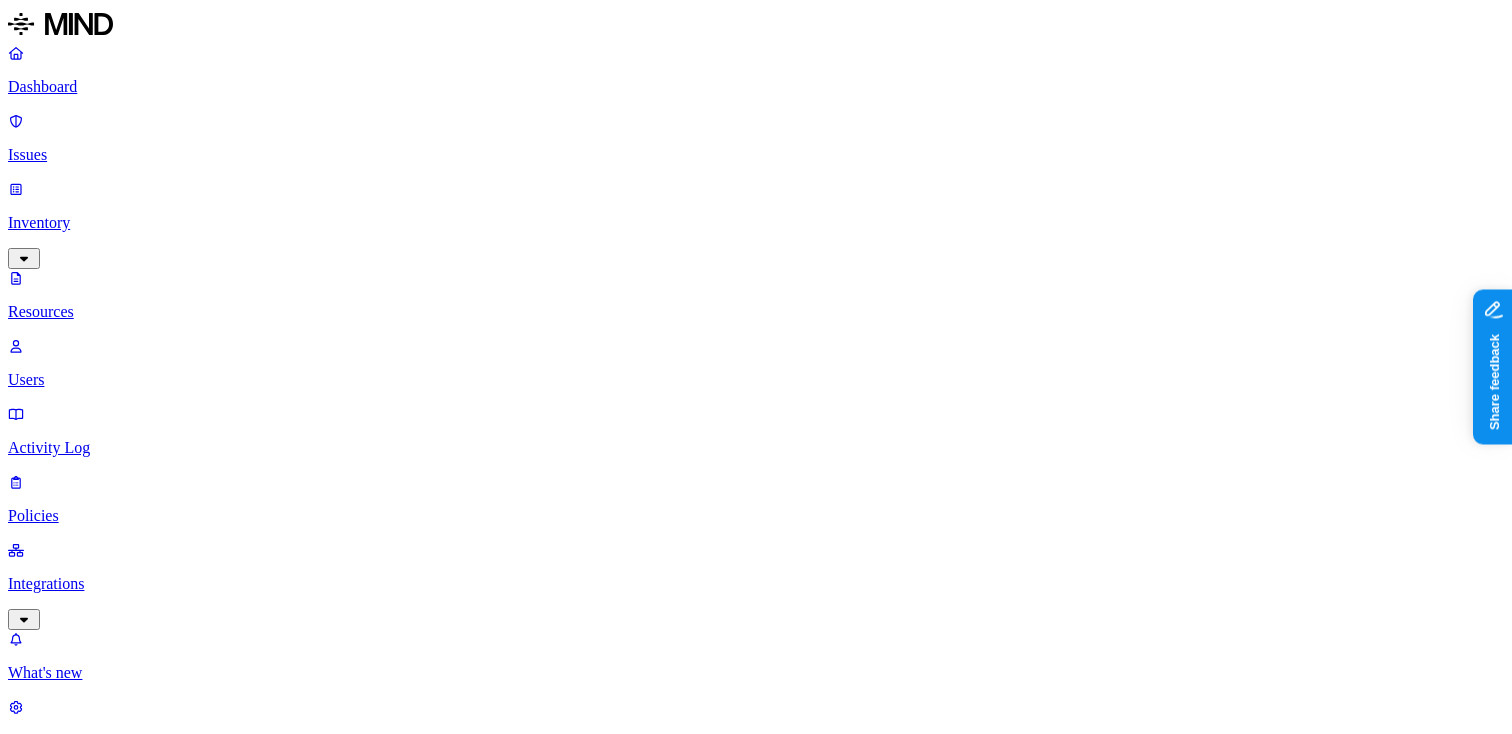 click on "Kind" at bounding box center (29, 1069) 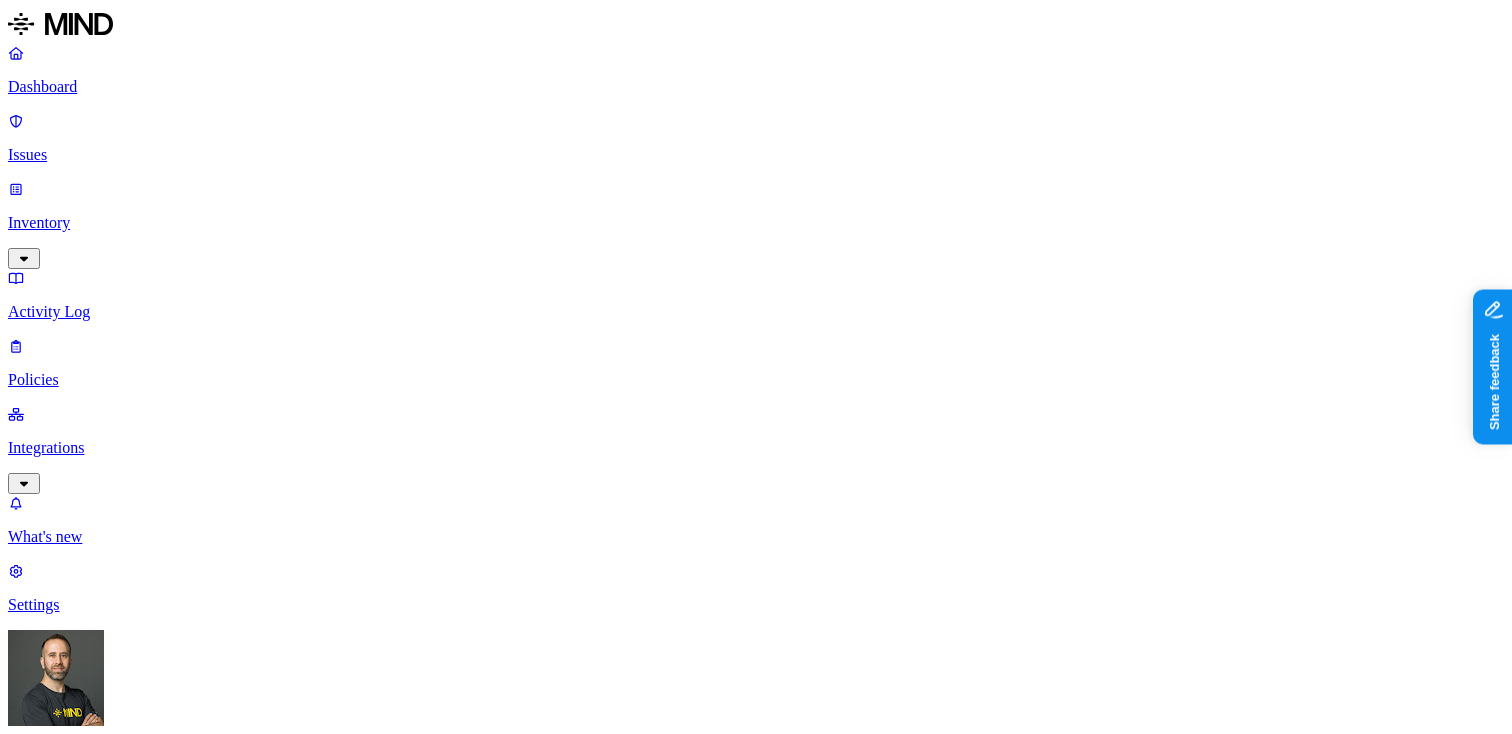 click on "Inventory" at bounding box center [756, 223] 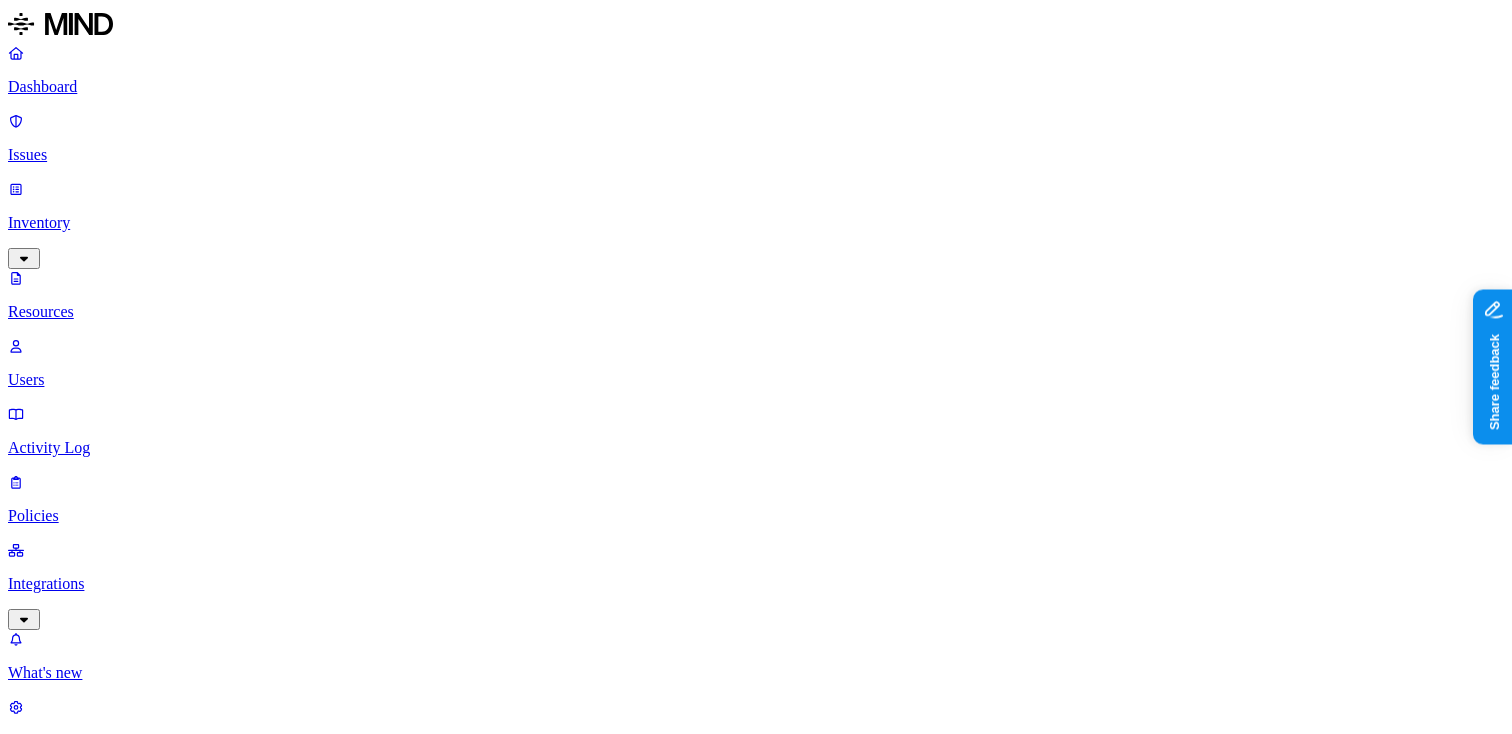 click on "2025-06-30 - JUL2025 Navia 132 - GoNavia Commuter Invoice - Thoughtspot.pdf" at bounding box center (409, 2828) 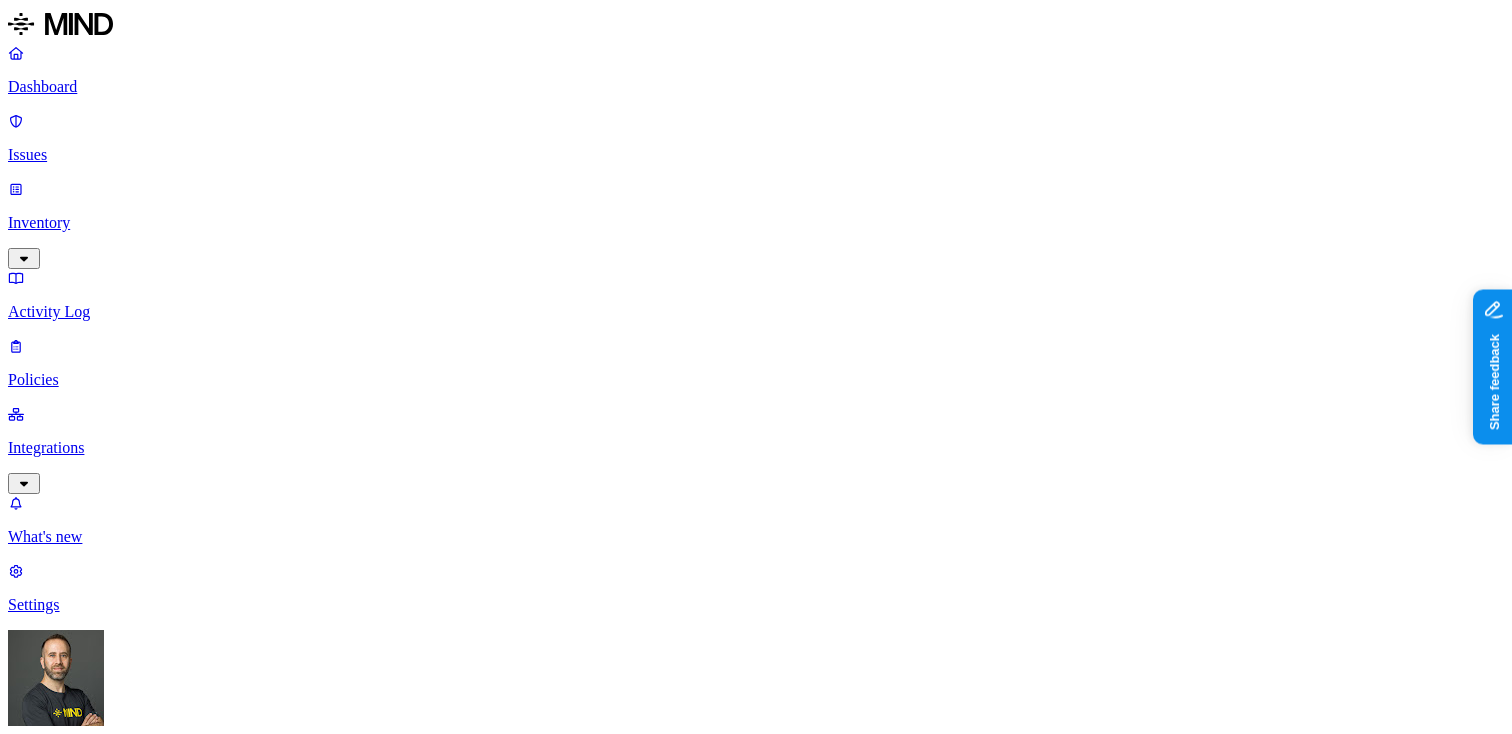 click at bounding box center (23, 1158) 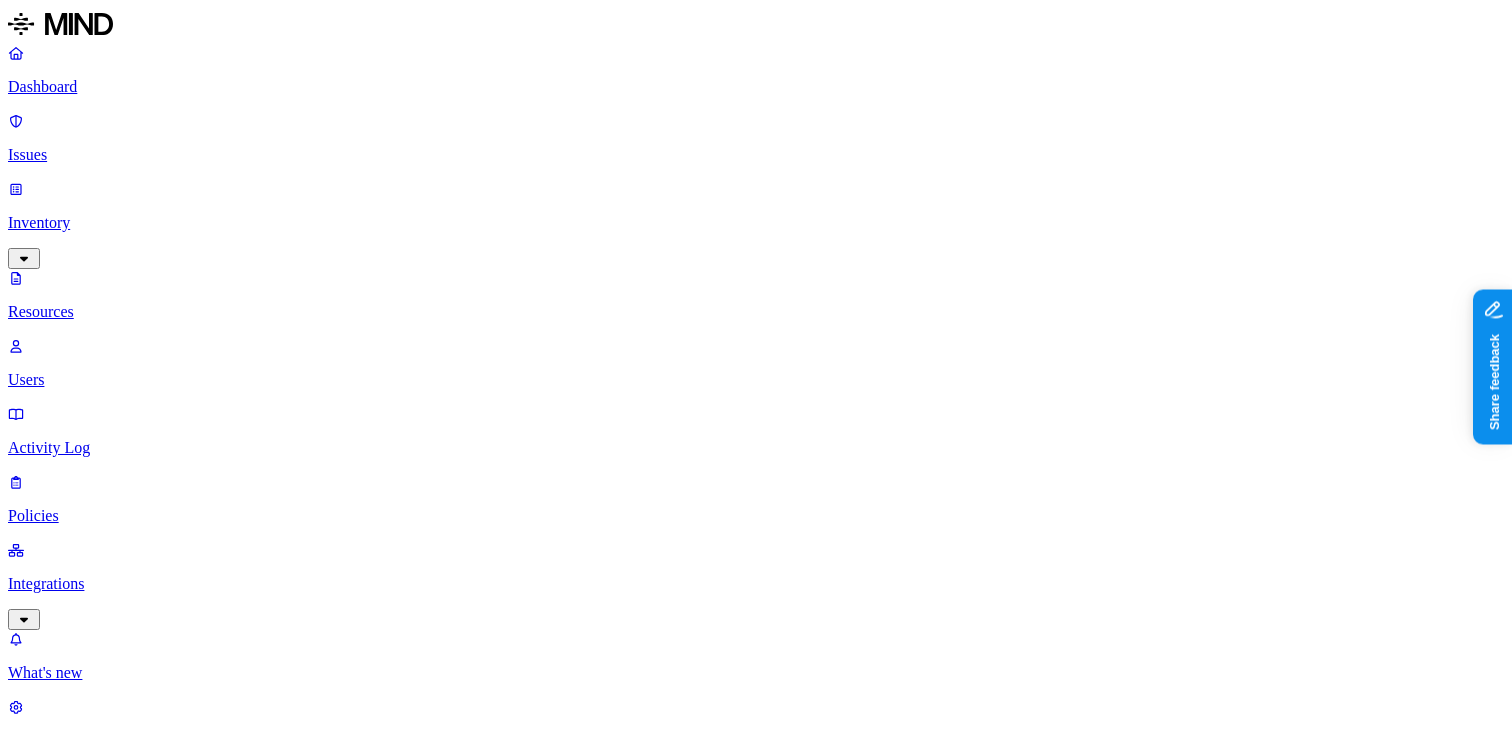 click on "Dashboard" at bounding box center (756, 87) 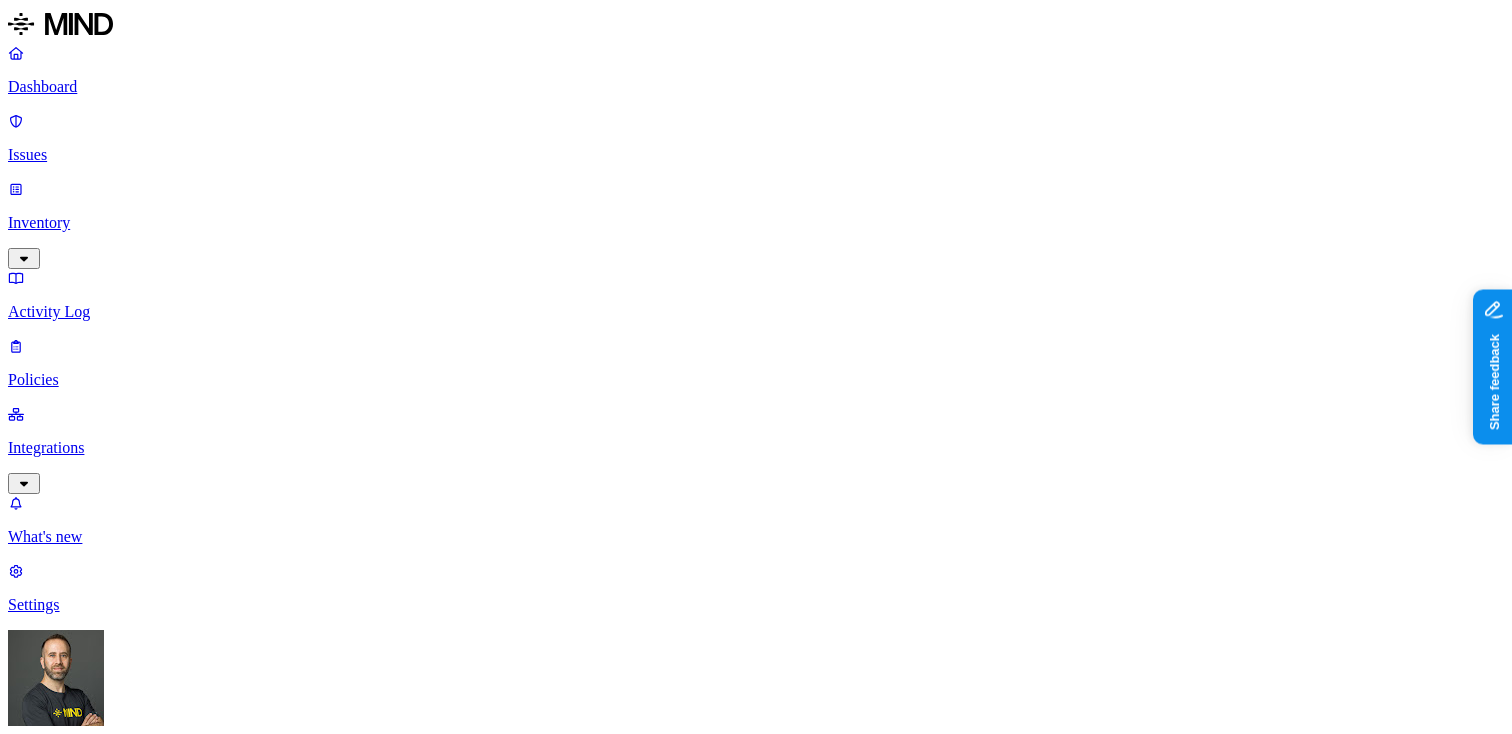 click on "3.5M" at bounding box center (776, 2152) 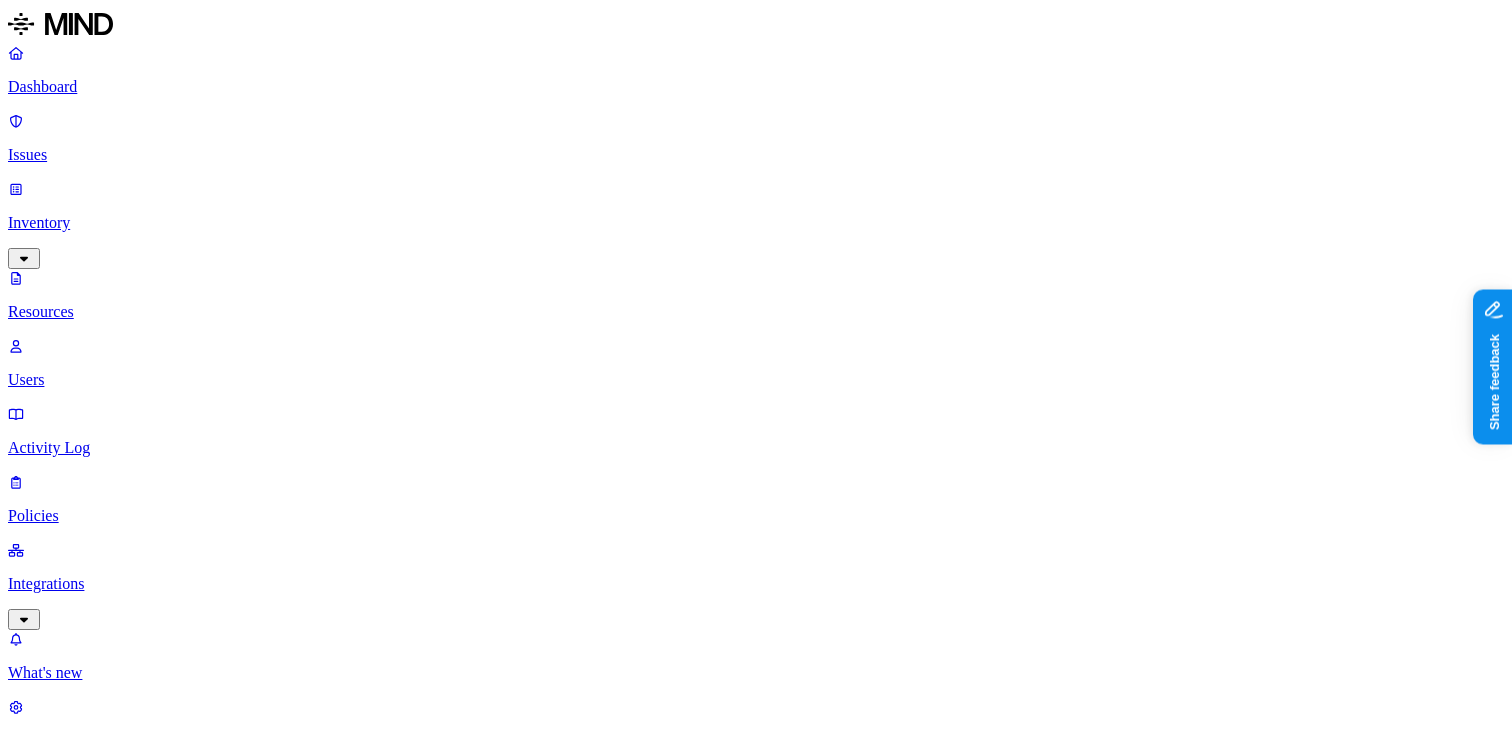 click on "Users" at bounding box center (756, 380) 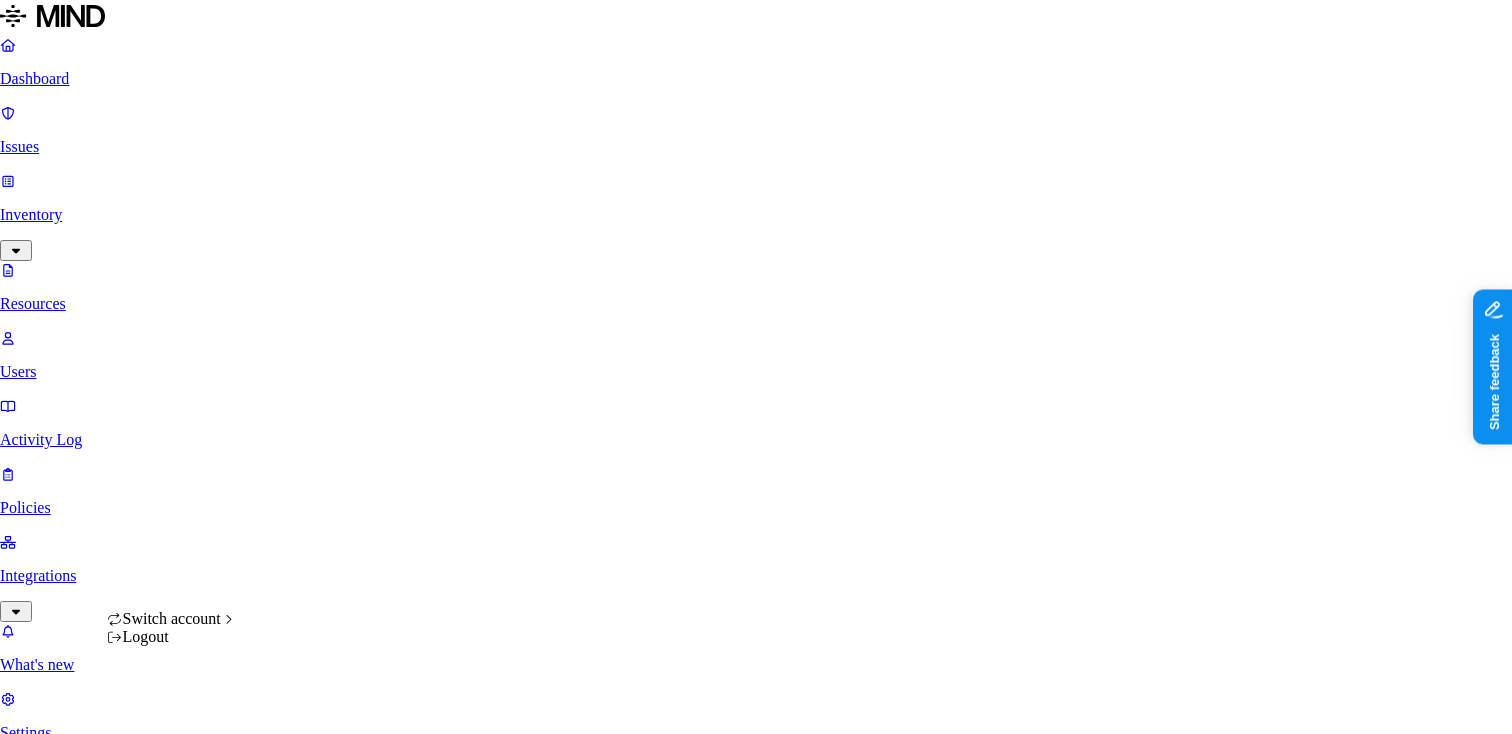 click on "Dashboard Issues Inventory Resources Users Activity Log Policies Integrations What's new 1 Settings [PERSON_NAME] ThoughtSpot Users Email domain Type Department Status Risk 23,315 Users Email Name Type Department Assigned issues _2 [EMAIL_ADDRESS][DOMAIN_NAME] [DOMAIN_NAME] Internal – – AA [EMAIL_ADDRESS][DOMAIN_NAME] [PERSON_NAME] Internal Product Management – AA [EMAIL_ADDRESS][DOMAIN_NAME] Aaghran Ghosh Internal Product Management – AA [EMAIL_ADDRESS][DOMAIN_NAME] Aaghran Ghosh Internal – – AA [PERSON_NAME][EMAIL_ADDRESS][DOMAIN_NAME] [PERSON_NAME] Internal 400 Engineering – AA [PERSON_NAME][EMAIL_ADDRESS][PERSON_NAME][DOMAIN_NAME] [PERSON_NAME] Internal Engineering – AA [PERSON_NAME][EMAIL_ADDRESS][PERSON_NAME][DOMAIN_NAME] [PERSON_NAME] Internal Engineering – AA [PERSON_NAME][EMAIL_ADDRESS][PERSON_NAME][DOMAIN_NAME] [PERSON_NAME] Internal Engineering – AA [PERSON_NAME][EMAIL_ADDRESS][PERSON_NAME][DOMAIN_NAME] [PERSON_NAME] Internal – – AA [EMAIL_ADDRESS][PERSON_NAME][DOMAIN_NAME] [PERSON_NAME] Internal 730  Solutions Engineering – AA [EMAIL_ADDRESS][PERSON_NAME][DOMAIN_NAME] [PERSON_NAME] Internal" at bounding box center (756, 2352) 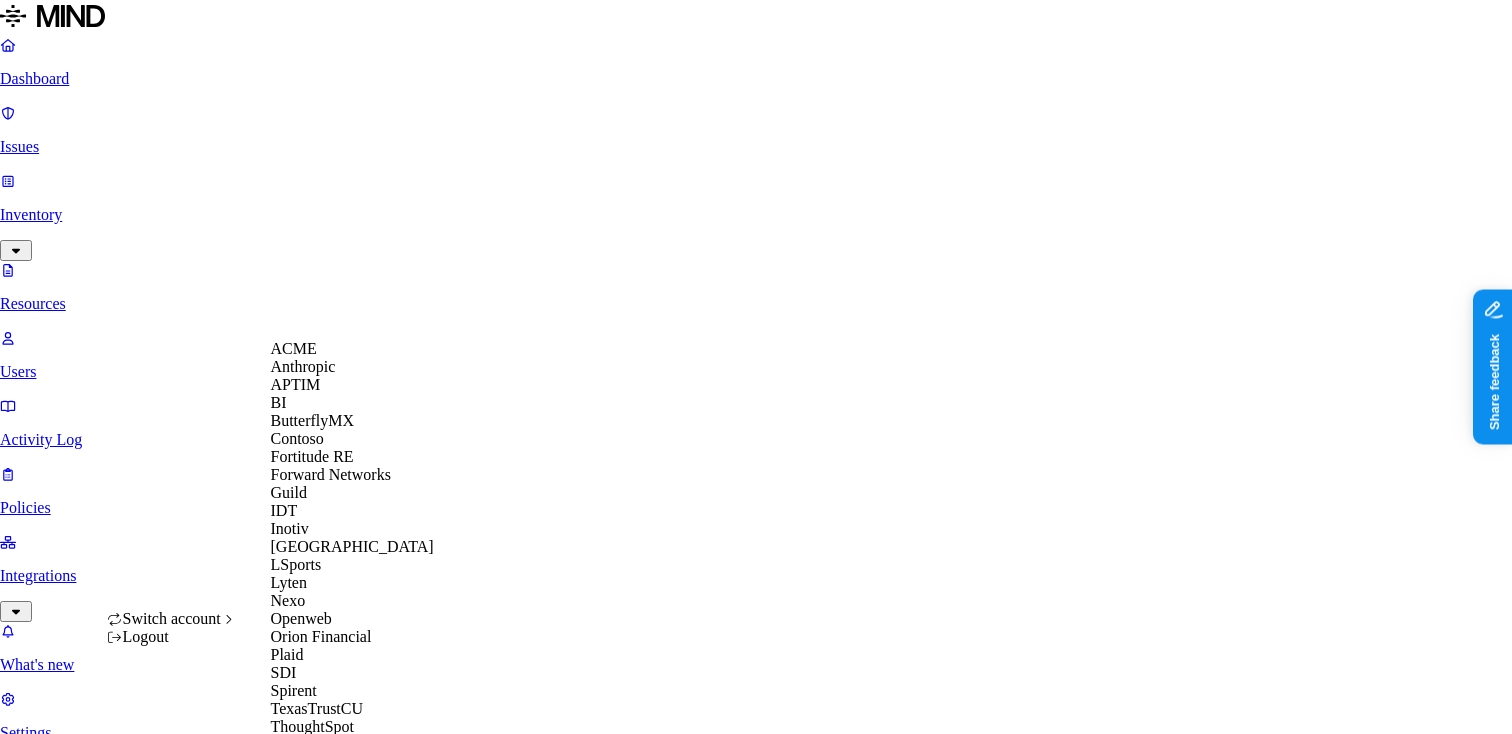 click on "APTIM" at bounding box center (296, 384) 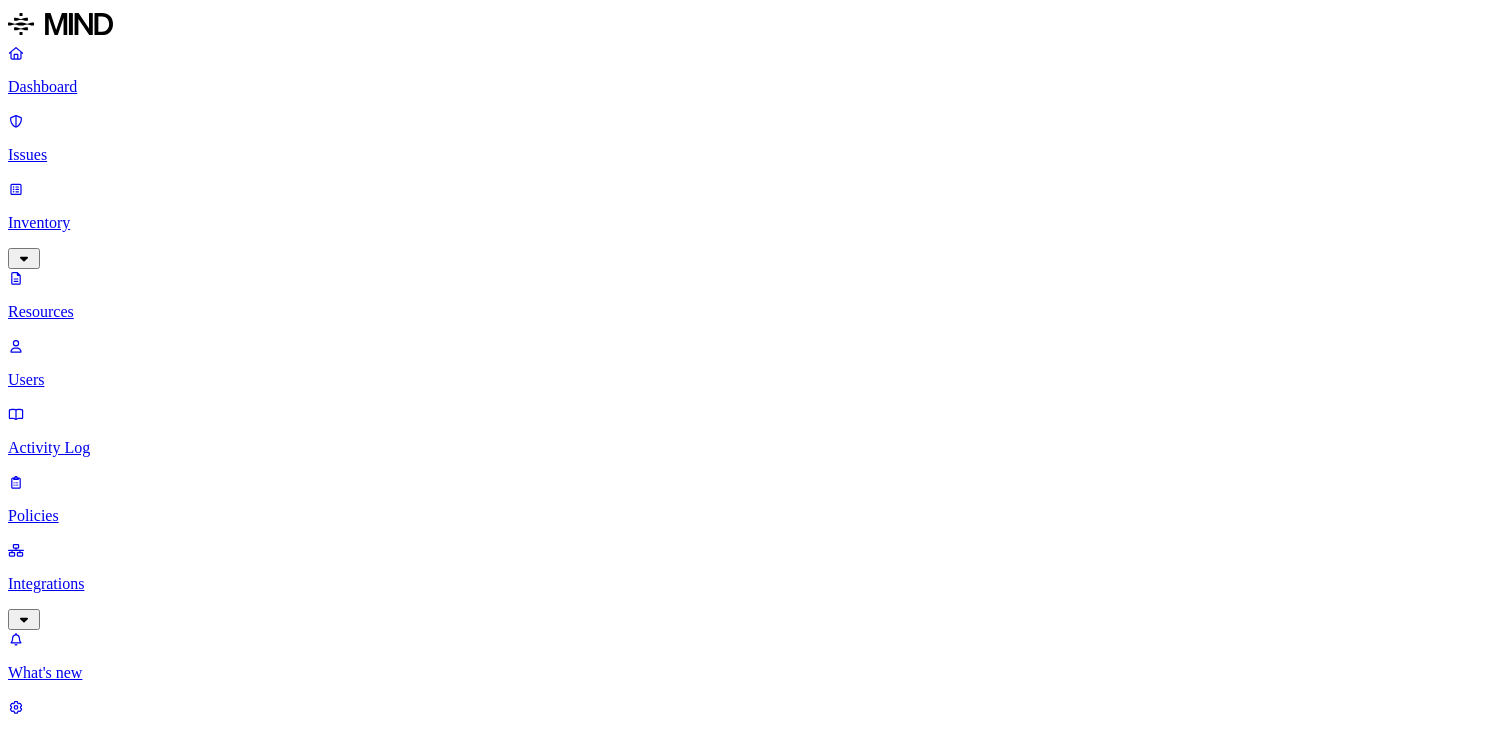 scroll, scrollTop: 0, scrollLeft: 0, axis: both 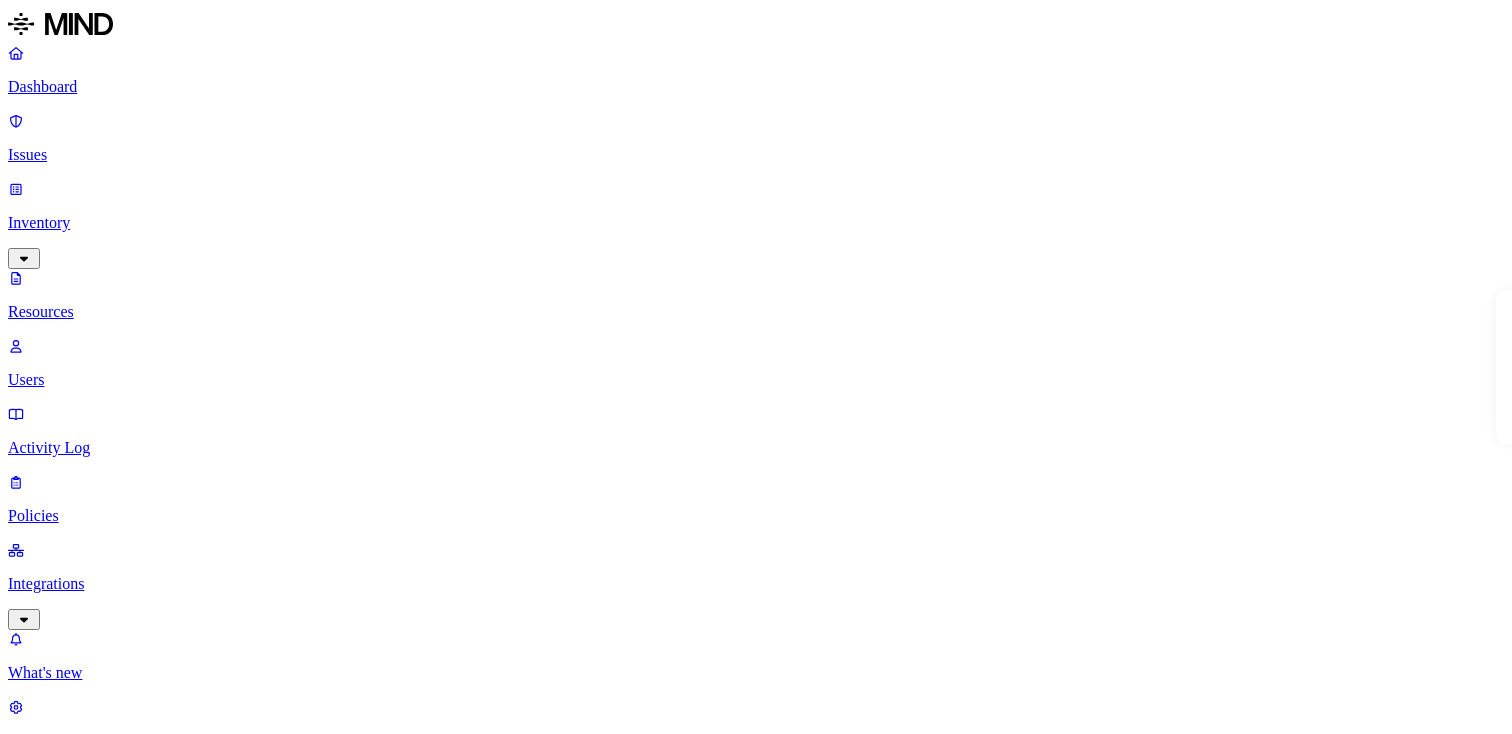 click on "Dashboard" at bounding box center (756, 87) 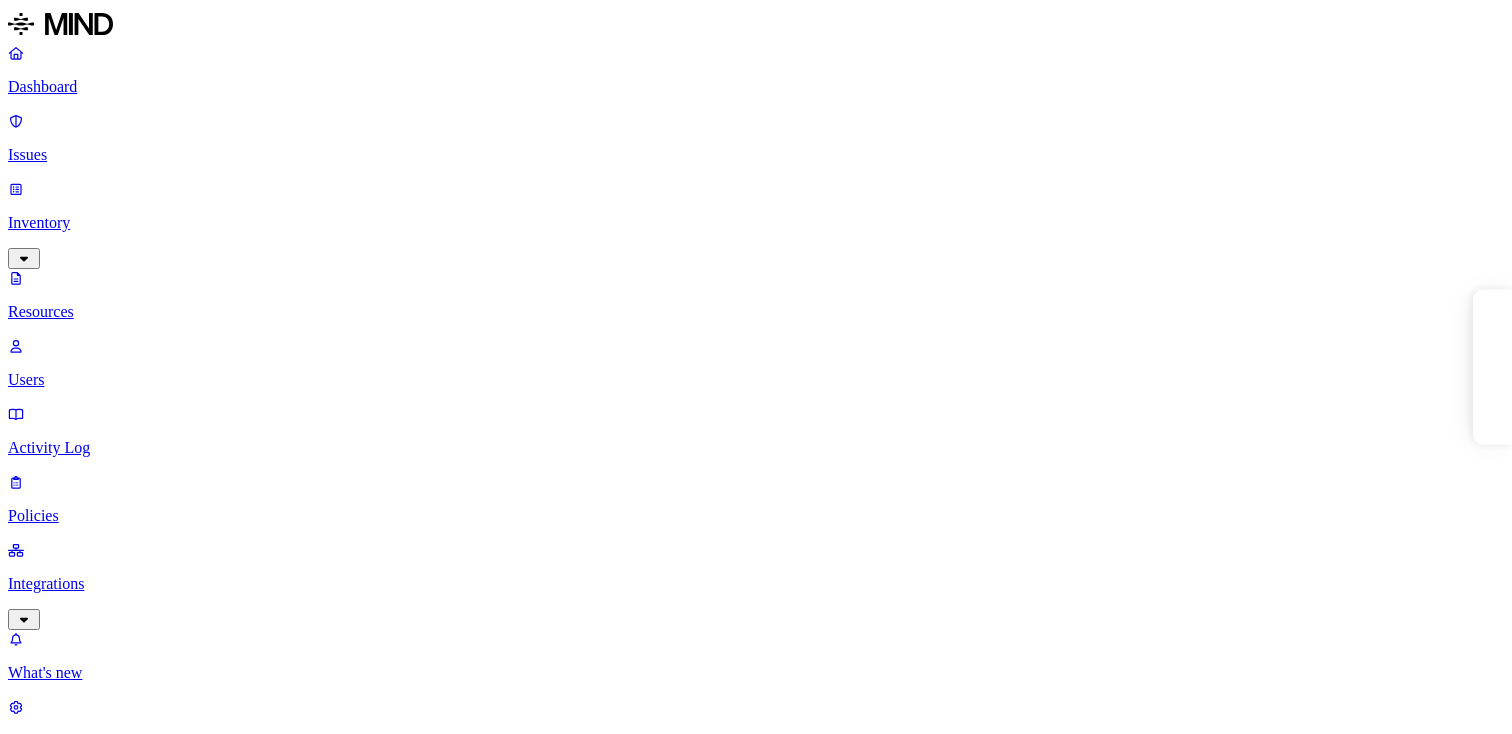 scroll, scrollTop: 0, scrollLeft: 0, axis: both 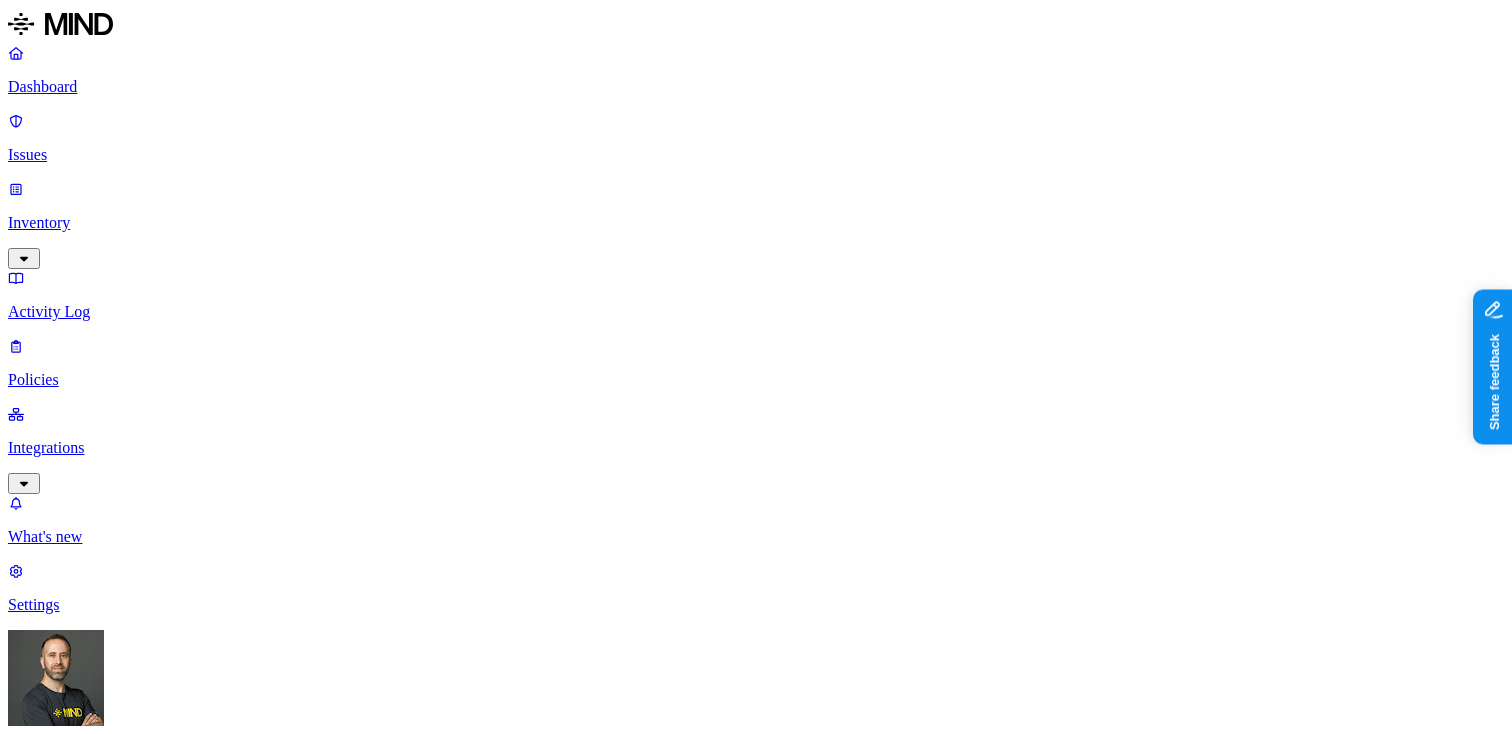 click on "External users with access to data" at bounding box center (776, 2838) 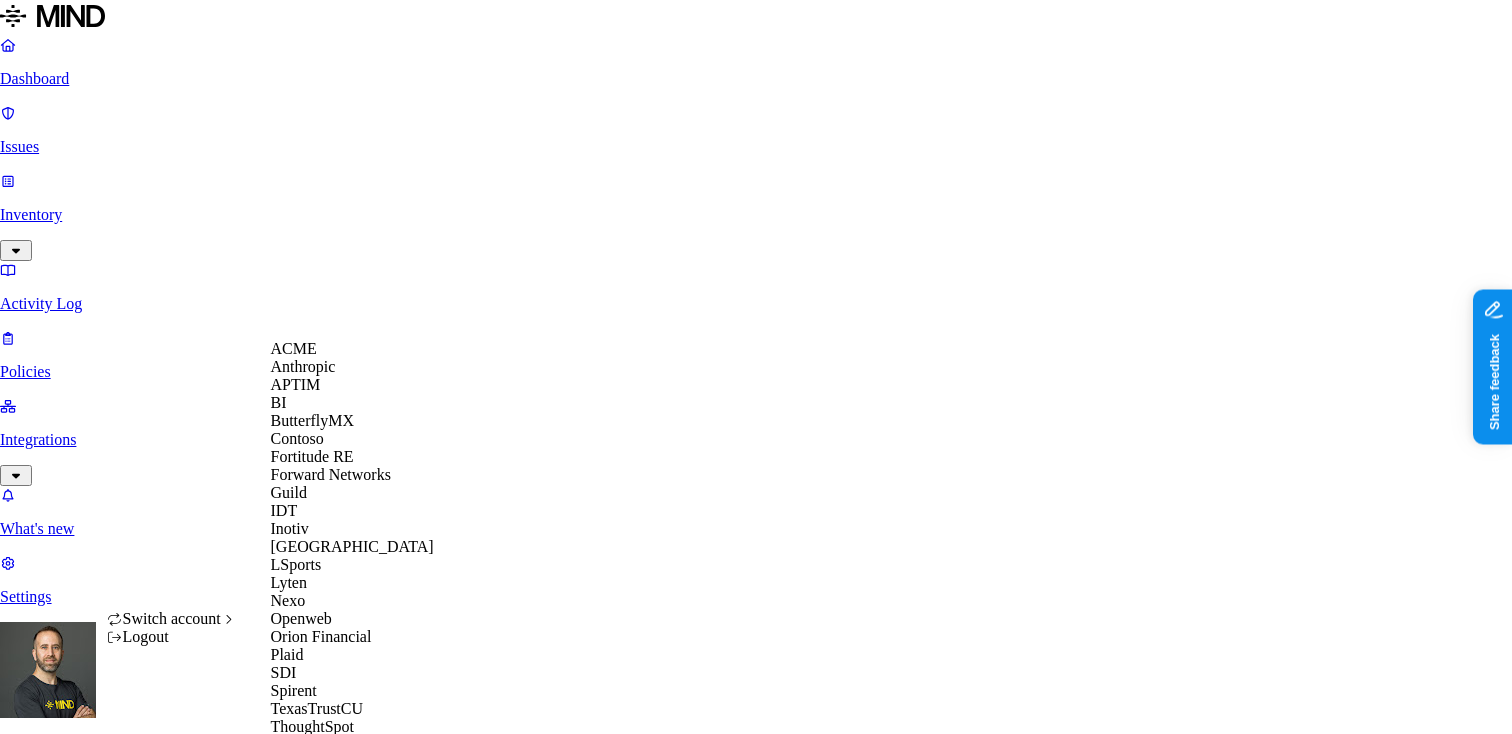 click on "ACME" at bounding box center (294, 348) 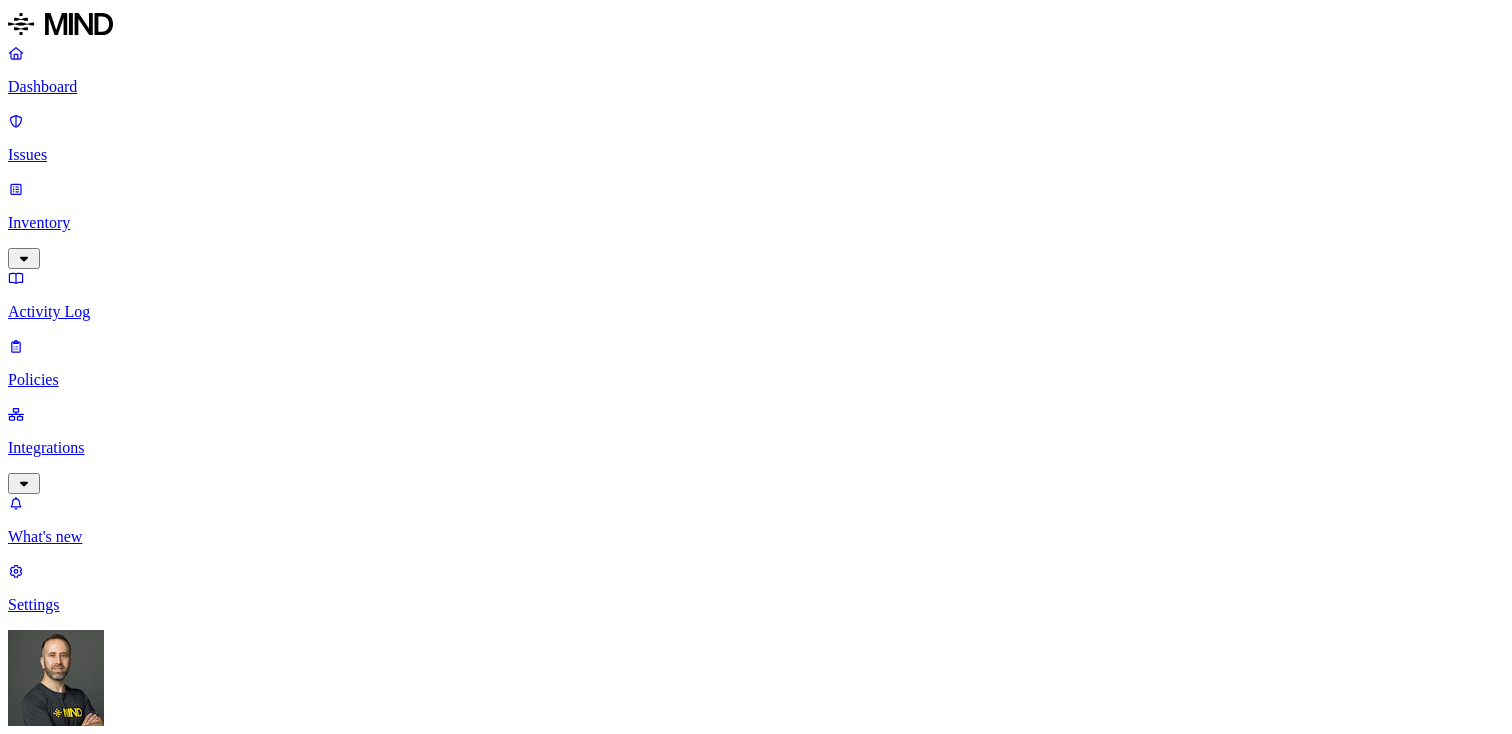 scroll, scrollTop: 0, scrollLeft: 0, axis: both 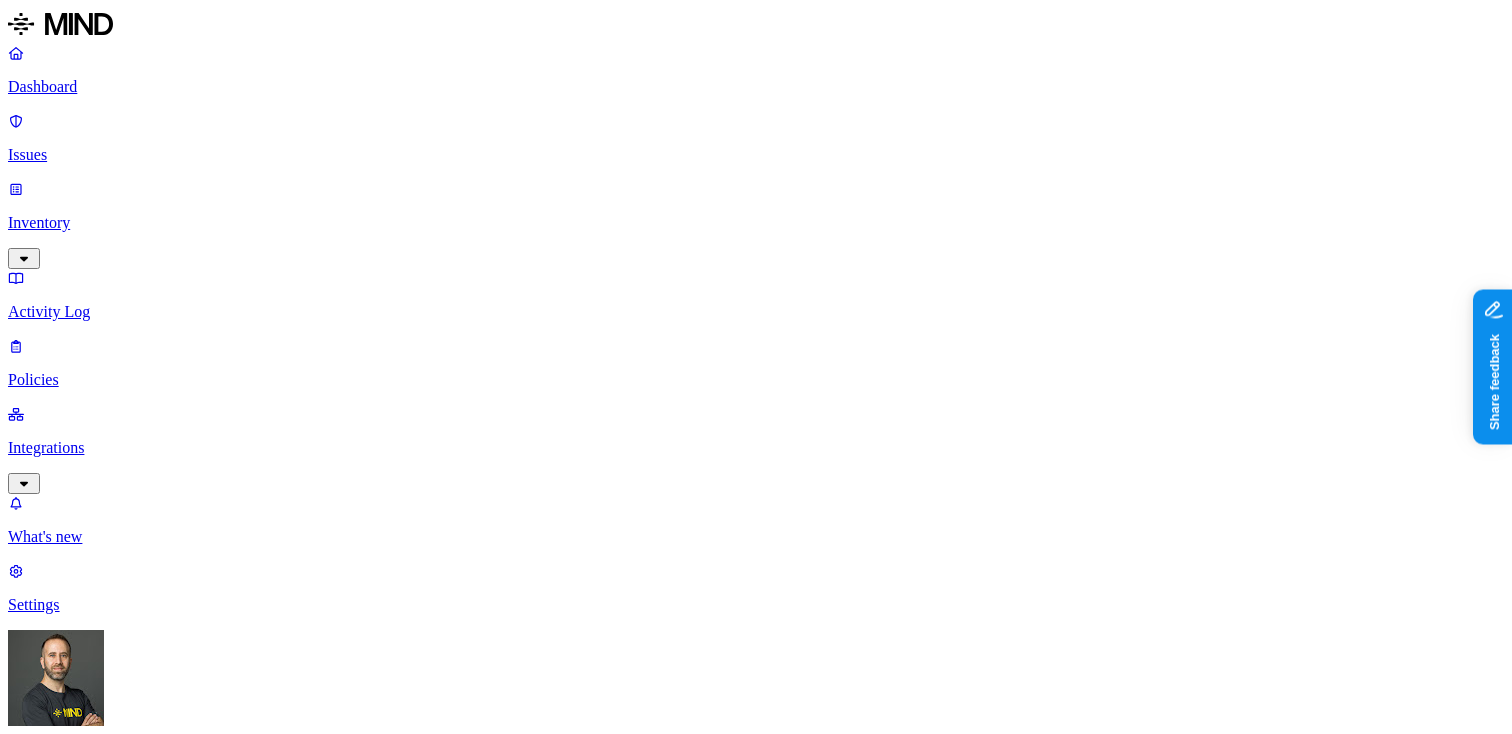 click on "Inventory" at bounding box center (756, 223) 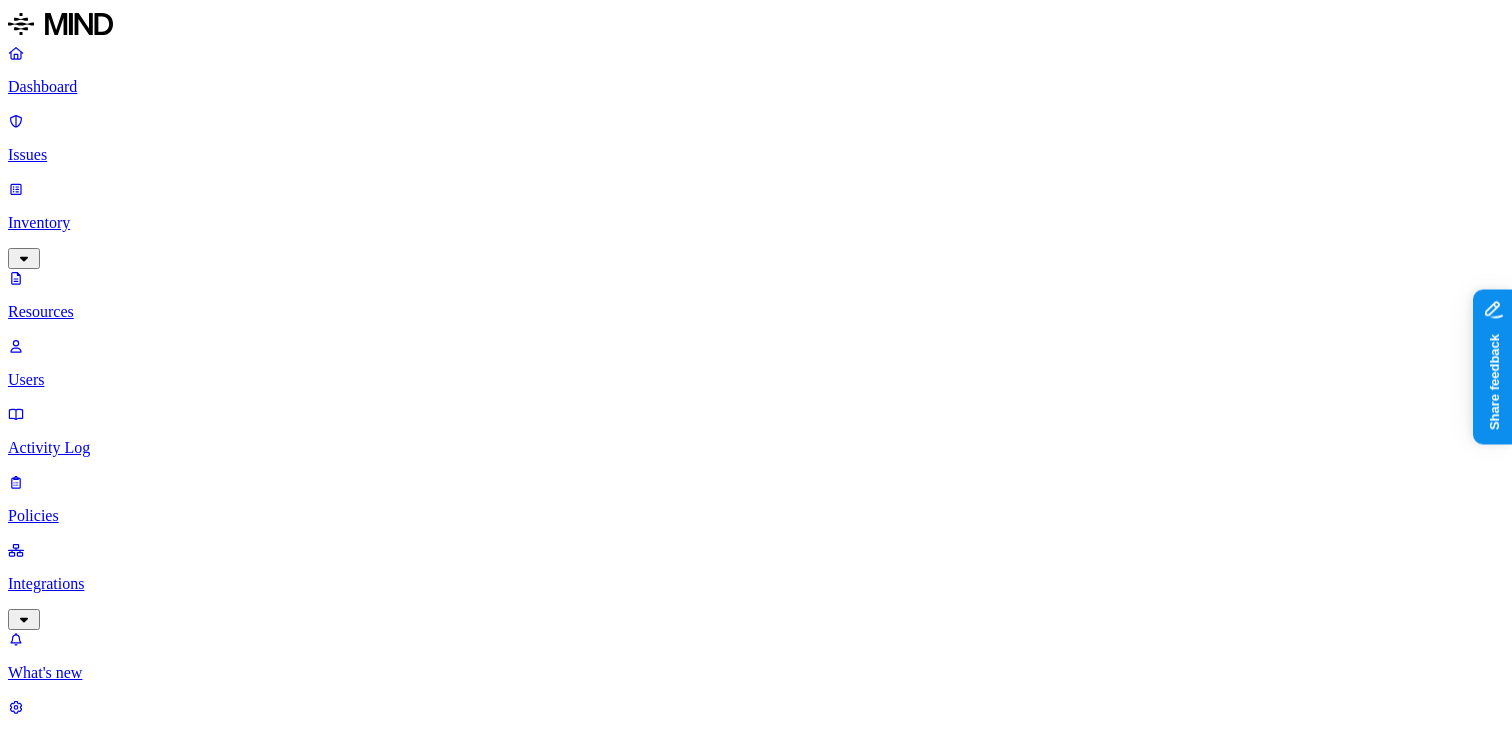 click on "Users" at bounding box center (756, 380) 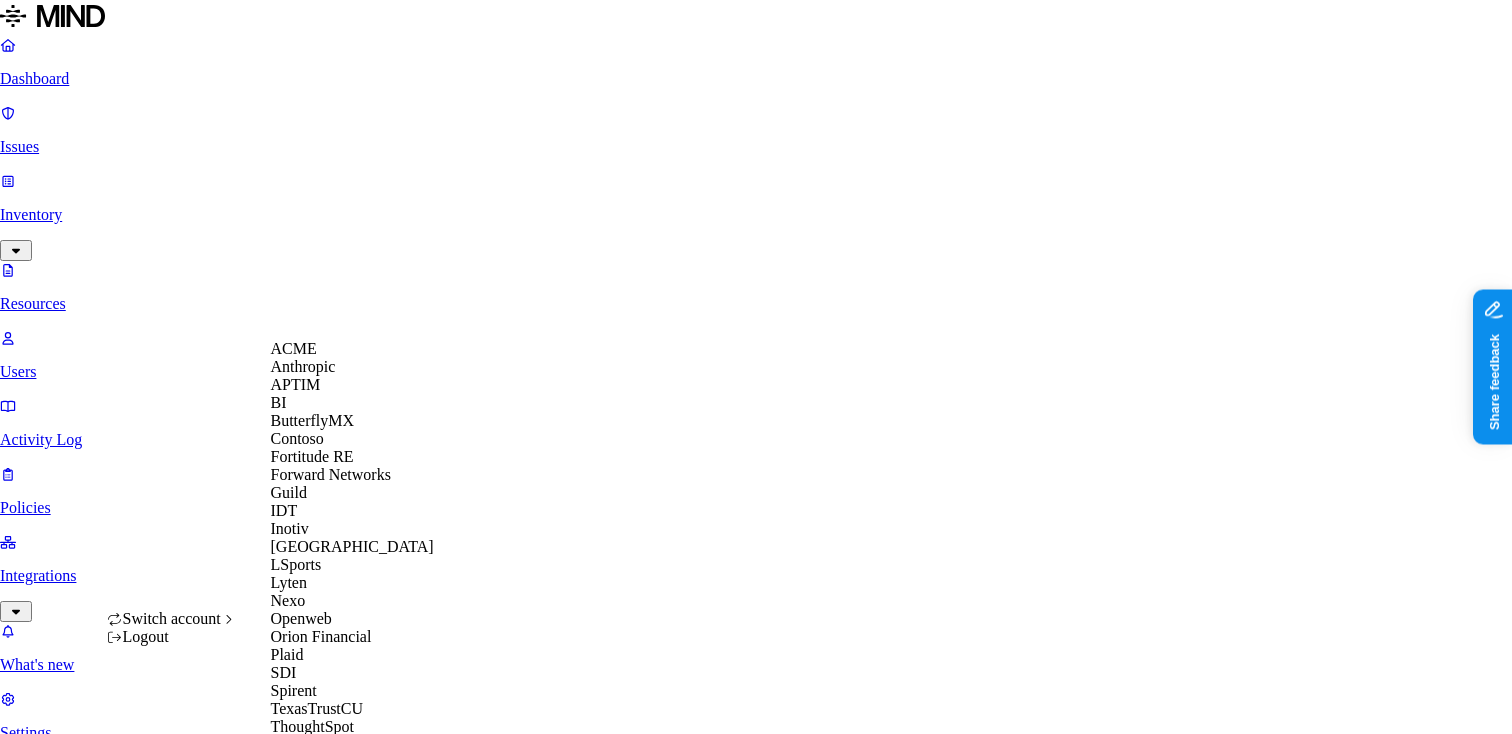 scroll, scrollTop: 560, scrollLeft: 0, axis: vertical 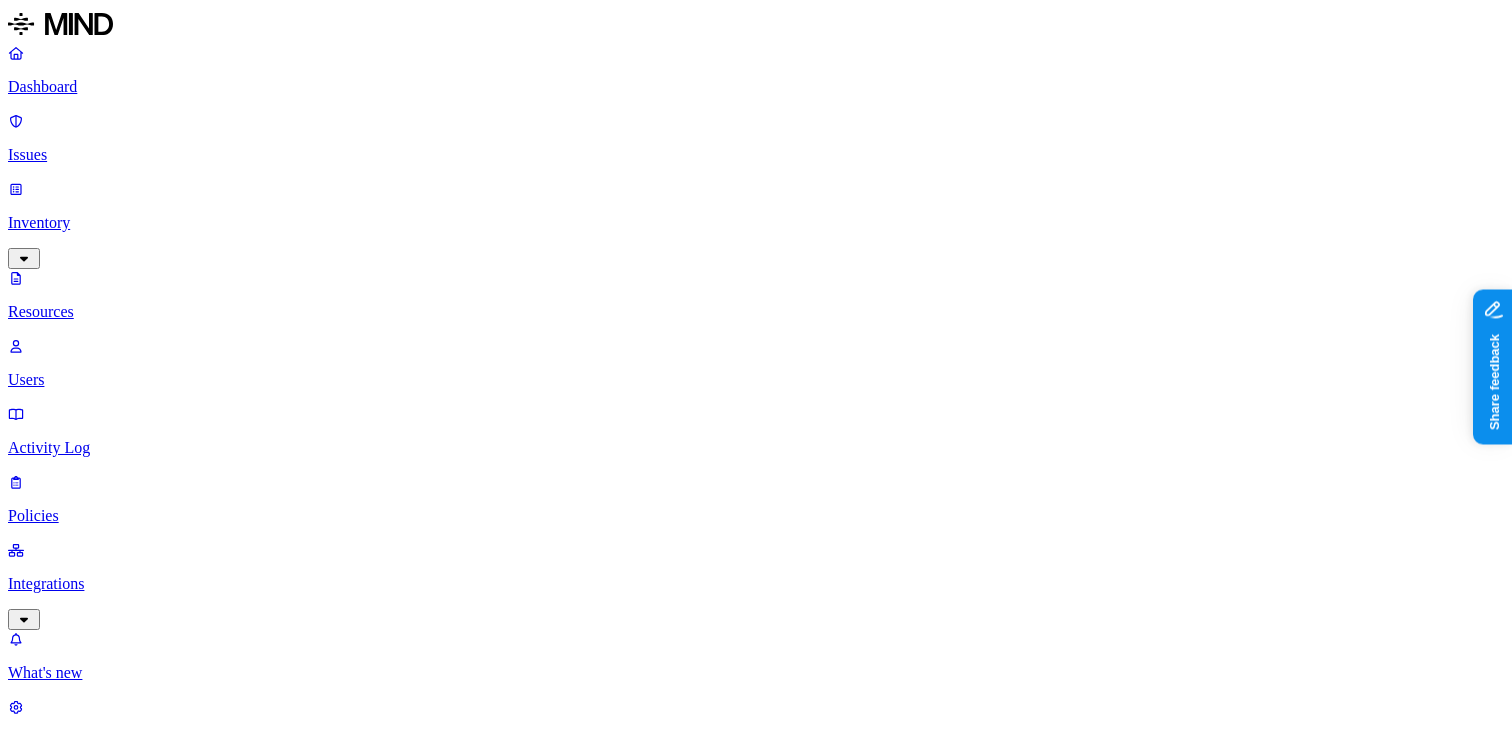click 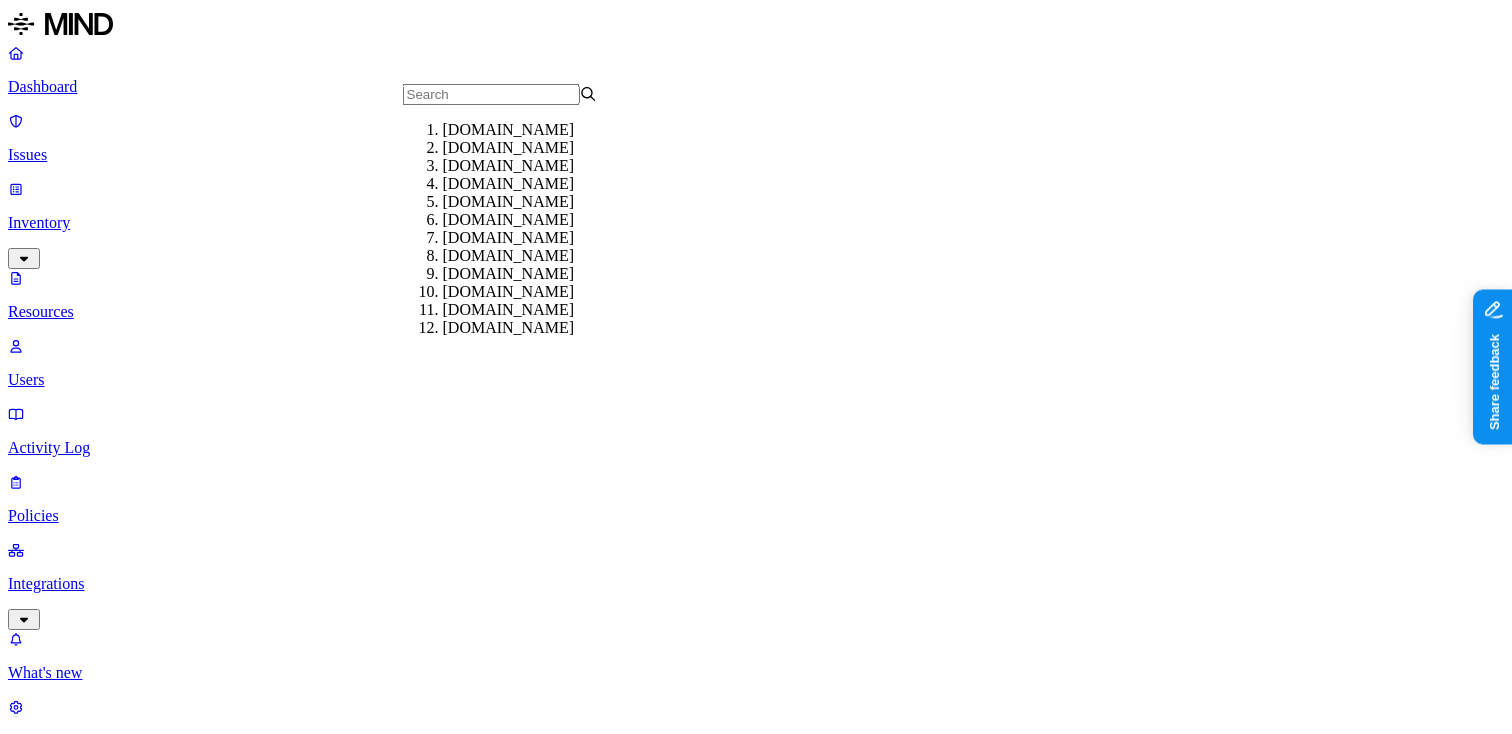 click on "[DOMAIN_NAME]" at bounding box center (540, 130) 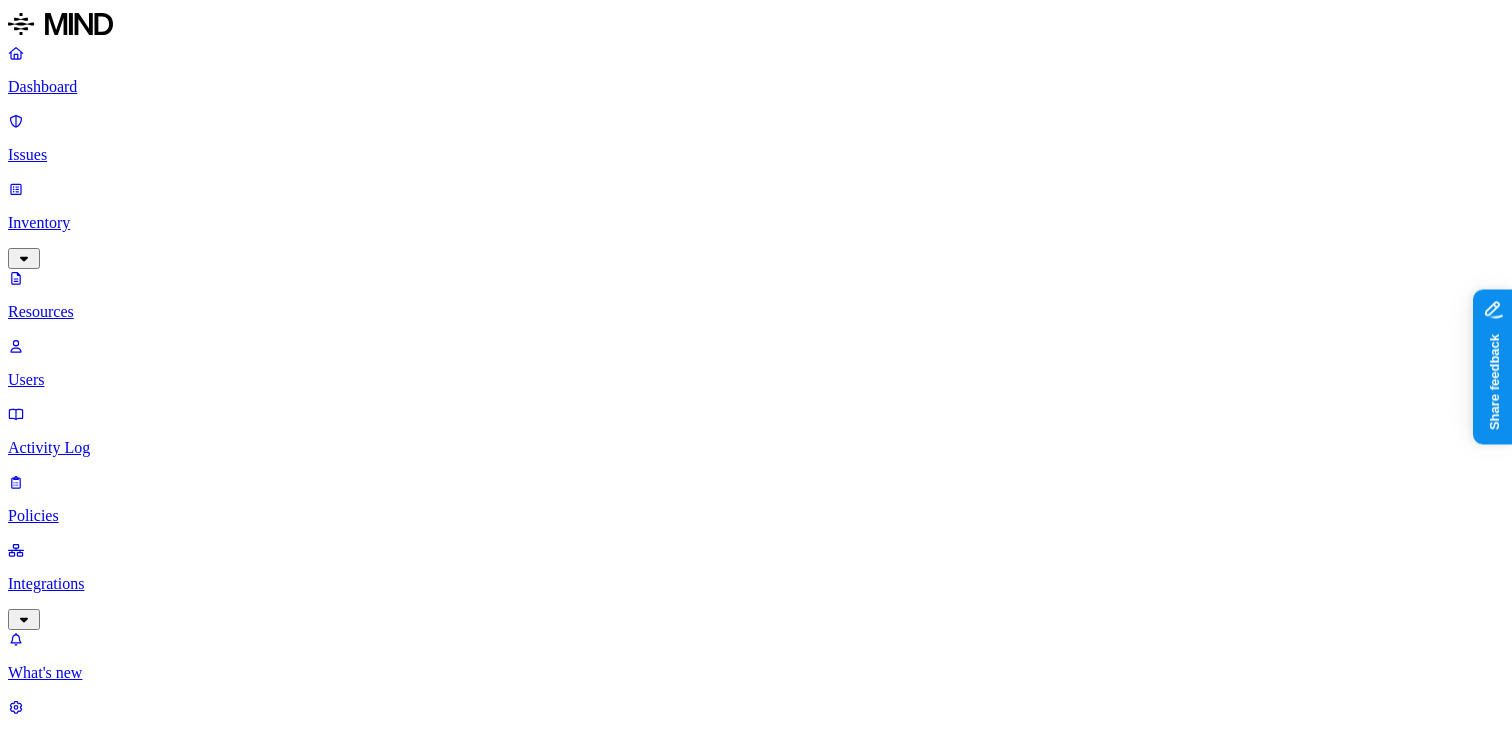 click on "Email domain: [DOMAIN_NAME] Type Department Status Risk 4,894 Users" at bounding box center (756, 1120) 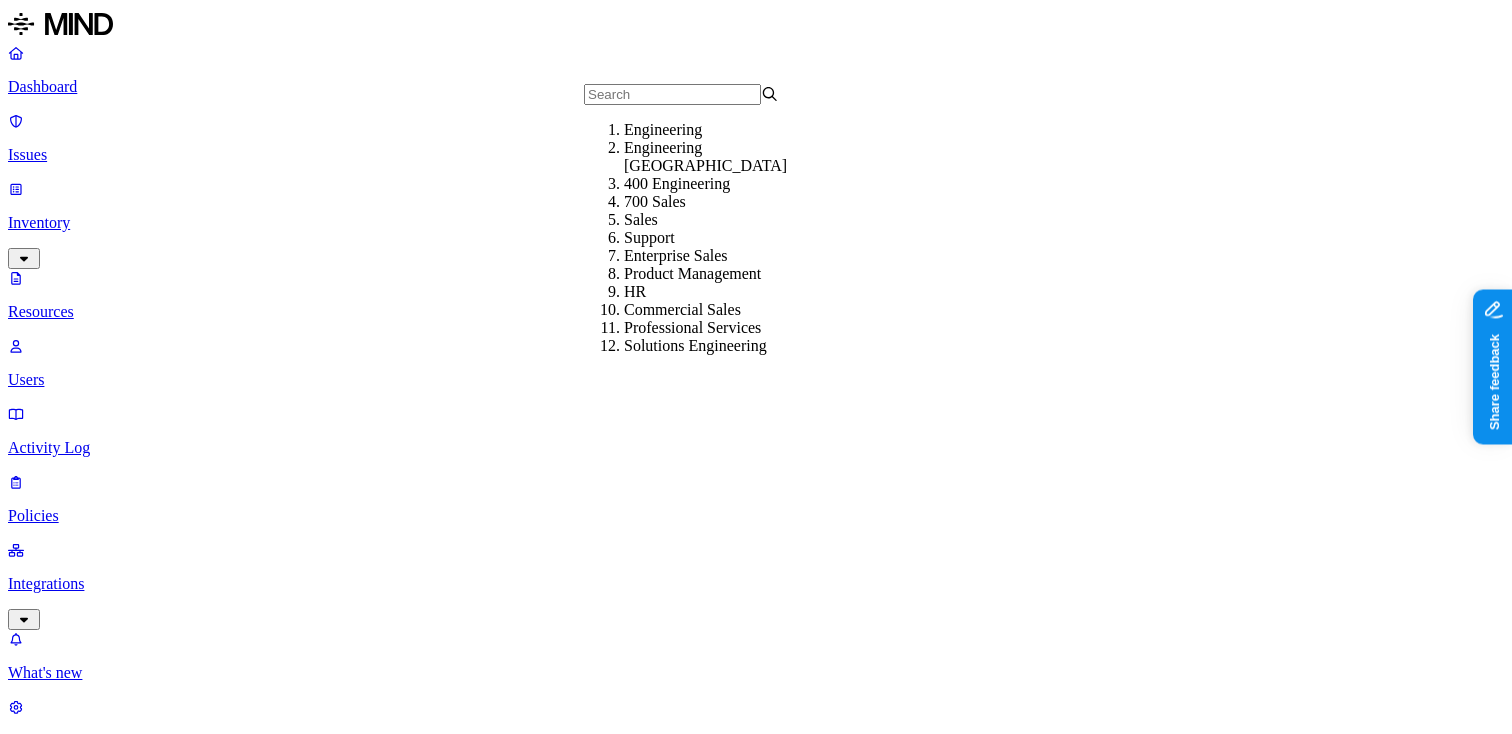 click on "Users" at bounding box center (756, 1004) 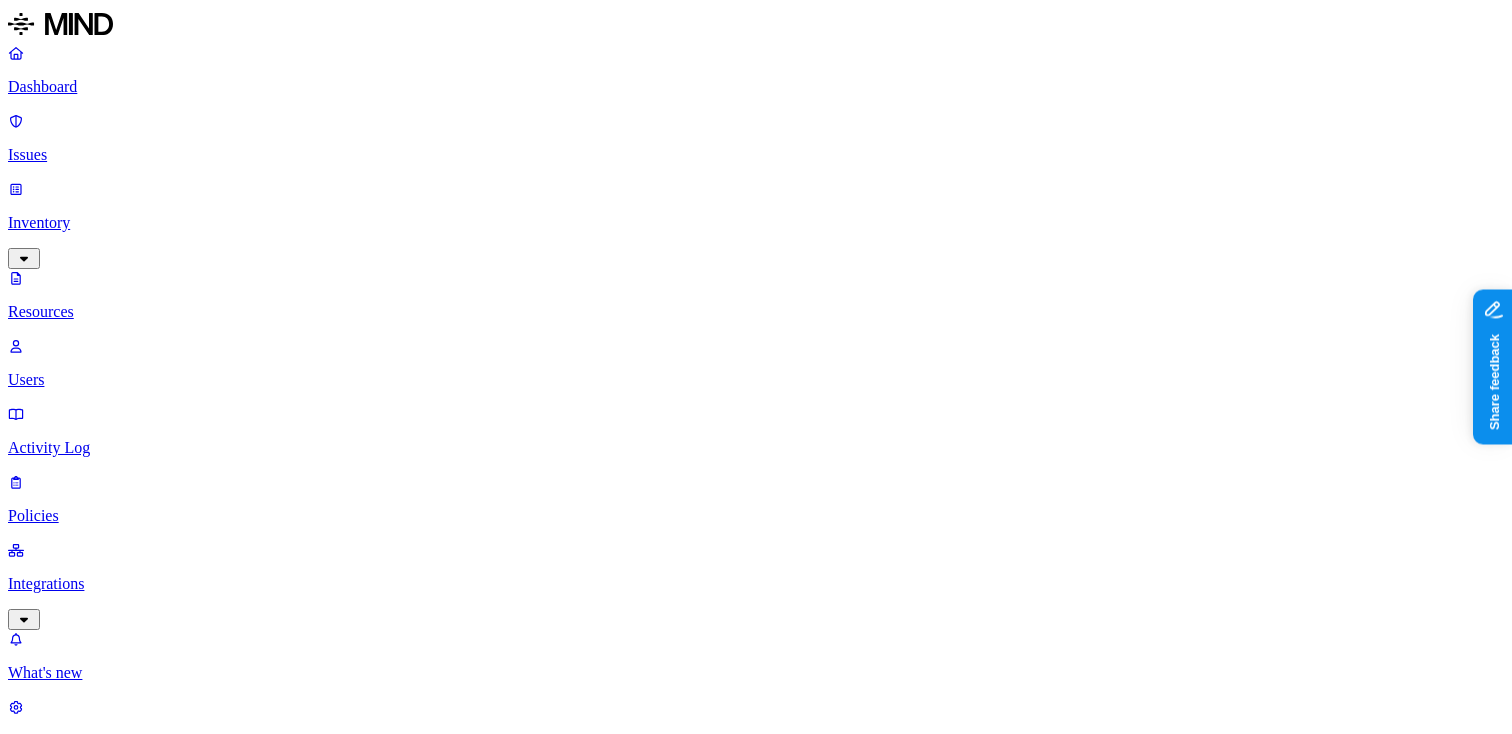click on "Department" at bounding box center [51, 1111] 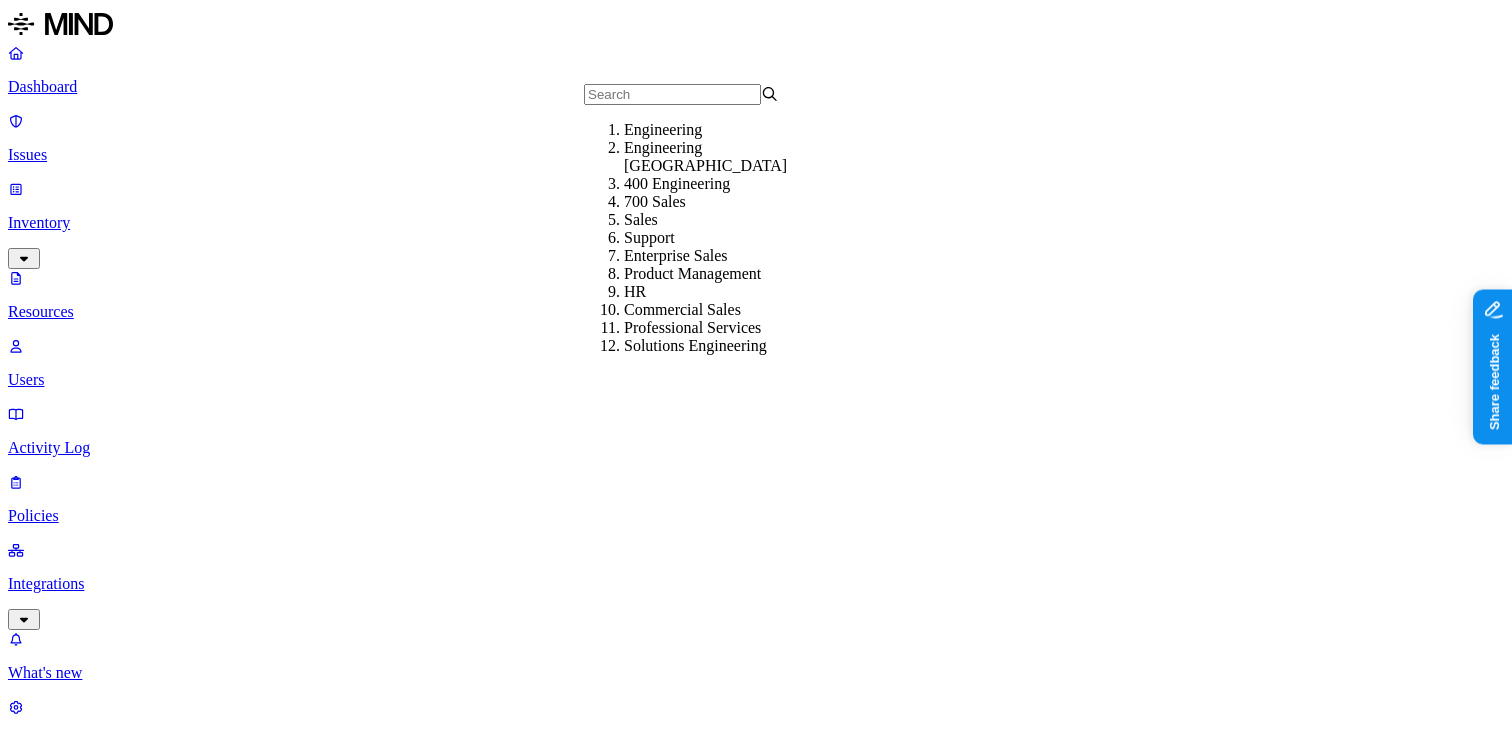 click on "Users" at bounding box center (756, 1004) 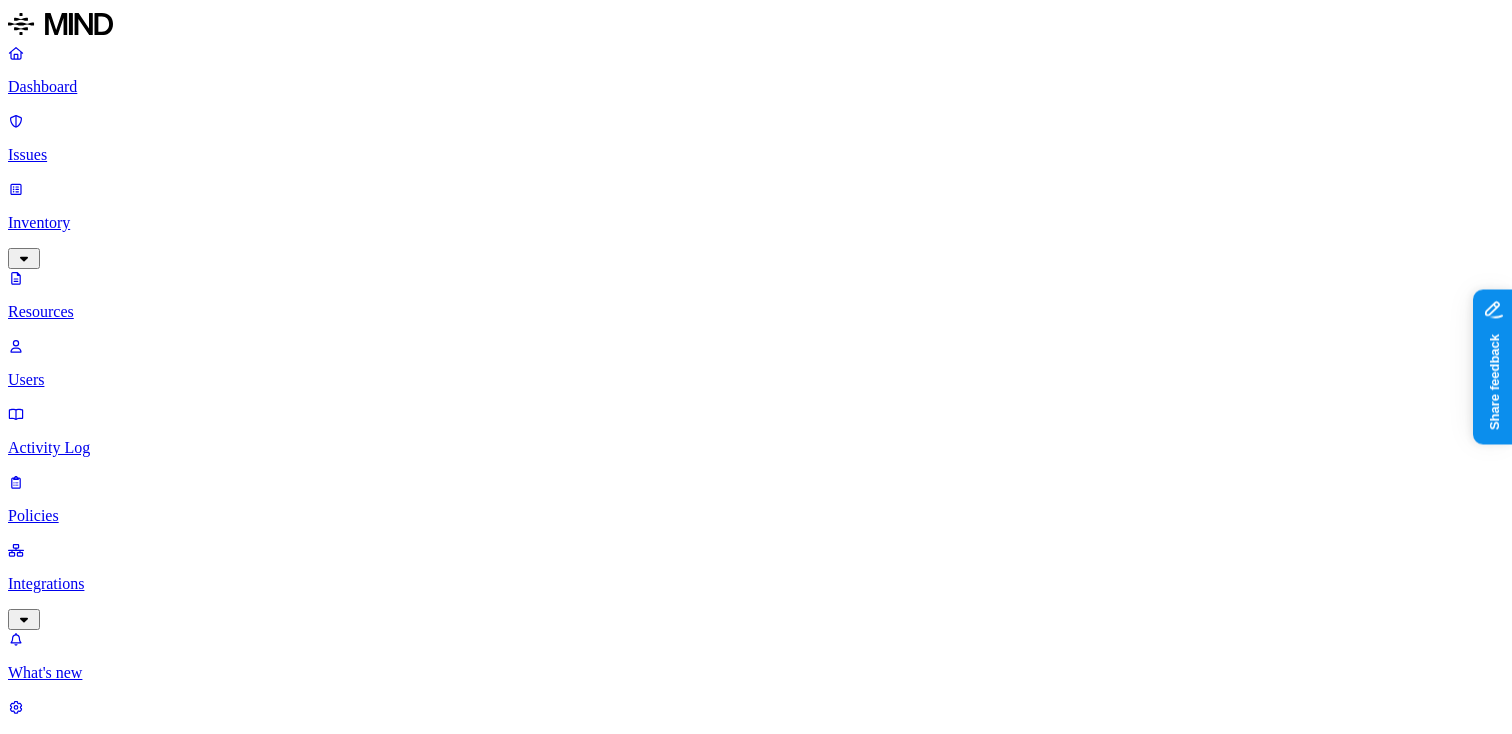 click 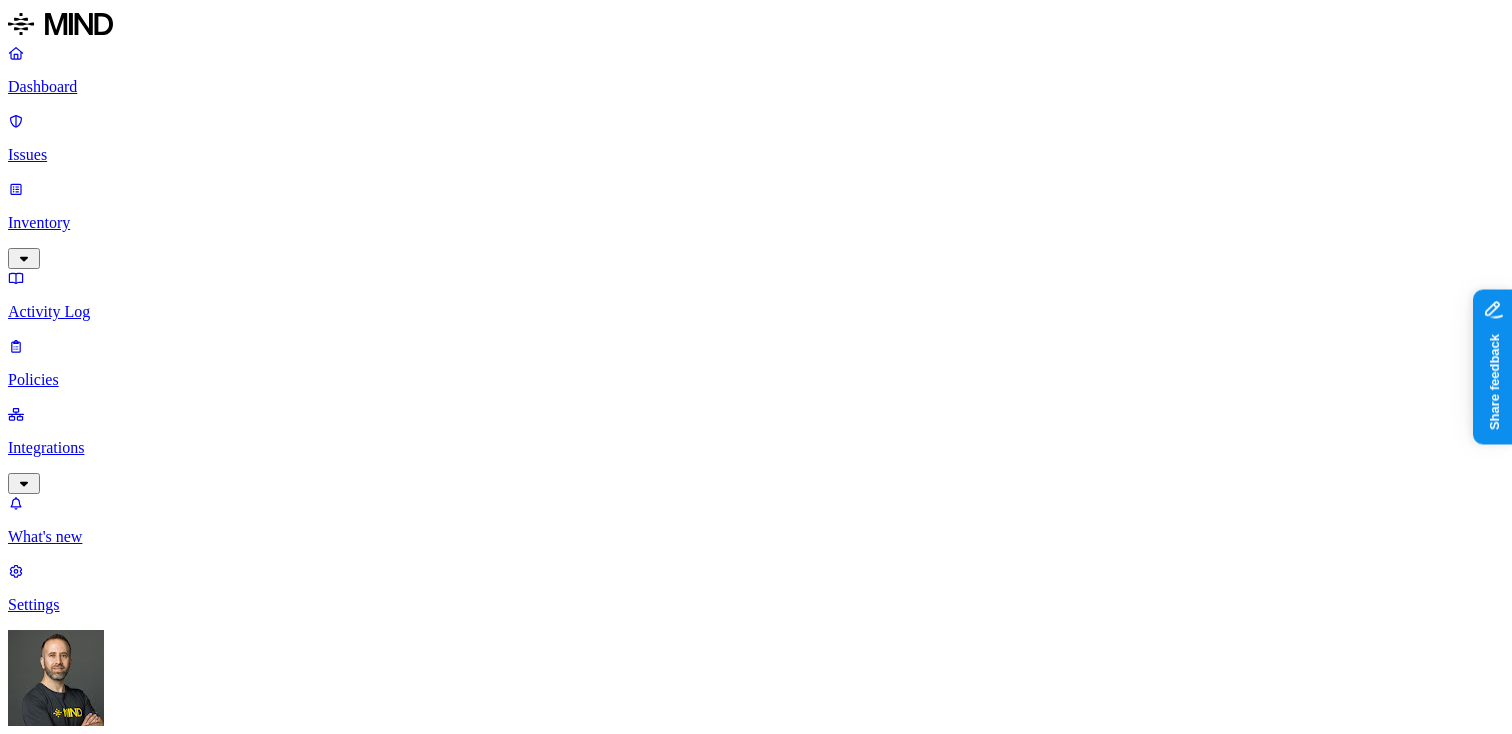 click on "Known entities" at bounding box center [756, 912] 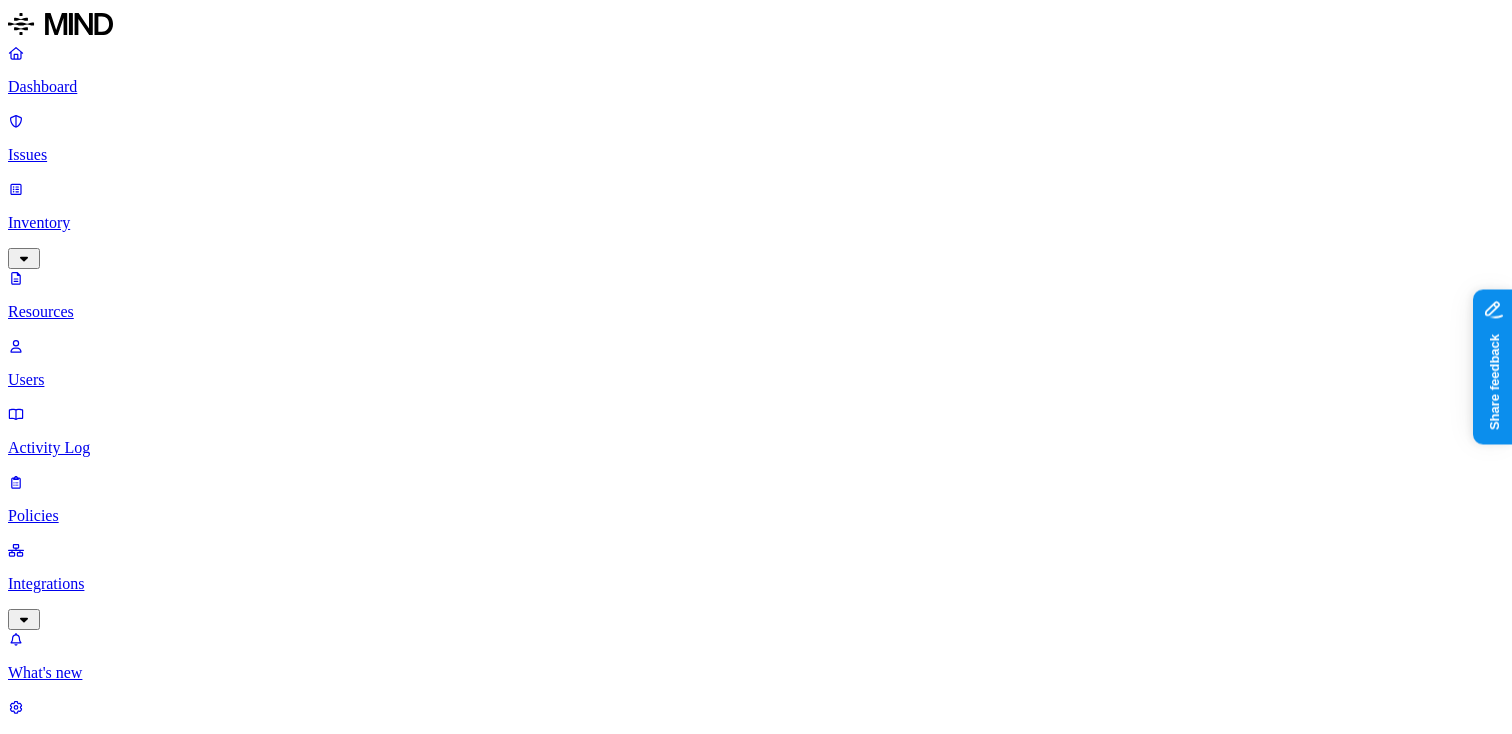 click on "Users" at bounding box center [756, 380] 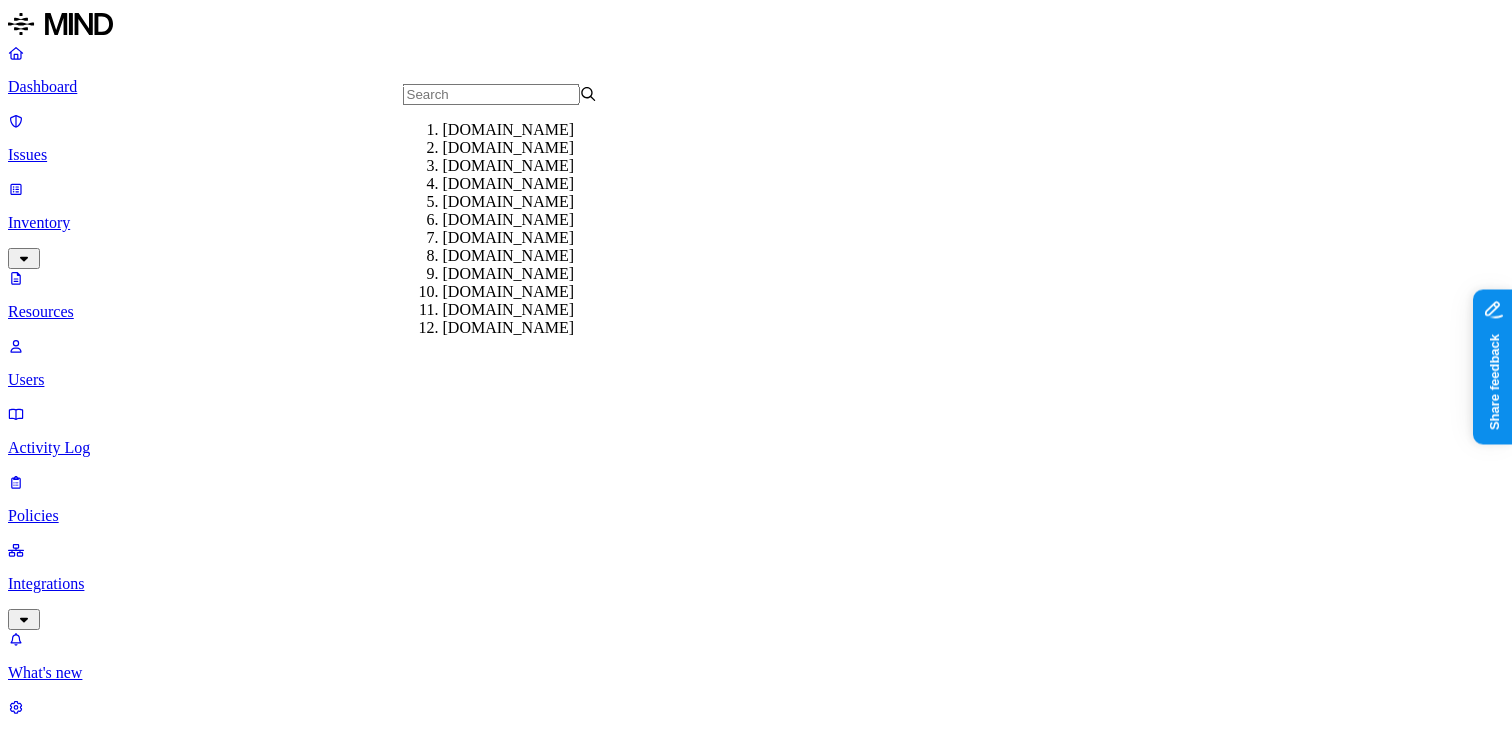 click on "Users" at bounding box center (756, 1004) 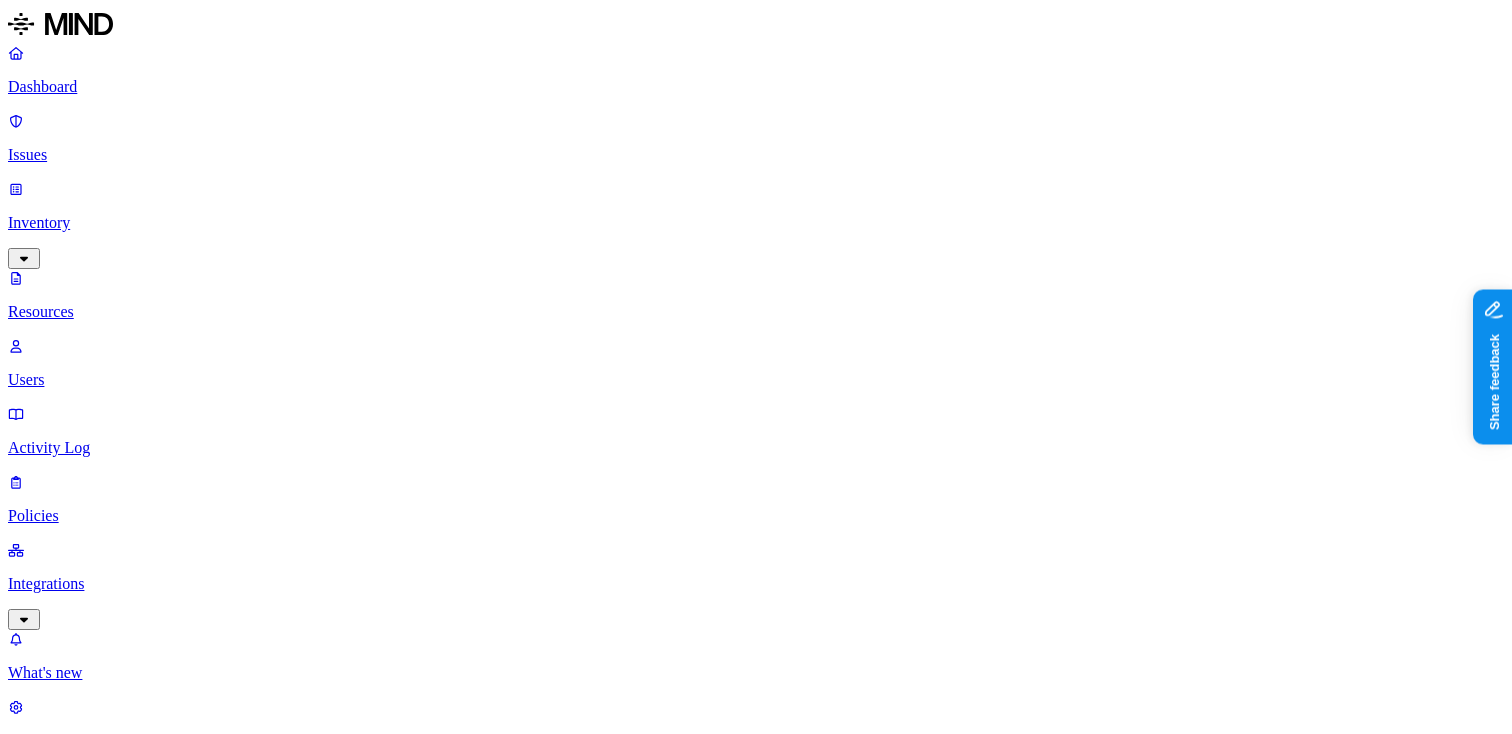 click on "Type" at bounding box center (38, 1090) 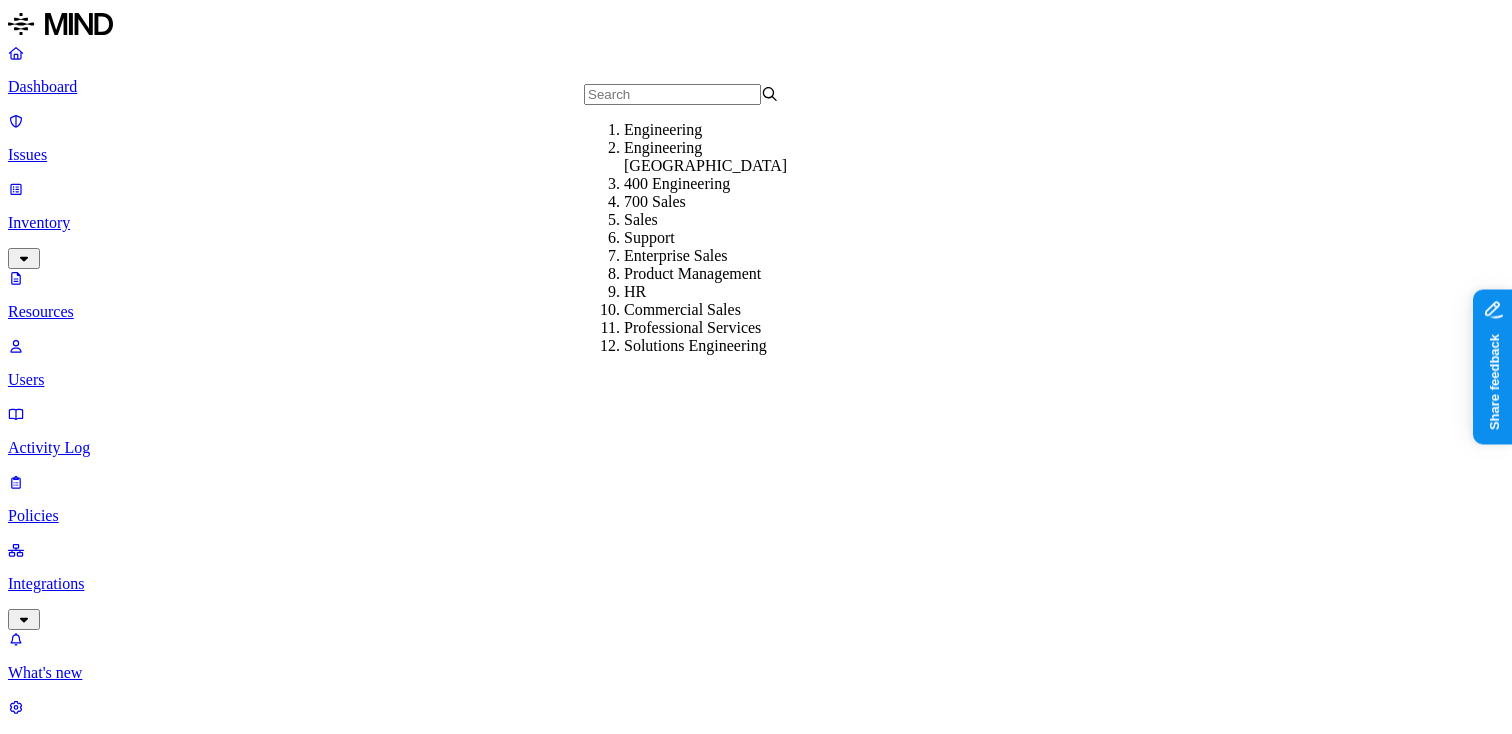 click on "Users" at bounding box center (756, 1004) 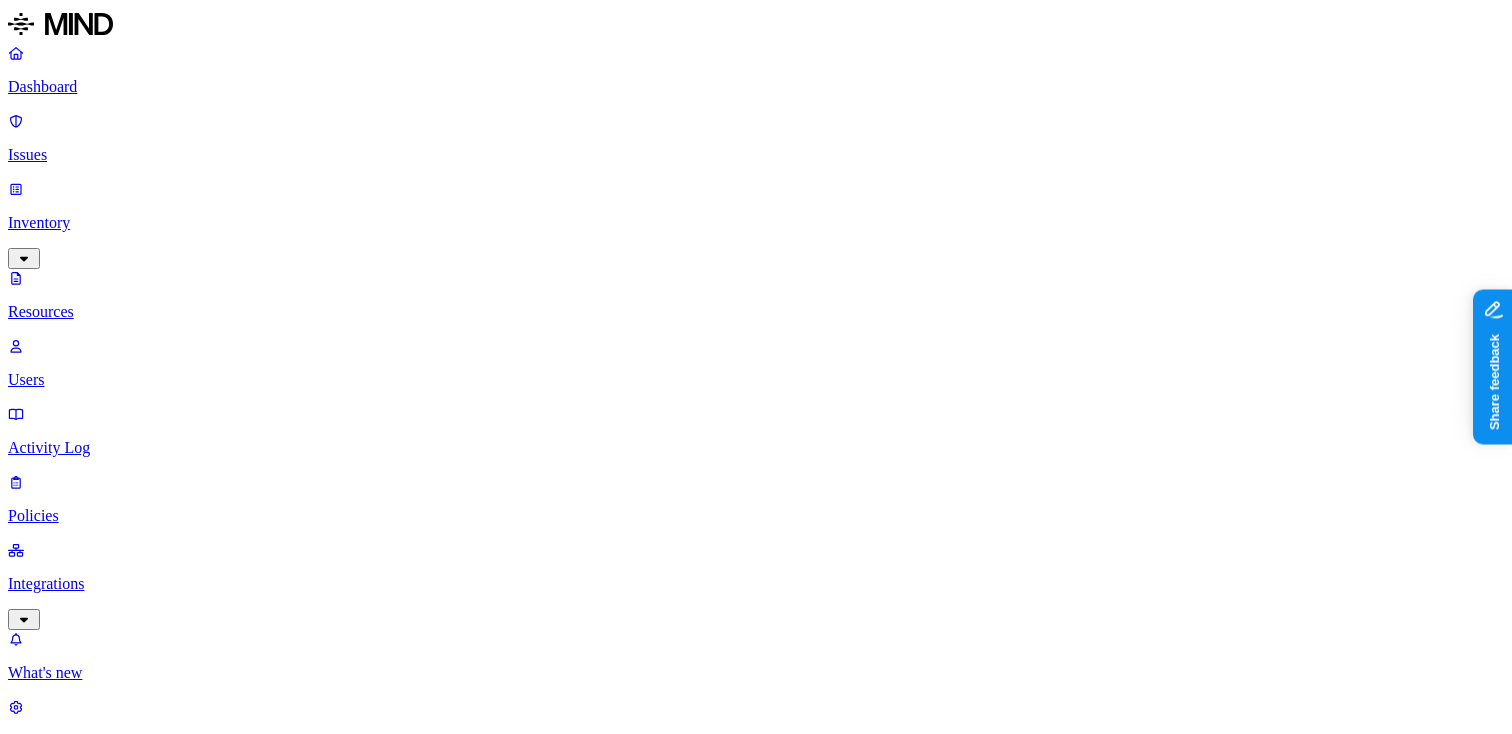 click on "Department" at bounding box center [51, 1111] 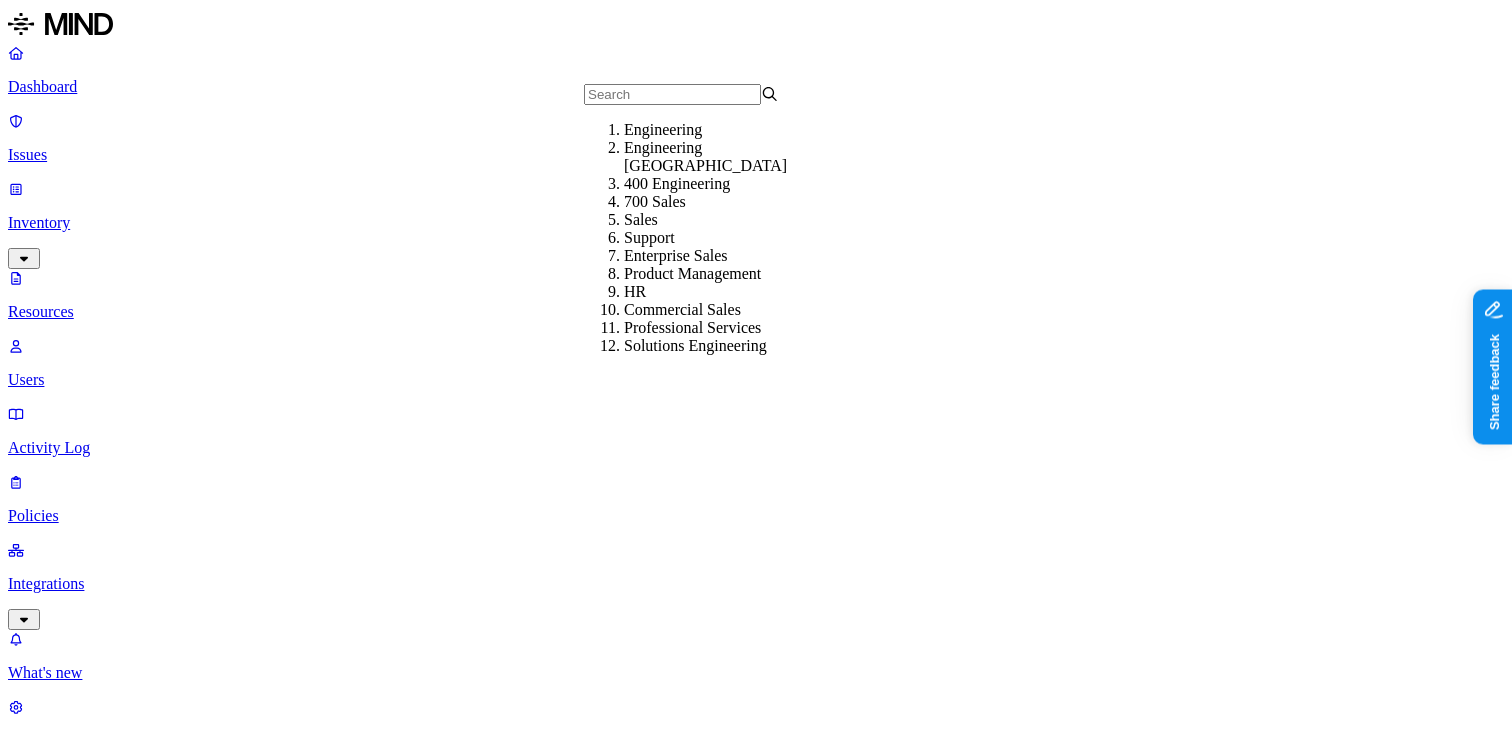 click on "Users" at bounding box center (756, 1004) 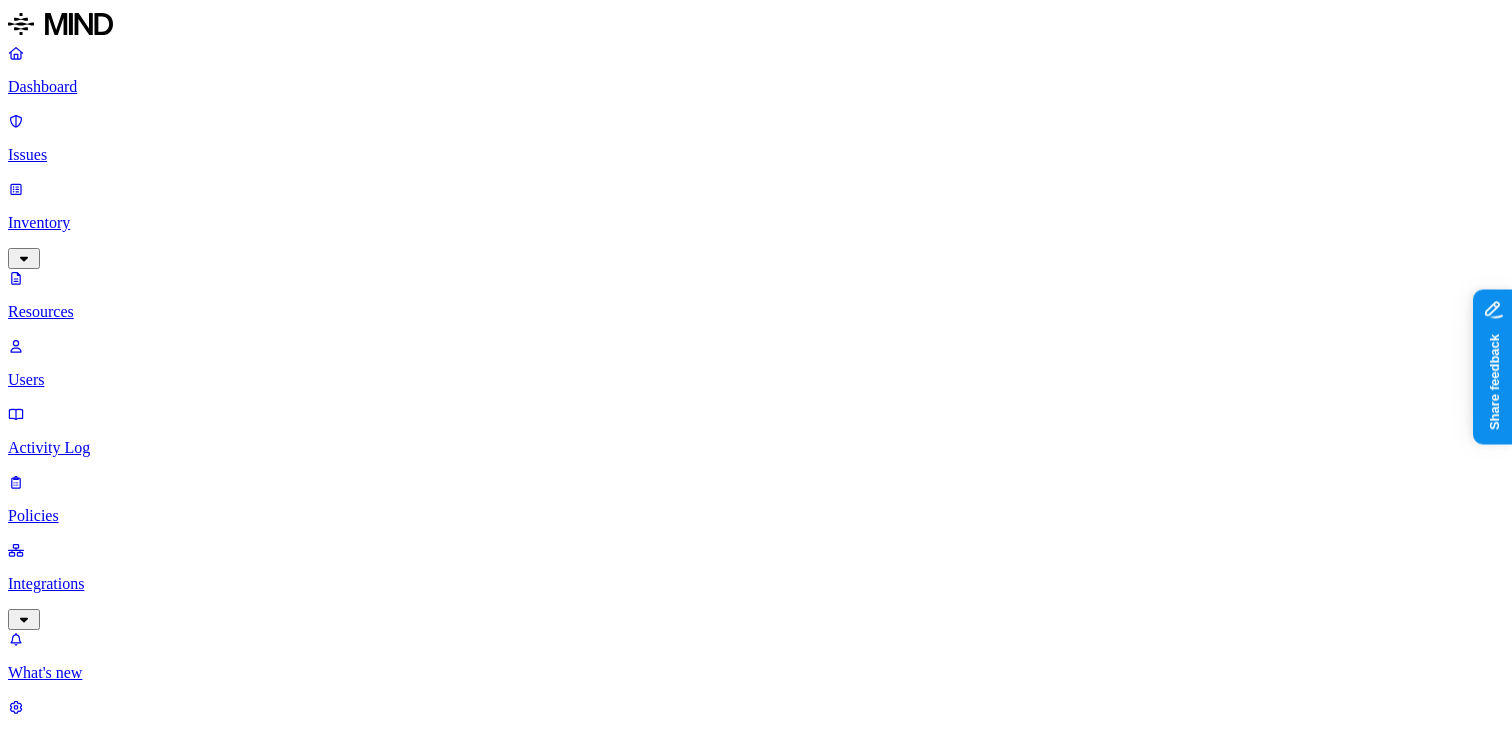 click on "_24g000-8psdc3874020@scaligent.onmicrosoft.com" at bounding box center (163, 1259) 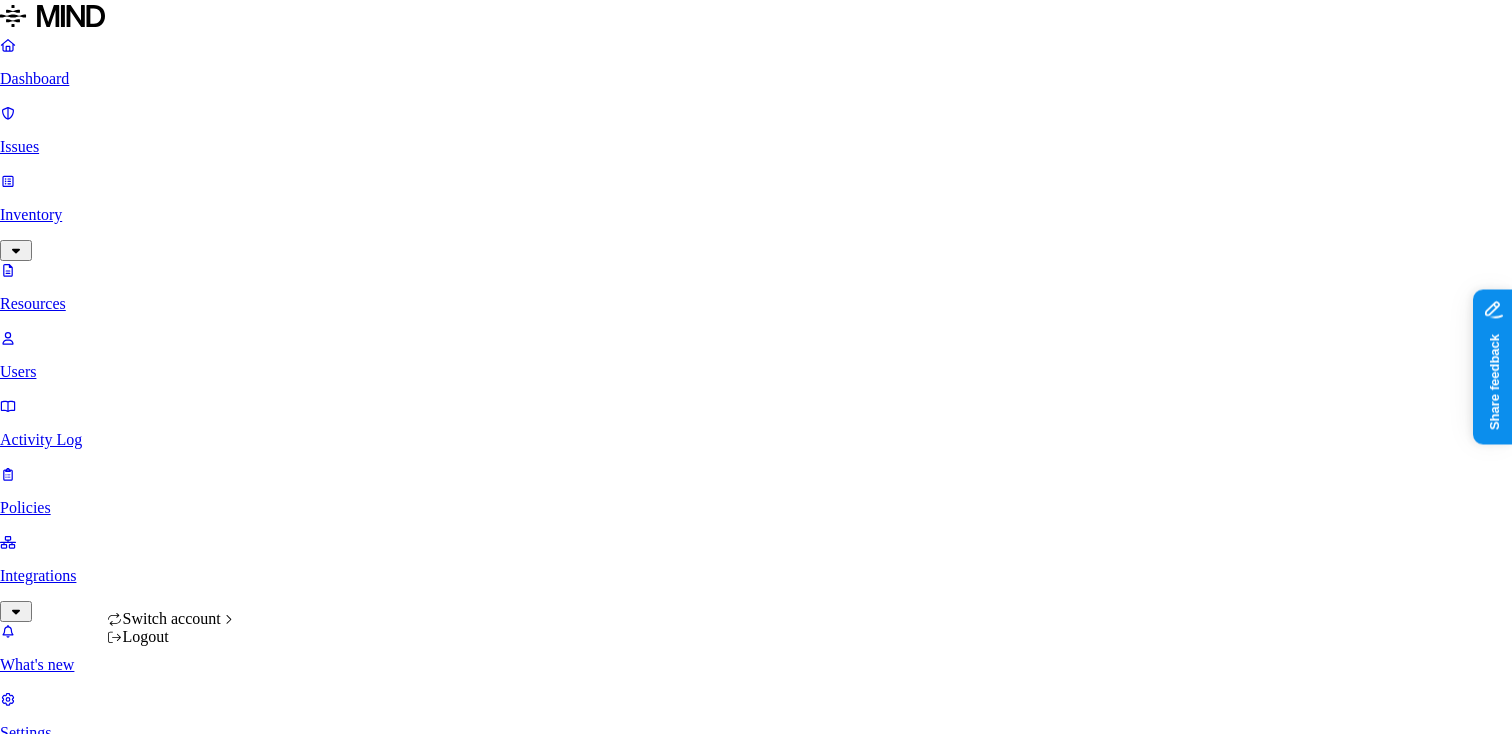 click on "Dashboard Issues Inventory Resources Users Activity Log Policies Integrations What's new 1 Settings Tom Mayblum ThoughtSpot Users Email domain Type Department Status Risk 23,315 Users Email Name Type Department Assigned issues _2 _24g000-8psdc3874020@scaligent.onmicrosoft.com svc.test-user Internal – – AA aaghran.ghosh@thoughtspot.com Aaghran Ghosh Internal Product Management – AA aaghran.ghosh@thoughtspot.com Aaghran Ghosh Internal Product Management – AA aaghran@seekwell.io Aaghran Ghosh Internal – – AA aakarsh.aggarwal@thoughtspot.com Aakarsh Aggarwal Internal 400 Engineering – AA aakash.solanki@thoughtspot.com Aakash Solanki Internal Engineering – AA aakash.solanki@thoughtspot.com Aakash Solanki Internal Engineering – AA aanal.patel@thoughtspot.com Aanal Patel Internal Engineering – AA aanal.patel@thoughtspot.com Aanal Patel Internal – – AA aaron.brox@thoughtspot.com Aaron Brox Internal 730  Solutions Engineering – AA aaron.hering@thoughtspot.com Aaron Hering Internal" at bounding box center (756, 2352) 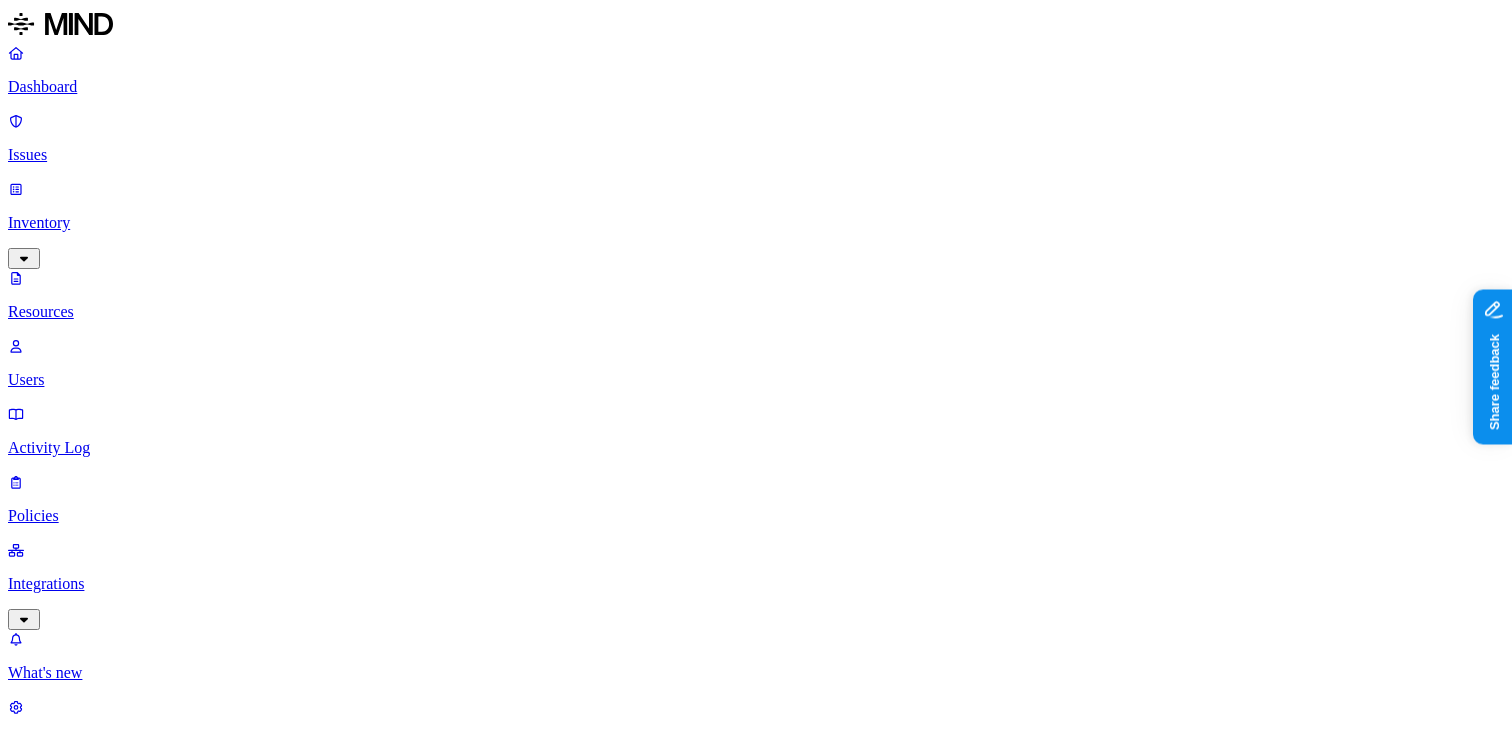 scroll, scrollTop: 0, scrollLeft: 0, axis: both 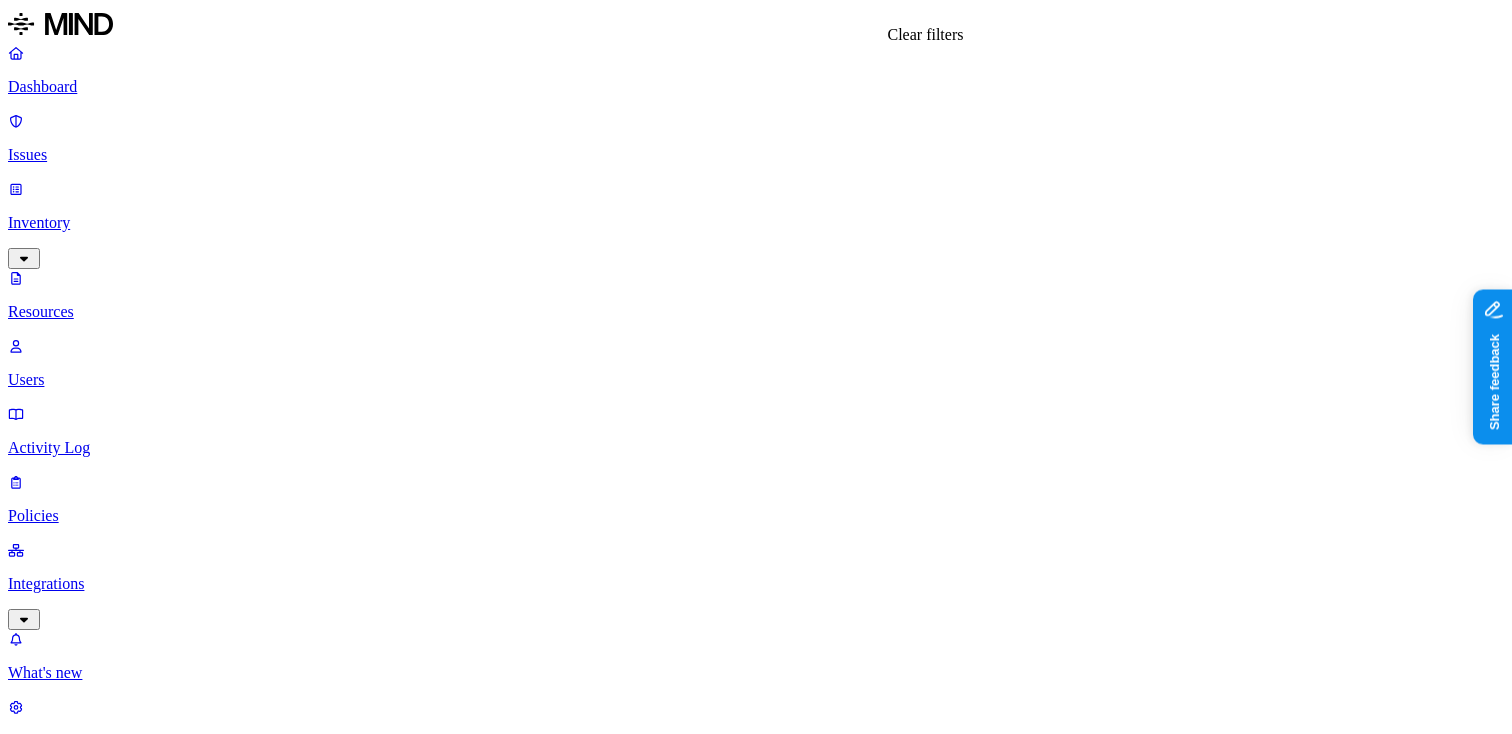 click 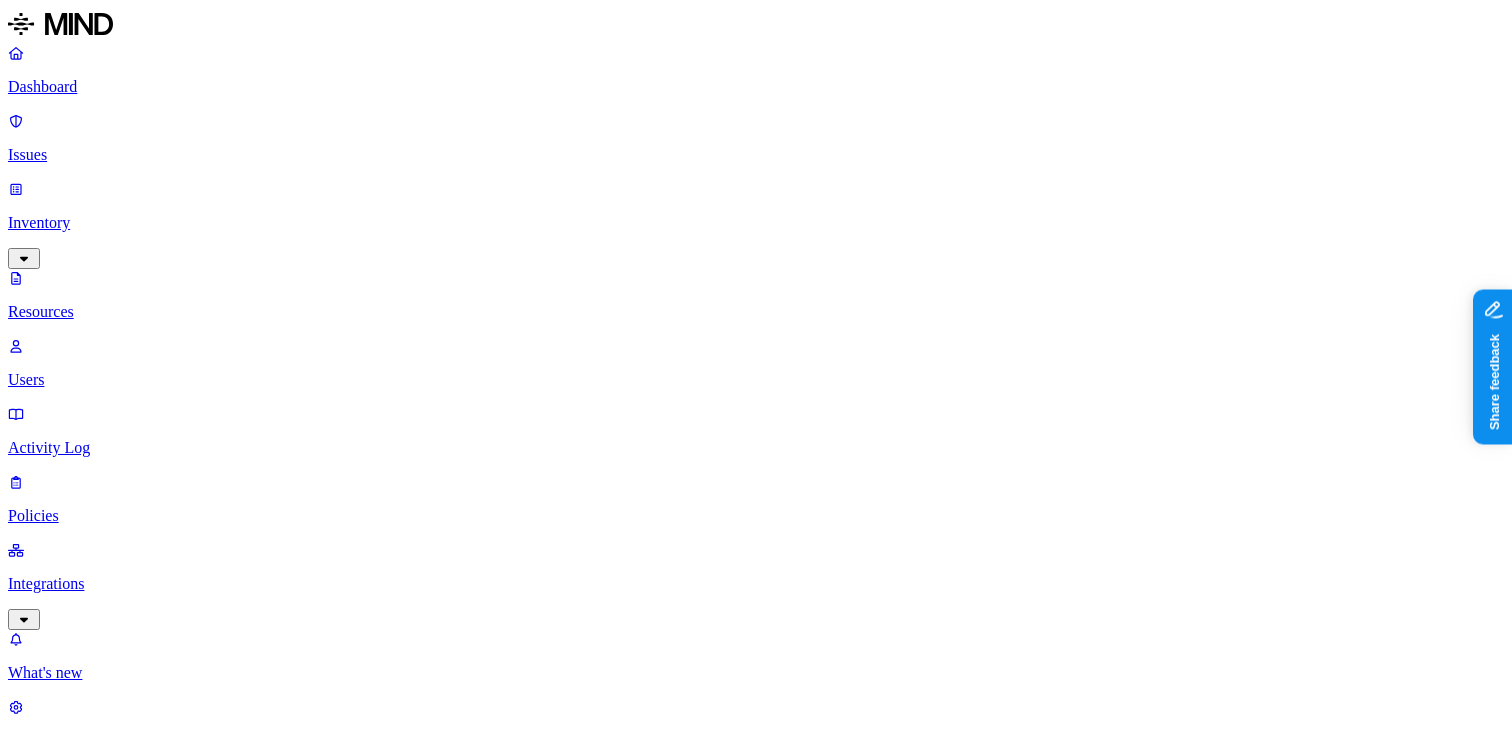 click on "Dashboard Issues Inventory Resources Users Activity Log Policies Integrations What's new 1 Settings Tom Mayblum ThoughtSpot Users Email domain Type Department Status Risk 23,315 Users Email Name Type Department Assigned issues _2 _24g000-8psdc3874020@scaligent.onmicrosoft.com svc.test-user Internal – – AA aaghran.ghosh@thoughtspot.com Aaghran Ghosh Internal Product Management – AA aaghran.ghosh@thoughtspot.com Aaghran Ghosh Internal Product Management – AA aaghran@seekwell.io Aaghran Ghosh Internal – – AA aakarsh.aggarwal@thoughtspot.com Aakarsh Aggarwal Internal 400 Engineering – AA aakash.solanki@thoughtspot.com Aakash Solanki Internal Engineering – AA aakash.solanki@thoughtspot.com Aakash Solanki Internal Engineering – AA aanal.patel@thoughtspot.com Aanal Patel Internal Engineering – AA aanal.patel@thoughtspot.com Aanal Patel Internal – – AA aaron.brox@thoughtspot.com Aaron Brox Internal 730  Solutions Engineering – AA aaron.hering@thoughtspot.com Aaron Hering Internal" at bounding box center (756, 2356) 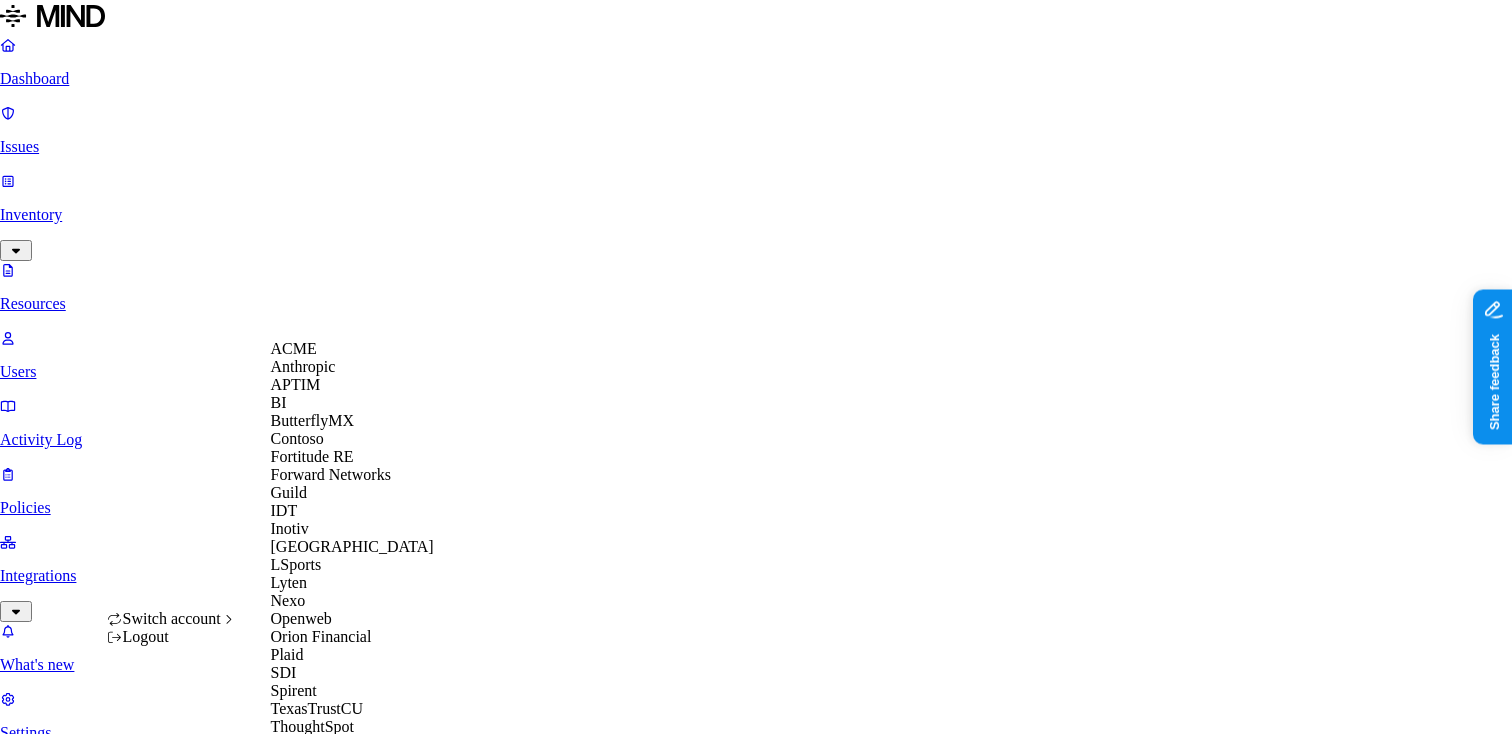 click on "ACME" at bounding box center (352, 349) 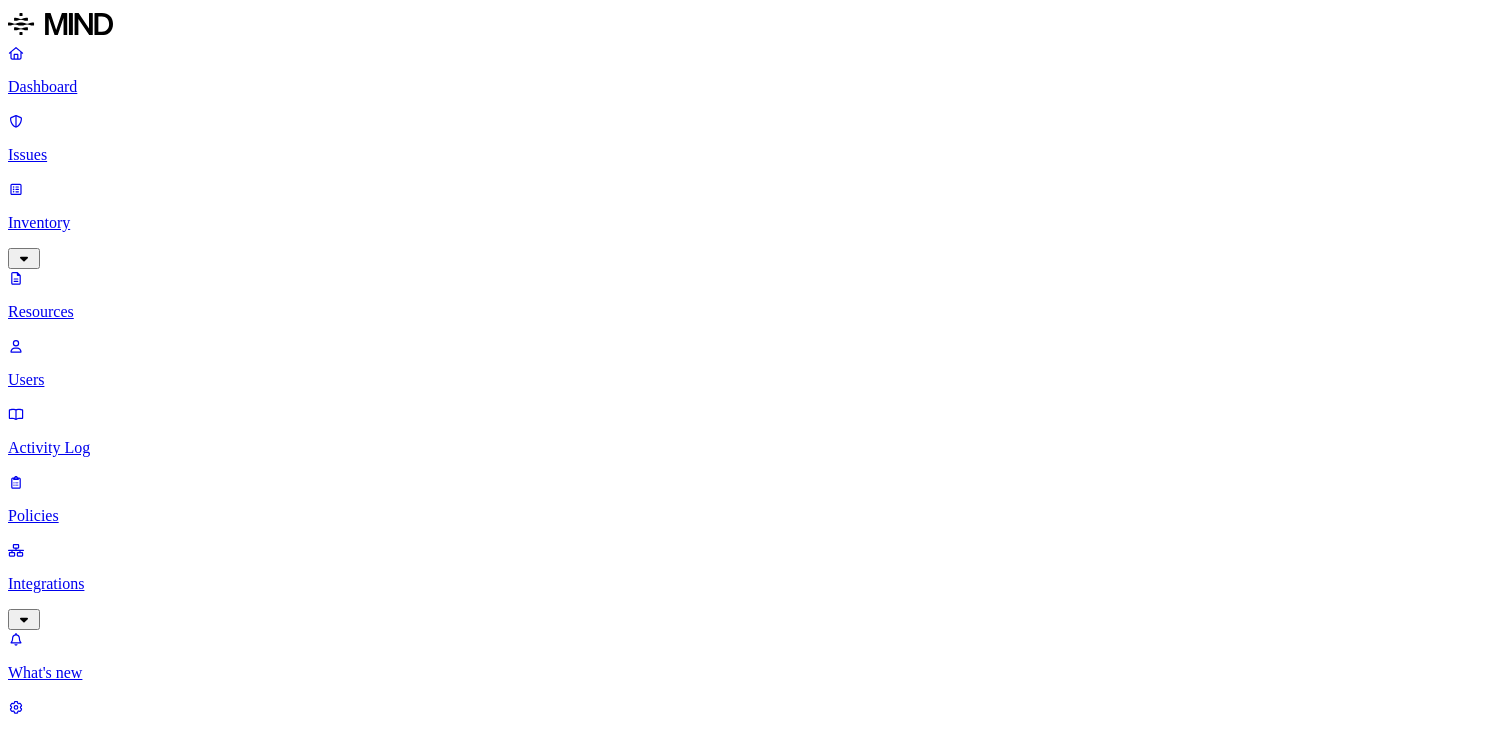 scroll, scrollTop: 0, scrollLeft: 0, axis: both 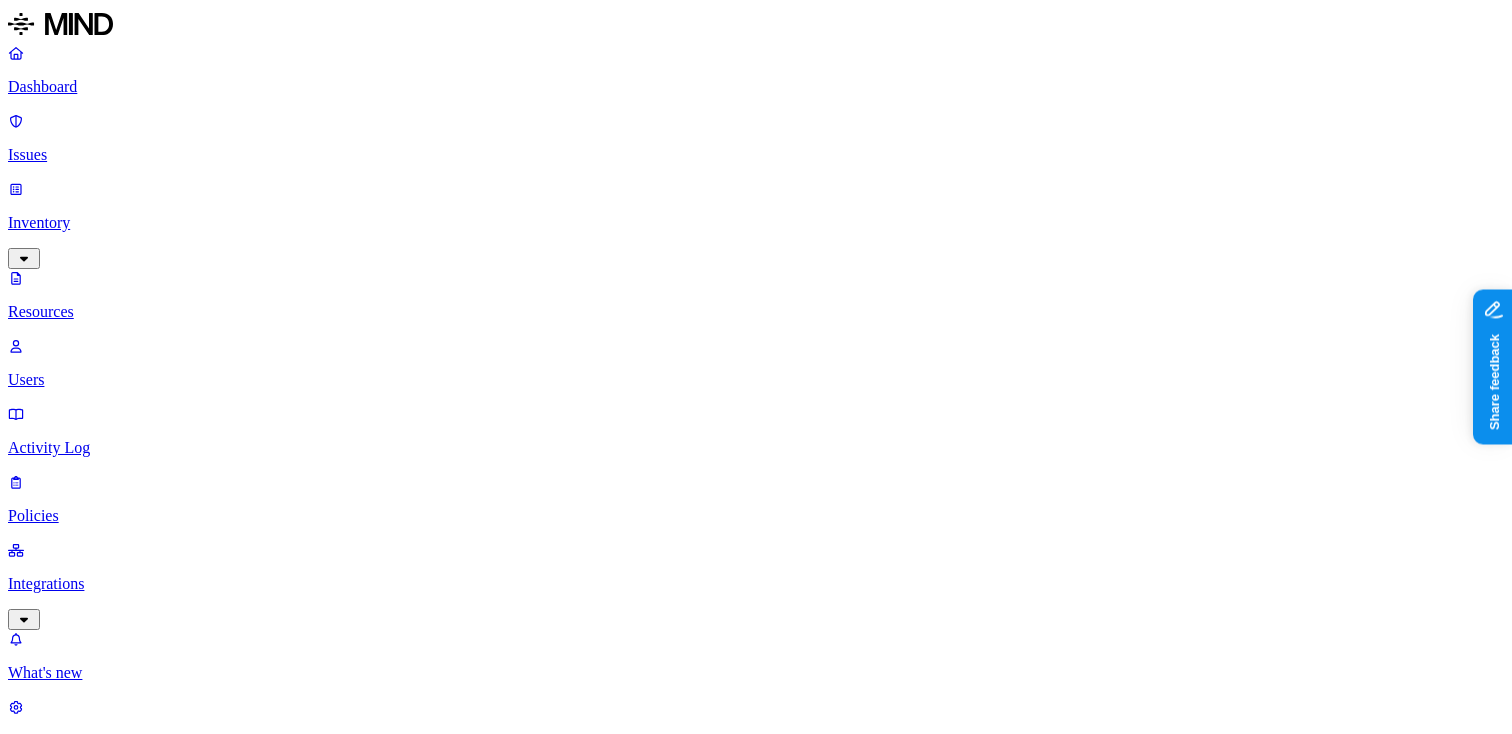 click on "Users" at bounding box center [756, 1004] 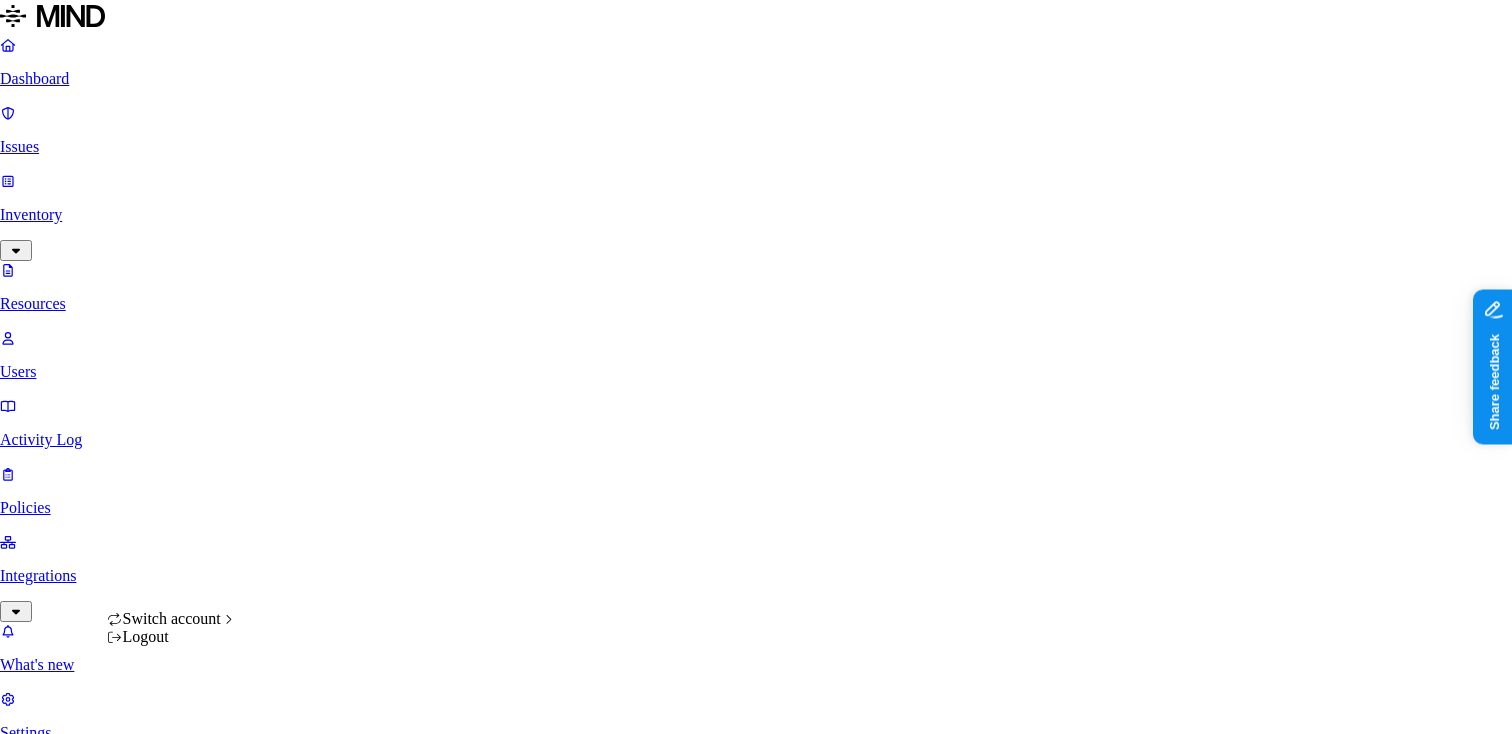 click on "Dashboard Issues Inventory Resources Users Activity Log Policies Integrations What's new 1 Settings [PERSON_NAME] ACME Users Email domain Type Department Status Risk 54 Users Email Name Type Department Assigned issues AD [EMAIL_ADDRESS][DOMAIN_NAME] [PERSON_NAME] Internal Retail [DATE] [EMAIL_ADDRESS][DOMAIN_NAME] [PERSON_NAME] Internal – – AD [EMAIL_ADDRESS][DOMAIN_NAME] On-Premises Directory Synchronization Service Account Internal – – AL [EMAIL_ADDRESS][DOMAIN_NAME] [PERSON_NAME] Internal Marketing – BL [EMAIL_ADDRESS][DOMAIN_NAME] Bla Bla Internal – – DI [EMAIL_ADDRESS][DOMAIN_NAME] [PERSON_NAME] Internal HR – ED [EMAIL_ADDRESS][DOMAIN_NAME] Edd Min Internal – – EM [EMAIL_ADDRESS][DOMAIN_NAME] email-tester Internal – – GA [EMAIL_ADDRESS][DOMAIN_NAME] Galco tannin Internal – – GR [EMAIL_ADDRESS][DOMAIN_NAME] [PERSON_NAME] Internal R&D – [PERSON_NAME] [PERSON_NAME][EMAIL_ADDRESS][DOMAIN_NAME] [PERSON_NAME] Internal – 772 HE [EMAIL_ADDRESS][DOMAIN_NAME] [PERSON_NAME] Internal R&D – HO [EMAIL_ADDRESS][DOMAIN_NAME] Hod Bin Noon" at bounding box center [756, 2019] 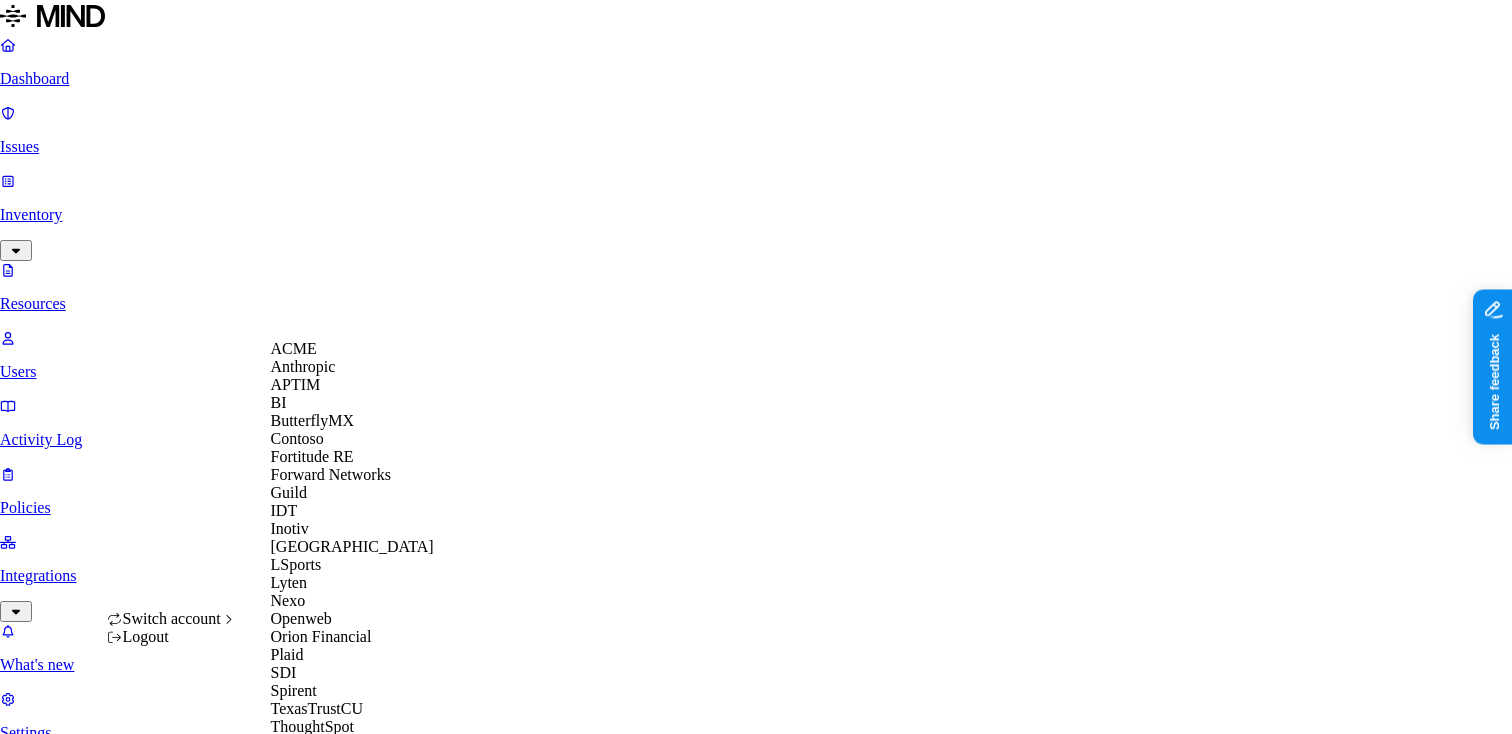 scroll, scrollTop: 560, scrollLeft: 0, axis: vertical 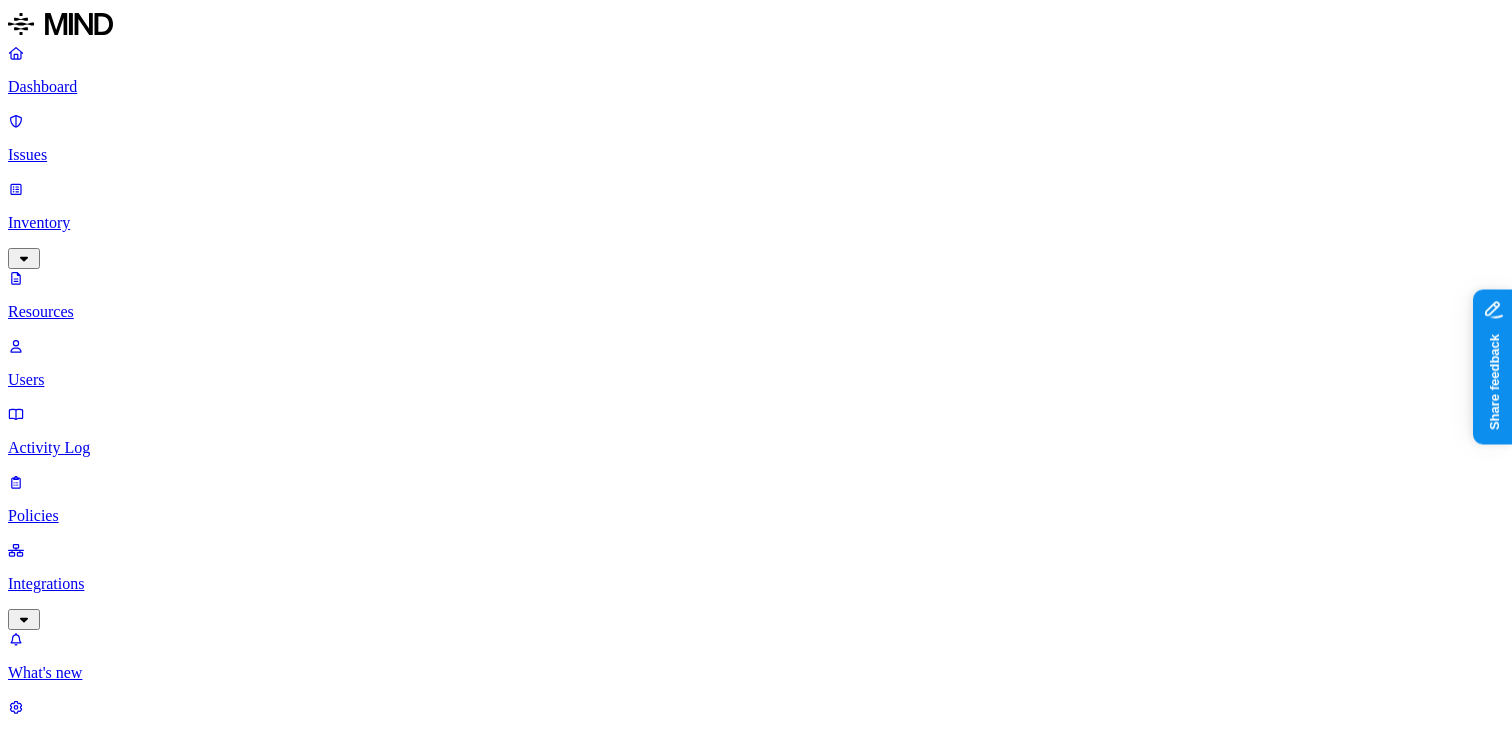 click on "Risk" at bounding box center [29, 1153] 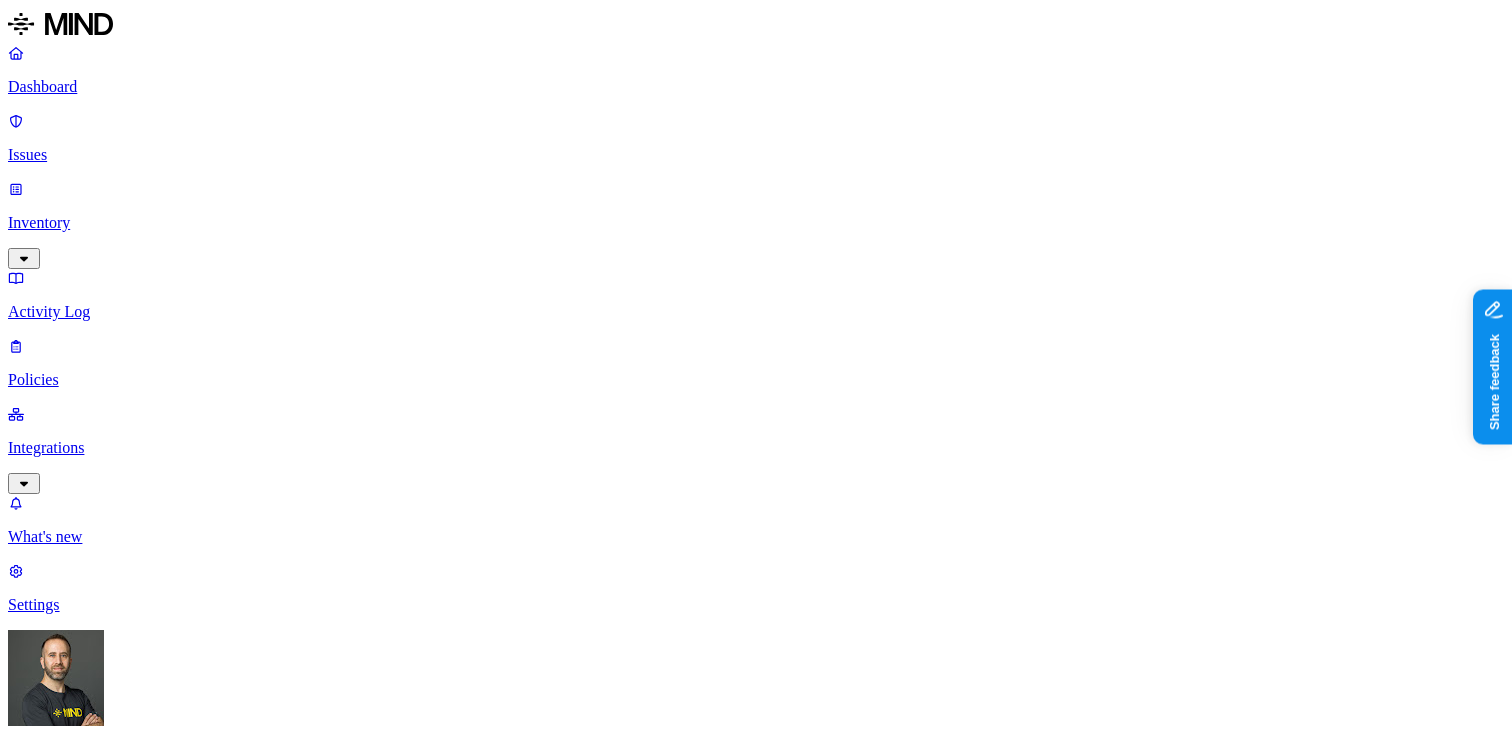 click 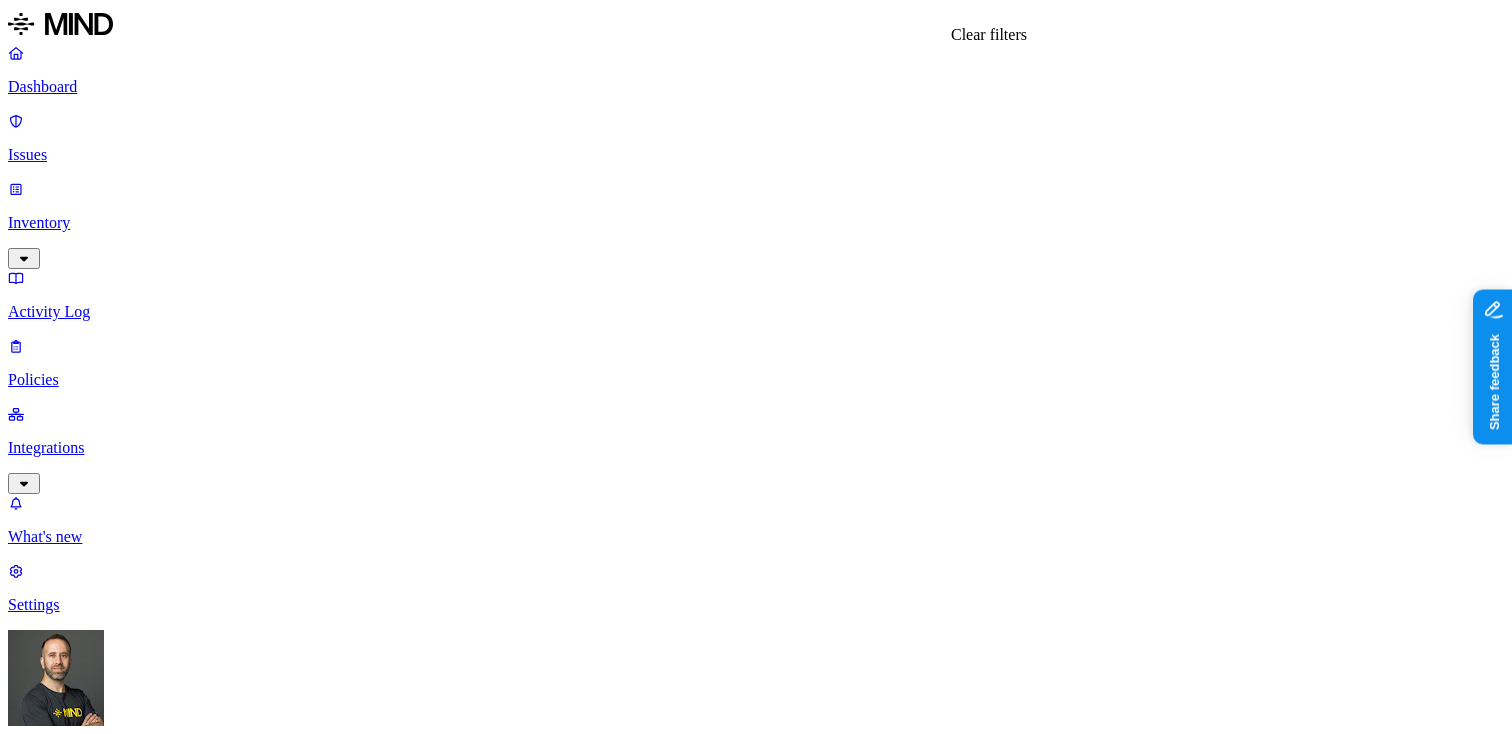 click at bounding box center (23, 1158) 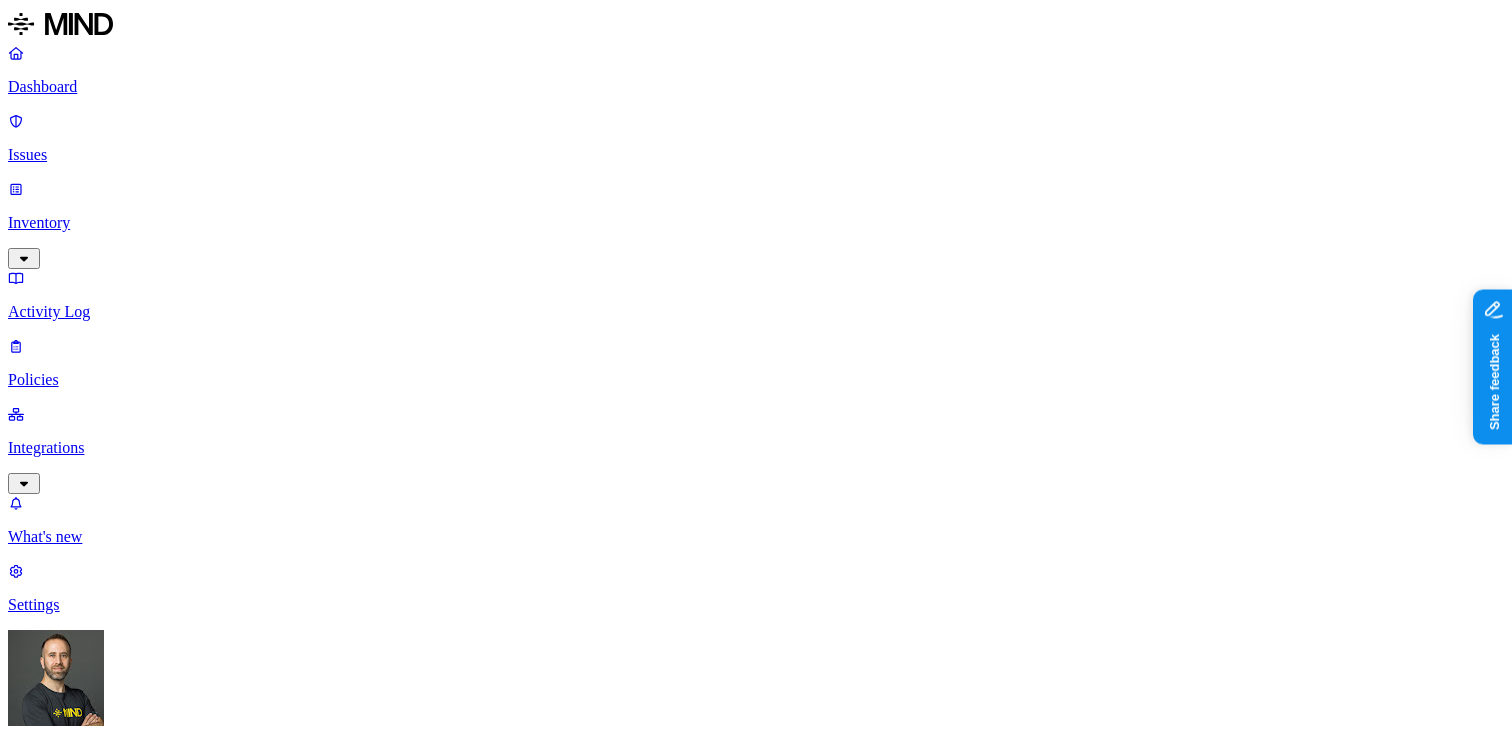 click on "Dashboard" at bounding box center [756, 87] 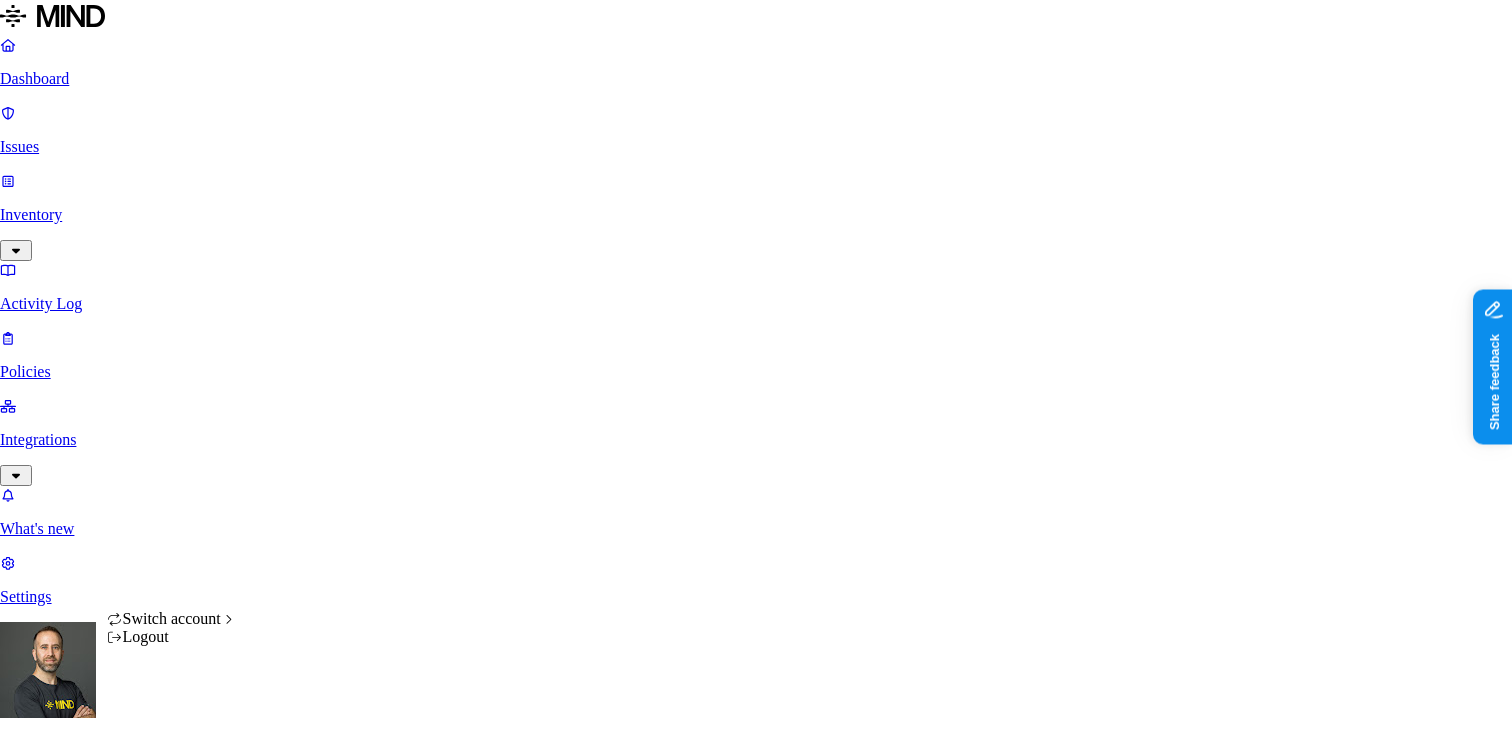 click on "Dashboard Issues Inventory Activity Log Policies Integrations What's new 1 Settings Tom Mayblum ThoughtSpot Dashboard 565 Discovery Detection Prevention Last update: 03:09 PM Scanned resources 3.5M Resources by integration 2.69M Google Drive 630K ThoughtSpot Jira 116K ThoughtSpot 40.1K ThoughtSpot Confluence 16.4K ThoughtSpot Office365 3.97K ThoughtSpot Box PII 625K Person Name 556K Email address 512K Phone number 193K Address 178K IBAN 7.29K Date of birth 3.28K PCI 1.08K Credit card 1.08K Secrets 737 AWS credentials 344 Encryption Key 274 GCP credentials 133 Databricks credentials 62 Password 31 OpenAI API Key 20 Other 418K Source code 418K Top resources with sensitive data Resource Sensitive records Owner Last access Cleanse_and_Enrich_Results.csv SSN 1 Email address 150368 Person Name 1 Address 326 Phone number 28982 IT Gdrive organizations.csv SSN 2 Email address 111395 Person Name 3 Address 360 Phone number 37786 Tim Krings testing.zip Email address 100742 AWS credentials 8 Encryption key 1 7 1" at bounding box center (756, 2063) 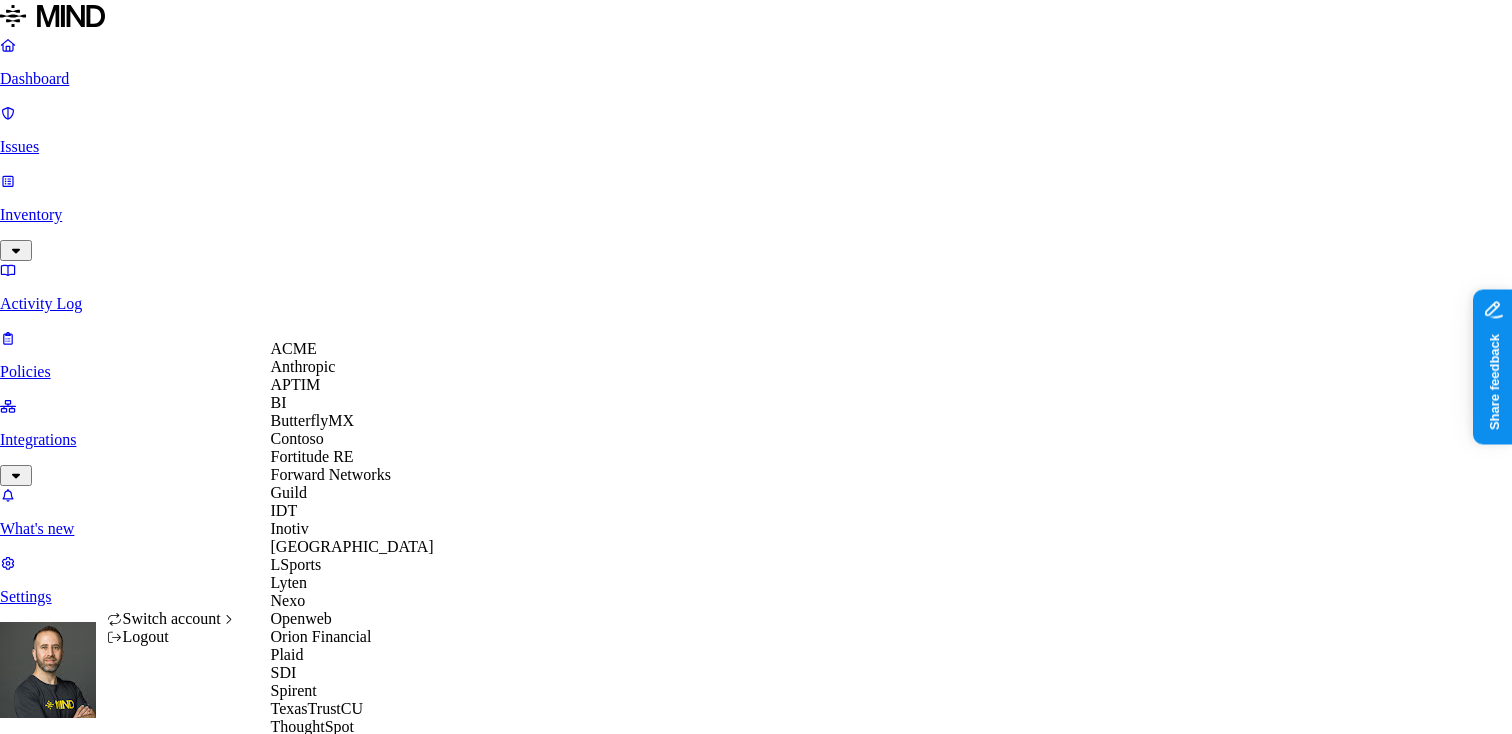 scroll, scrollTop: 560, scrollLeft: 0, axis: vertical 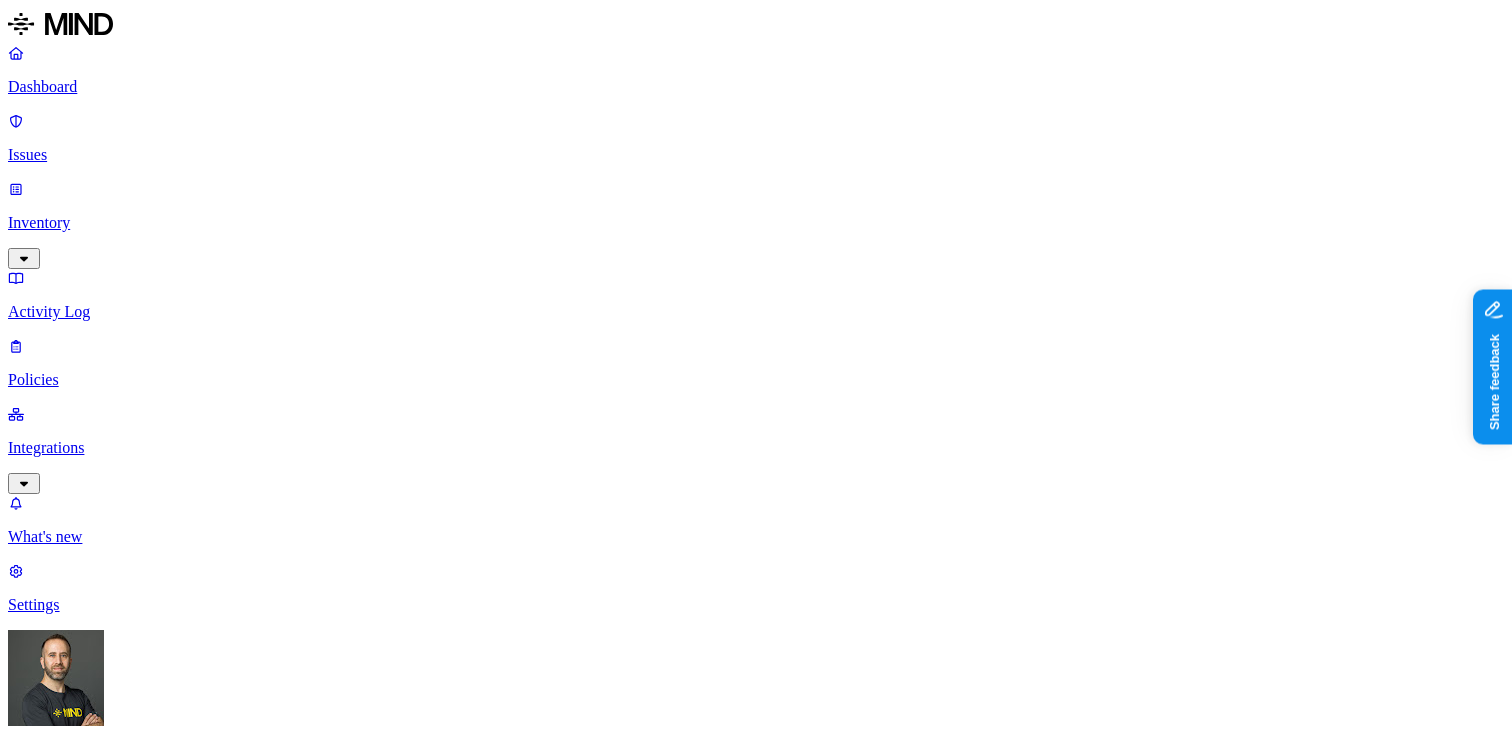 click on "Policies" at bounding box center [756, 380] 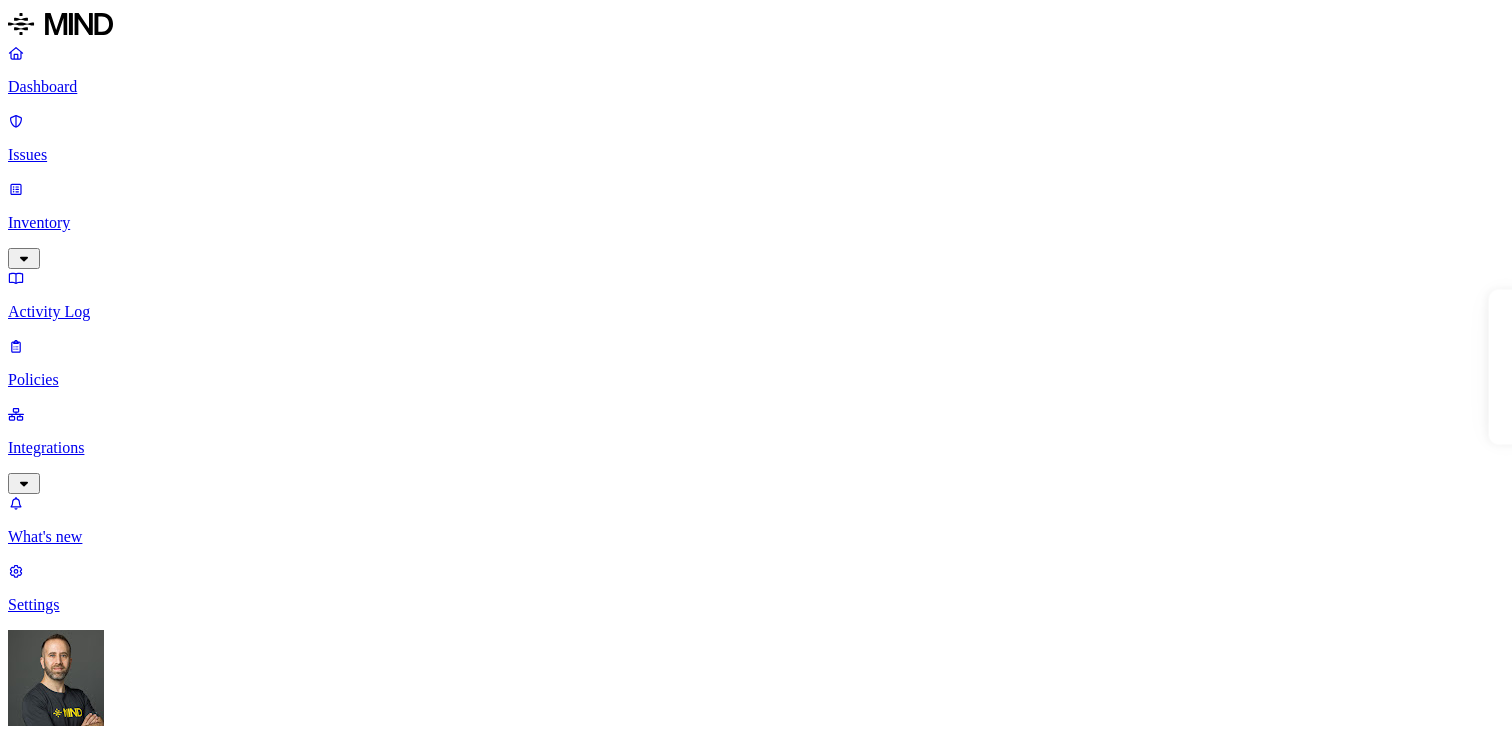 scroll, scrollTop: 0, scrollLeft: 0, axis: both 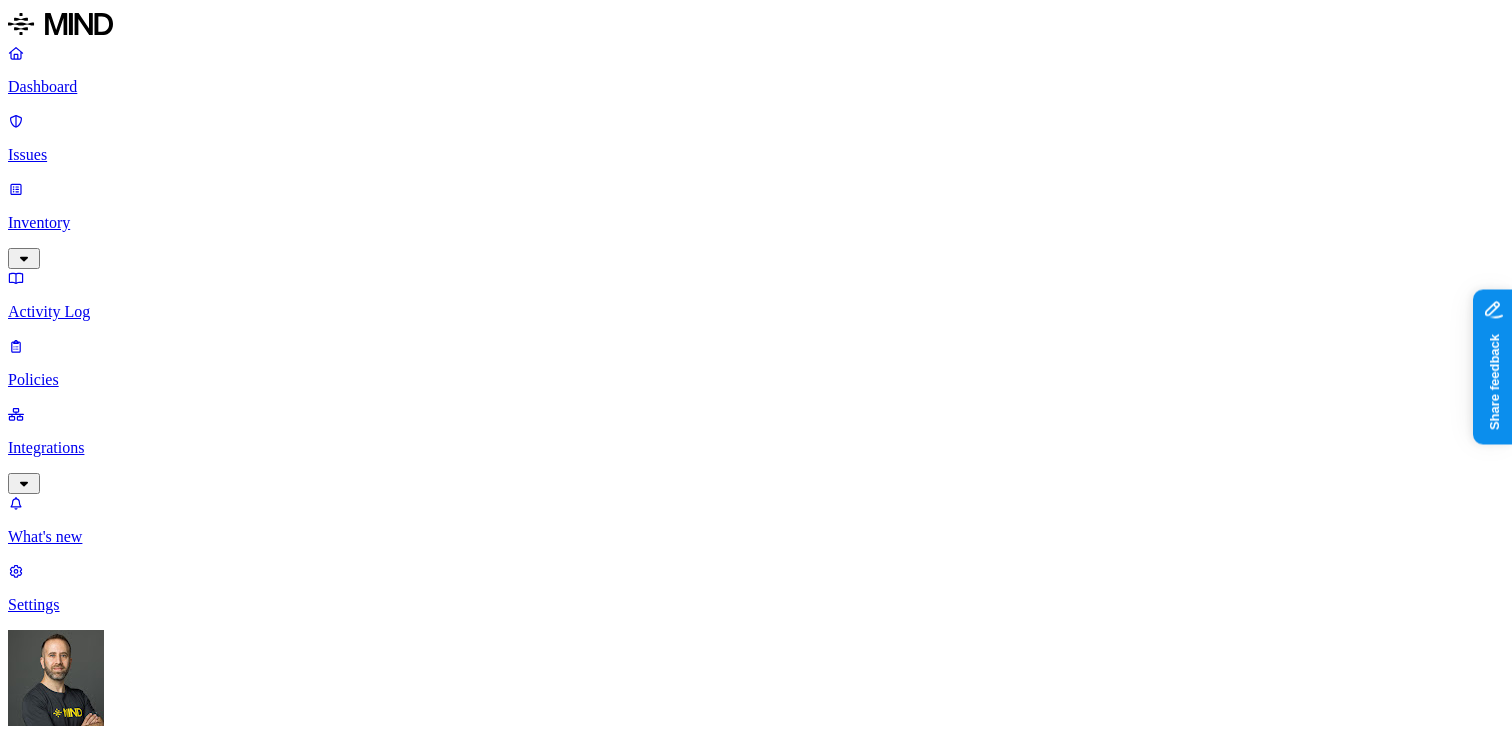click on "Integrations" at bounding box center (756, 448) 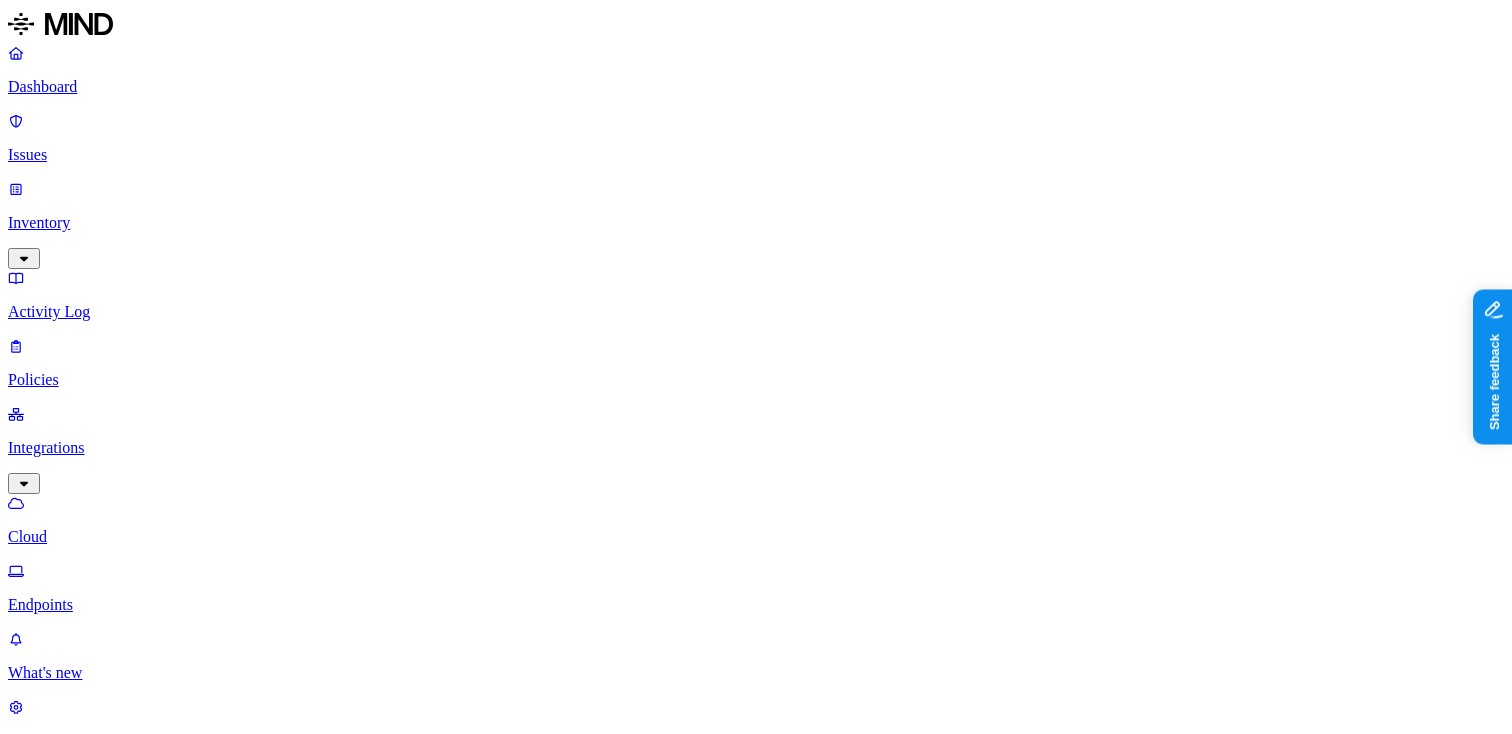click on "Endpoints" at bounding box center [756, 605] 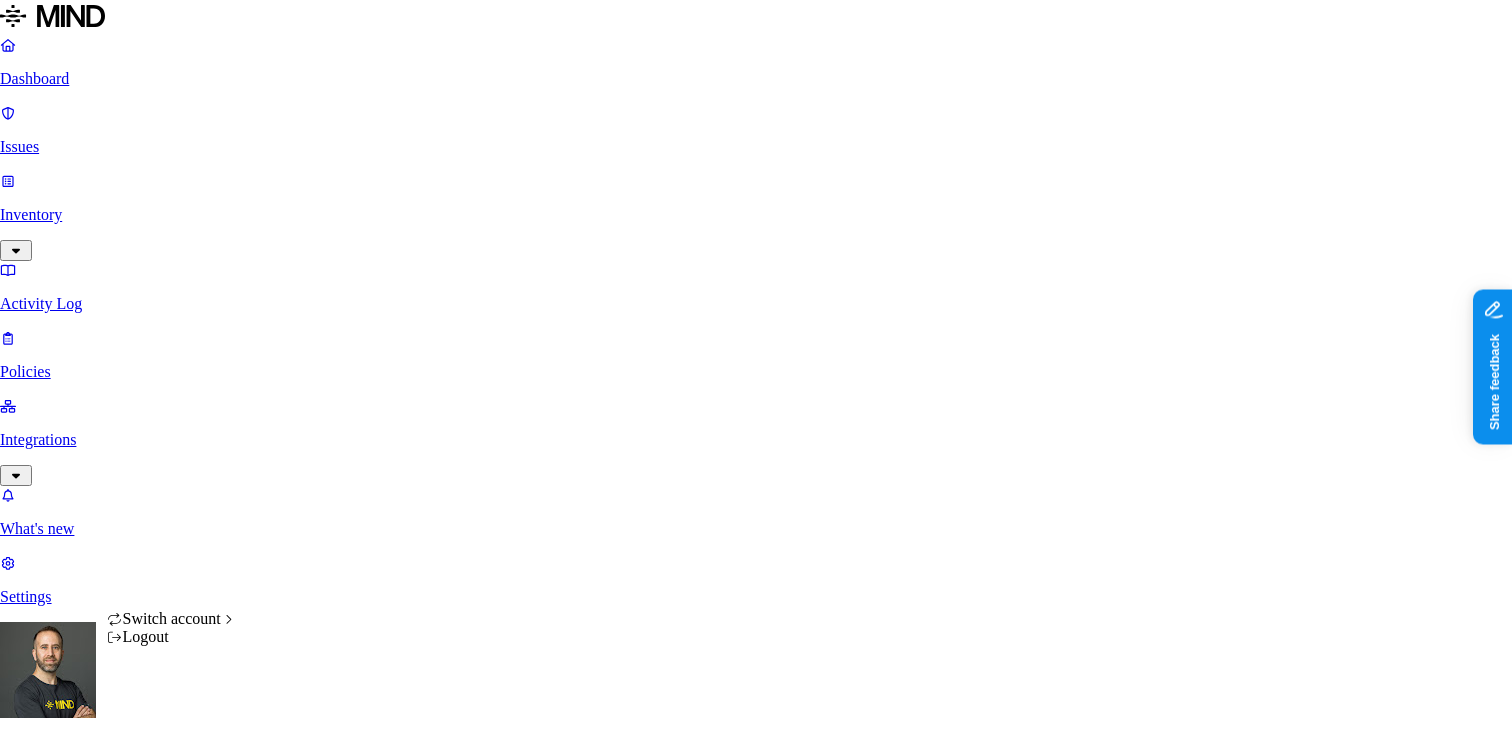 click on "Dashboard Issues Inventory Activity Log Policies Integrations What's new 1 Settings [PERSON_NAME] Plaid Dashboard 0 Discovery Detection Prevention Last update: 03:01 PM Scanned resources 1.08M Resources by integration 1.05M MIND_drive_poc 16.2K Plaid Confluence 12.3K Plaid PII 164K Person Name 146K Email address 127K Address 46.9K Phone number 41.6K Date of birth 2.28K IBAN 1.46K PCI 570 Credit card 570 Secrets 611 Password 334 Encryption Key 212 AWS credentials 25 Github credentials 20 OpenAI API Key 14 GCP credentials 9 Other 130K Source code 130K Top resources with sensitive data Resource Sensitive records Owner Last access CampaignMembers_2020-5-6_1815.csv Credit card 1 SSN 1 Email address 5000 IBAN 1 Person Name 128 Address 3643 Phone number 5000 Salesforce Contact.xlsx SSN 1 Email address 5000 Person Name 521 Address 3050 Phone number 5000 [DATE] 07:50 PM RAW_DATA-mvelopes-institution-top20000.xml Email address 3248 Address 5000 Phone number 5000 Finicity Institutions Email address 2957 1" at bounding box center (756, 1692) 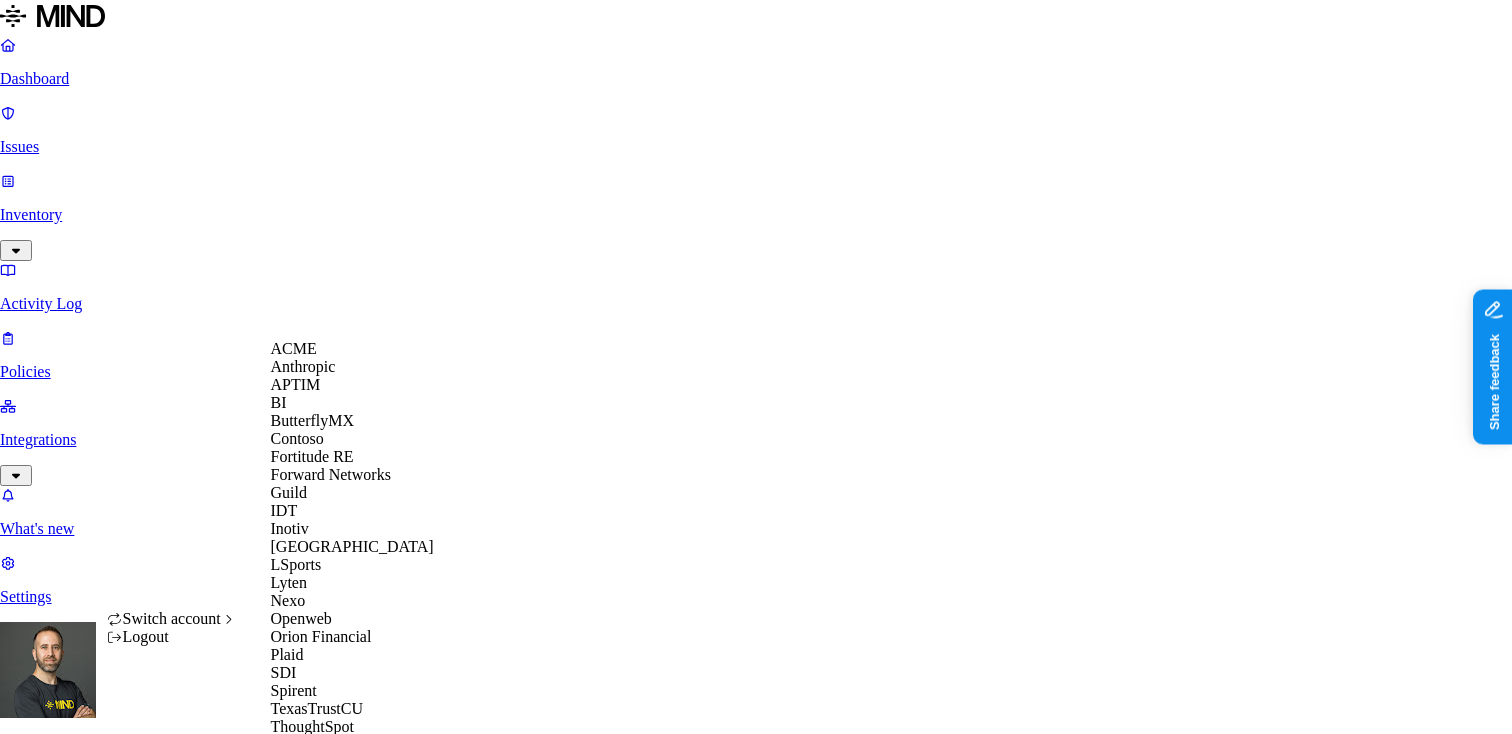 click on "APTIM" at bounding box center (296, 384) 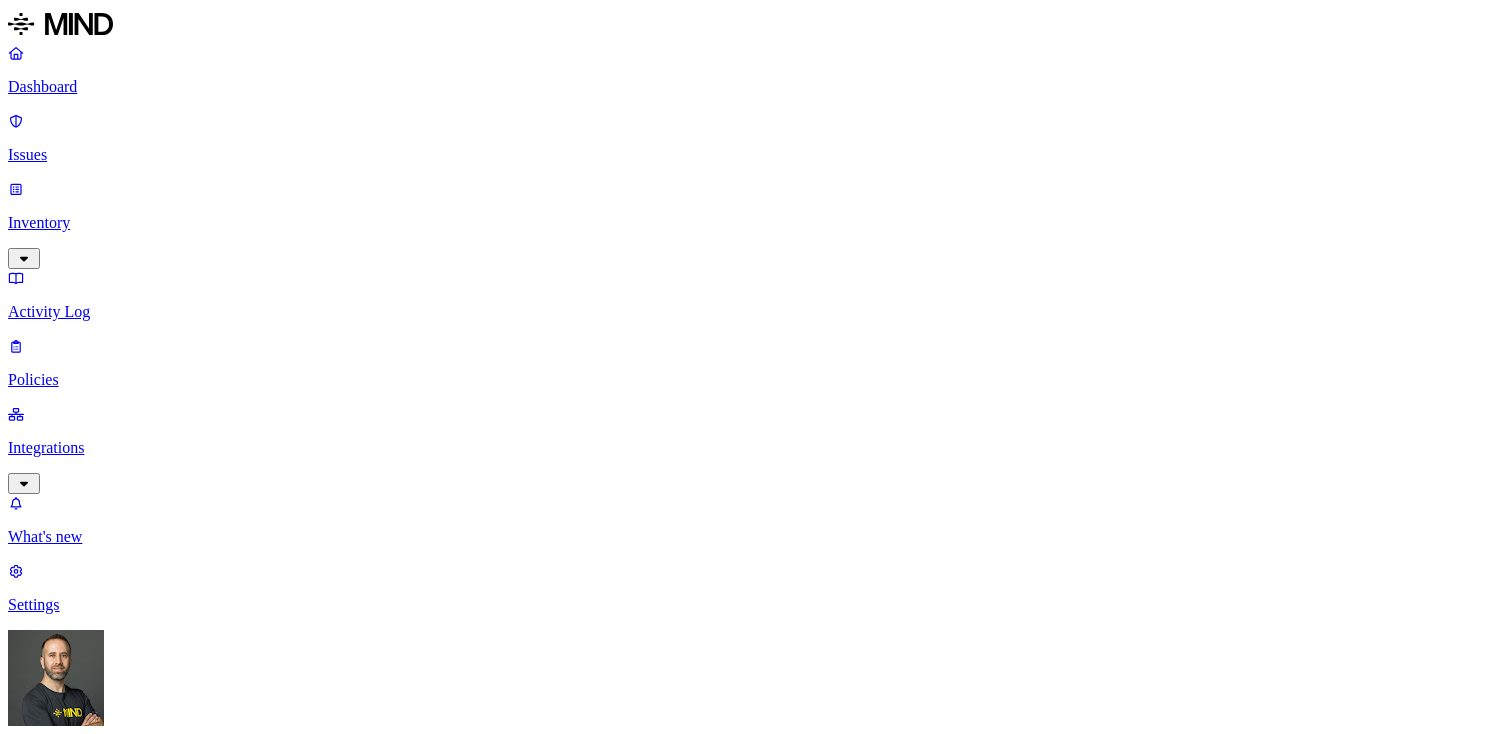 scroll, scrollTop: 0, scrollLeft: 0, axis: both 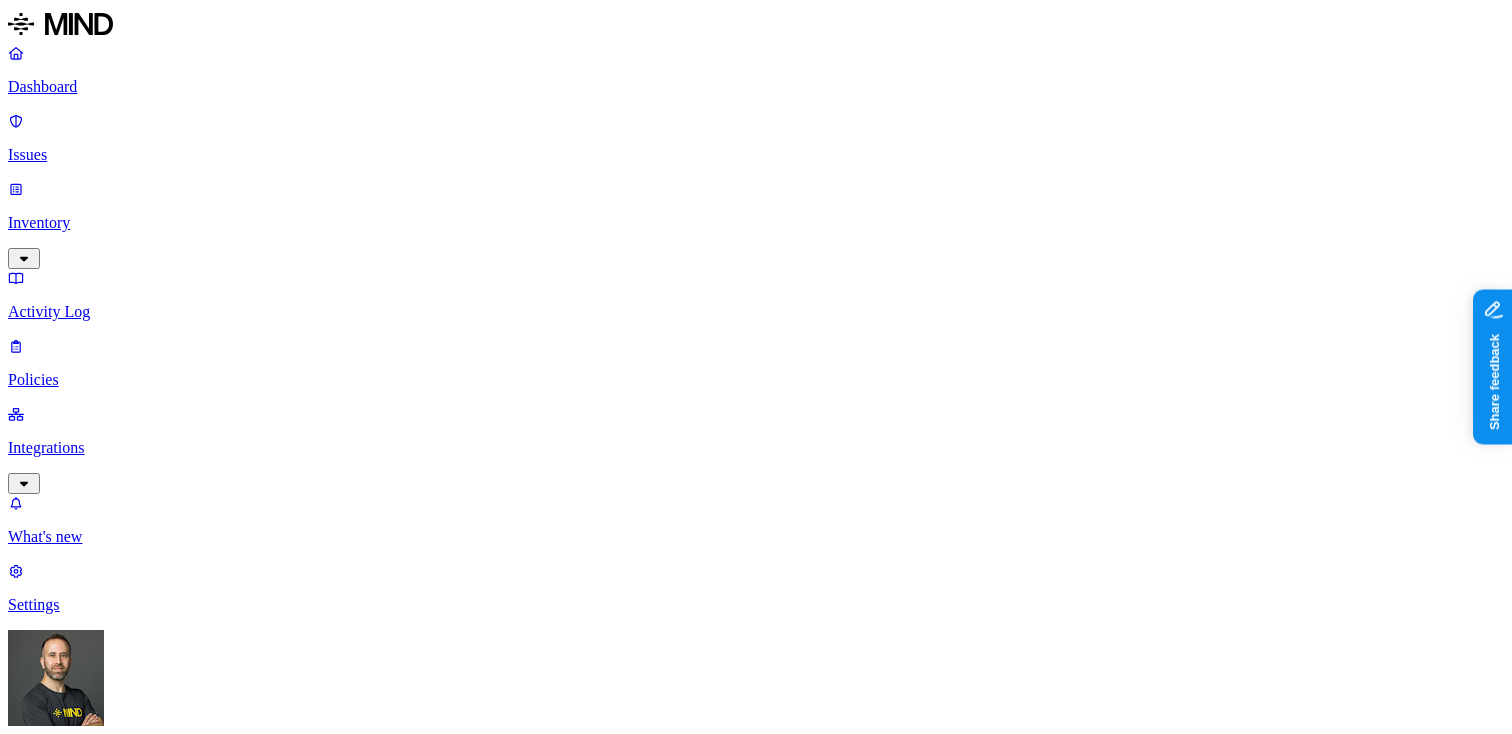 click on "Prevention" at bounding box center [195, 1010] 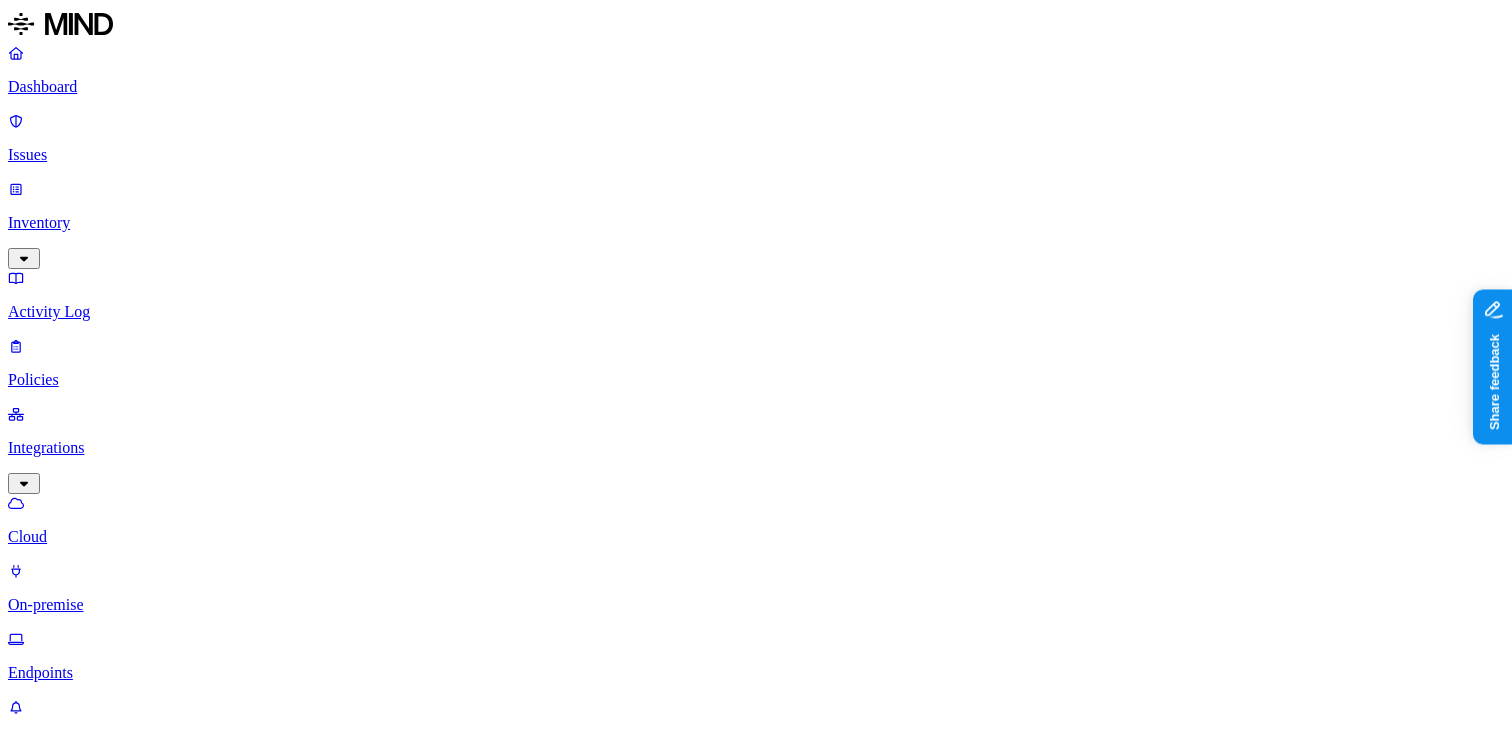 click on "Endpoints" at bounding box center (756, 673) 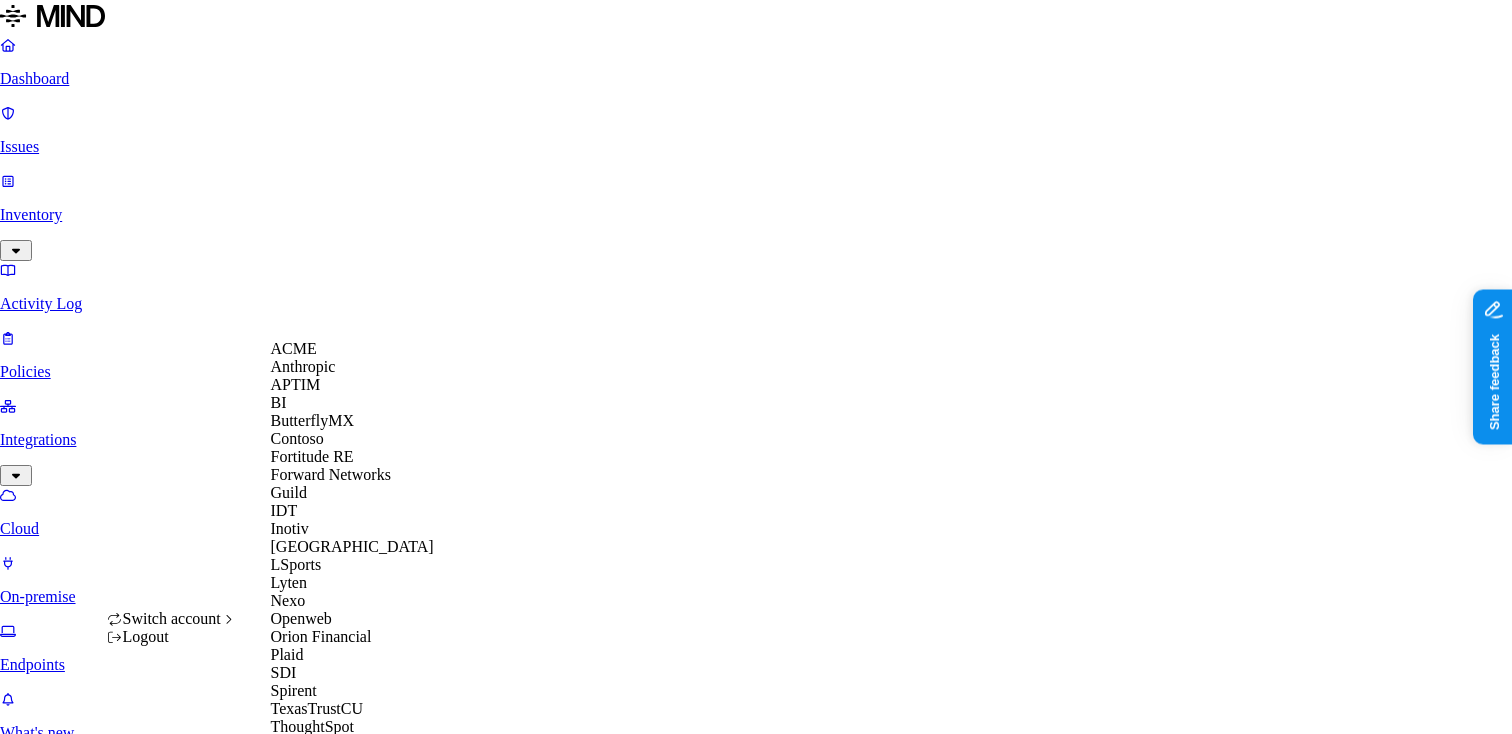click on "ACME" at bounding box center (294, 348) 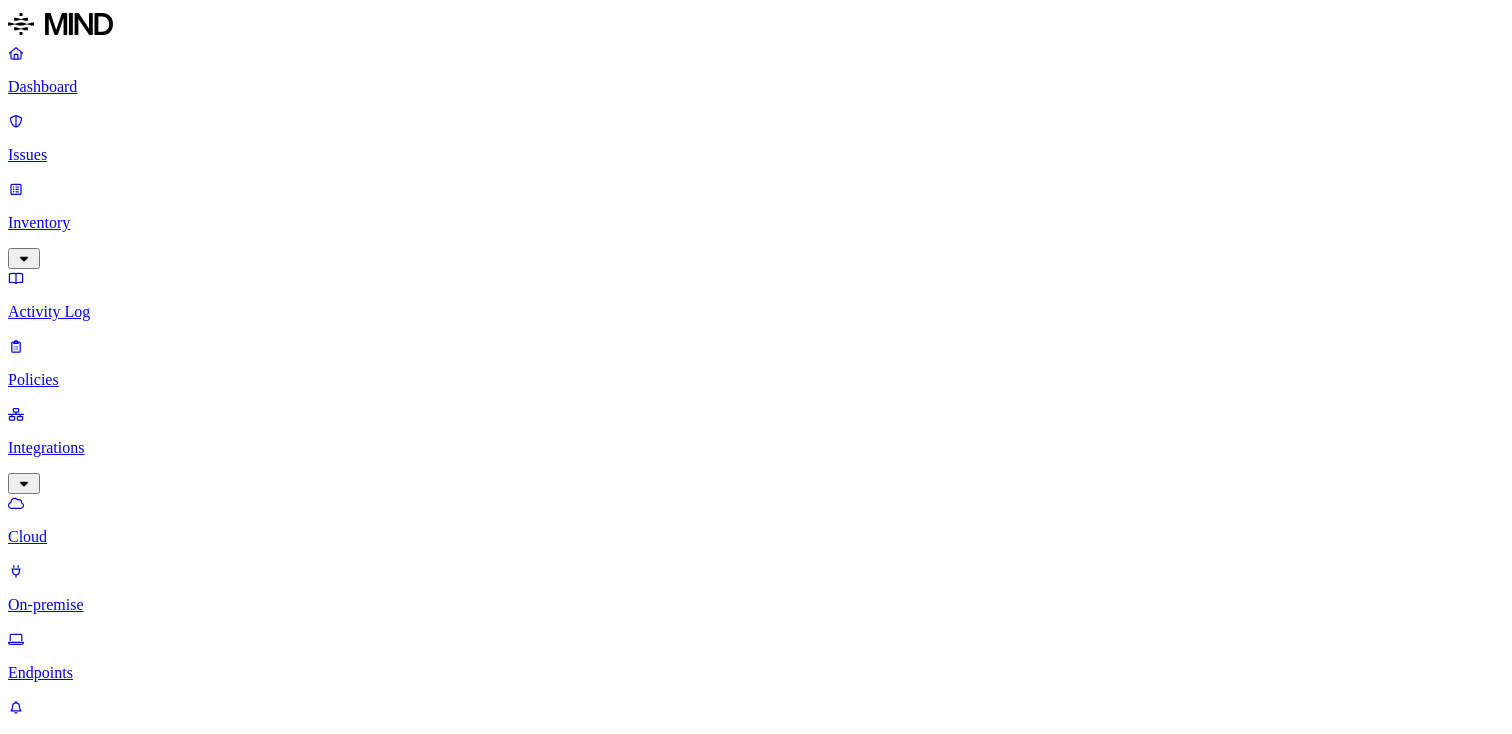 scroll, scrollTop: 0, scrollLeft: 0, axis: both 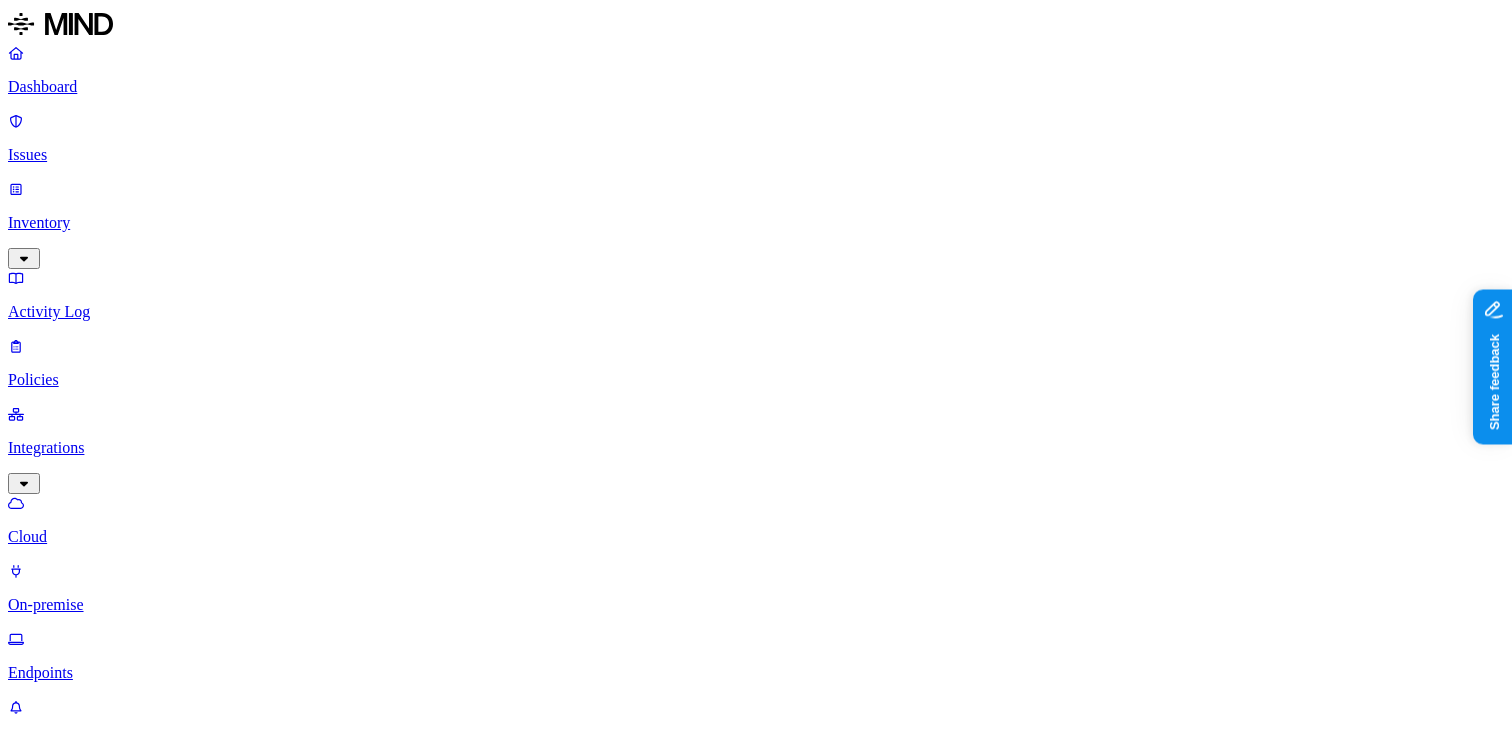 click on "Last seen" at bounding box center [45, 1200] 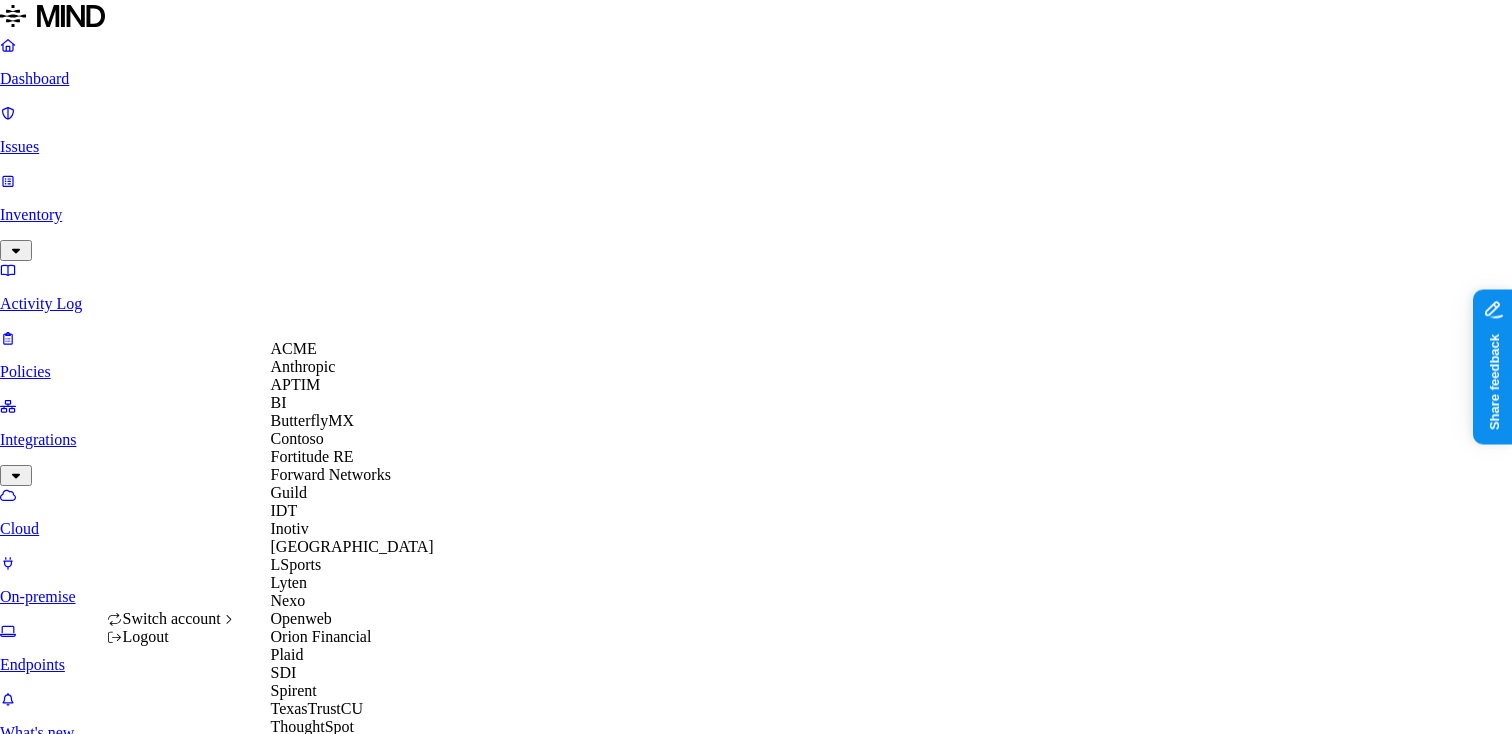 scroll, scrollTop: 560, scrollLeft: 0, axis: vertical 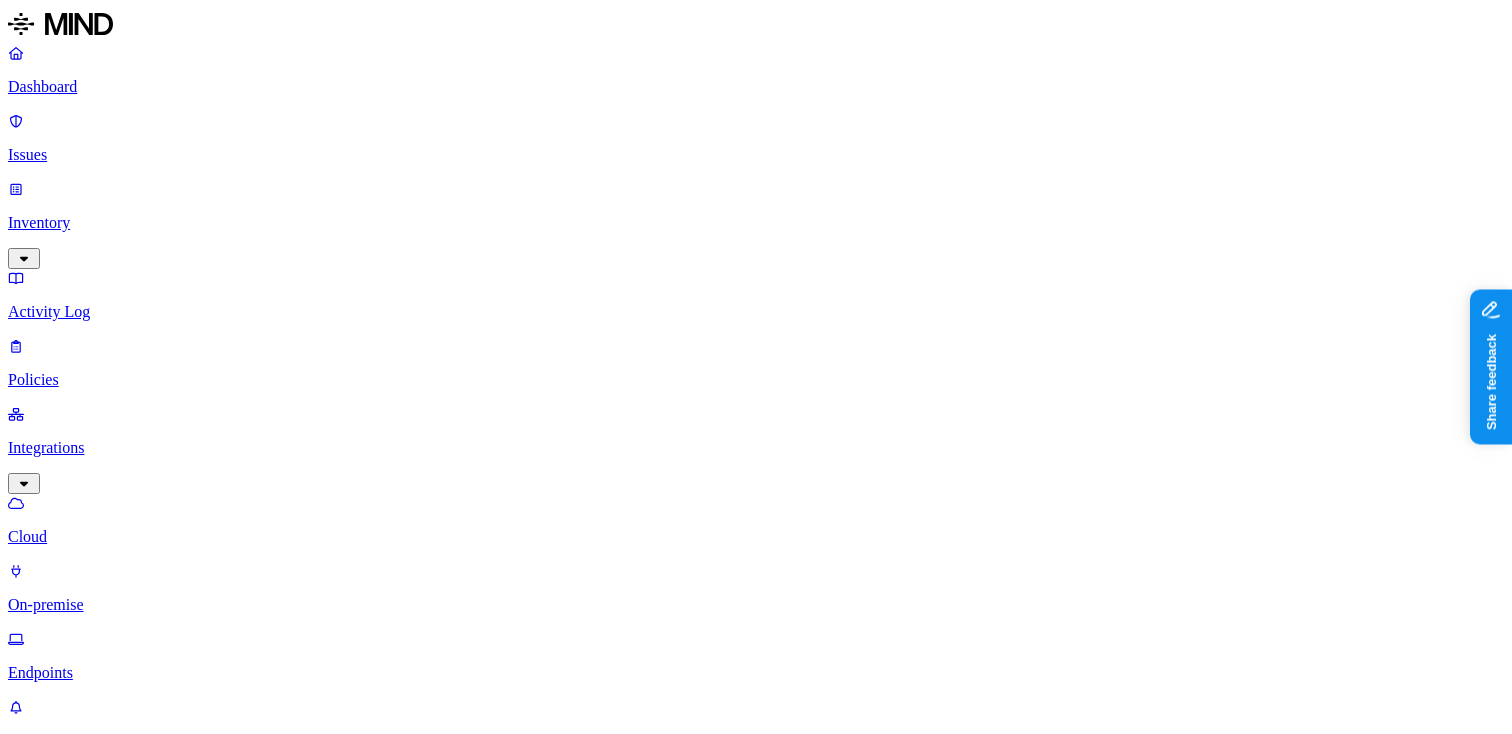 click on "Deployment status" at bounding box center [79, 1158] 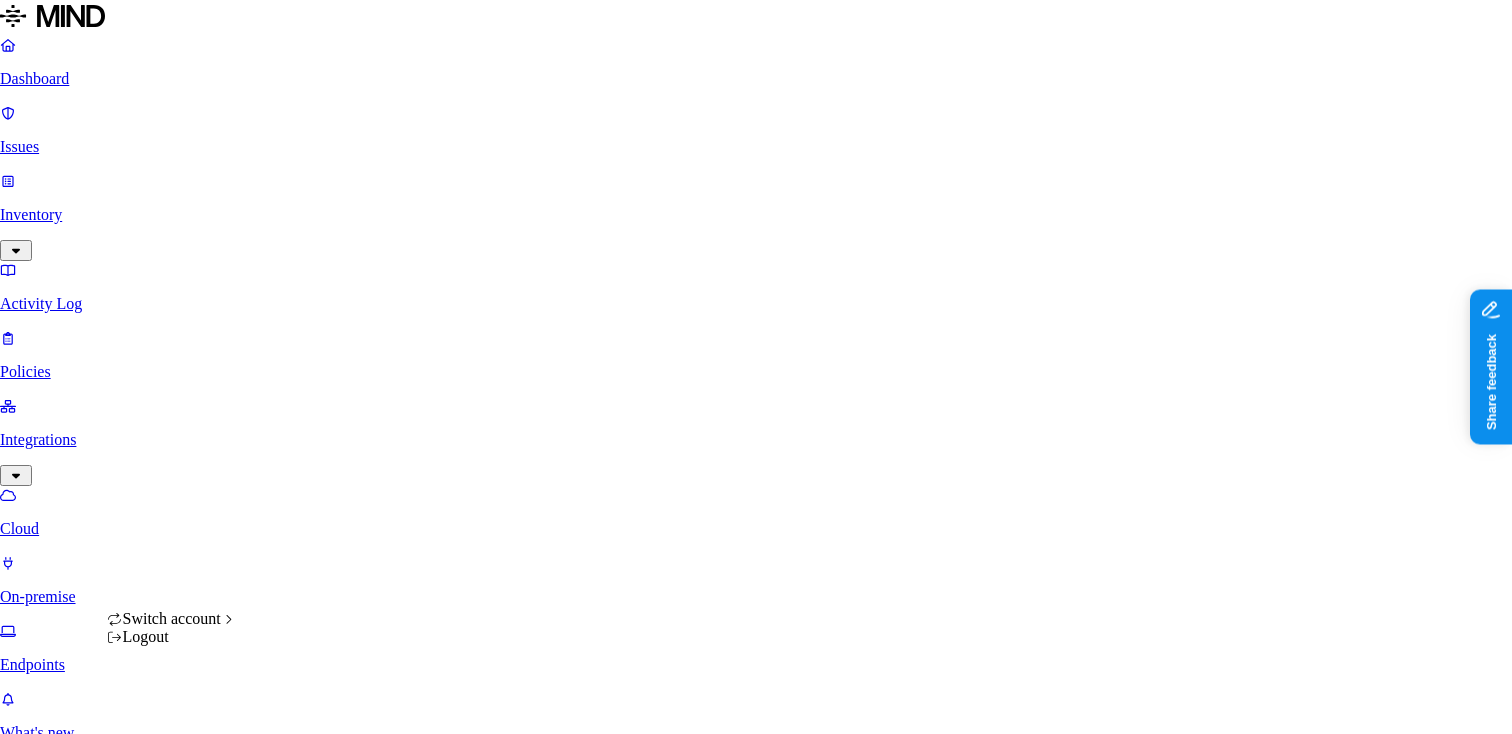 click on "Dashboard Issues Inventory Activity Log Policies Integrations Cloud On-premise Endpoints What's new 1 Settings Tom Mayblum Spirent Endpoints Deploy Deployment status Browser Last seen 2,410 Endpoints Hostname Deployment status Agent status Browsers Users Last seen Agent version sjc-24dd094 Deployed Online Melanie.Dietrich@spirent.com Jul 2, 2025, 04:10 PM 1.201.5 bej-47dd533 Deployed Online Yuying.Gao@spirent.com  + 1 Jul 2, 2025, 04:10 PM 1.201.5 crw-3t2pj64 Deployed Online Elizabeth.owusu@spirent.com Jul 2, 2025, 04:10 PM 1.201.5 crw-jzld2t3 Deployed Online Teodora.Rovira@spirent.com Jul 2, 2025, 04:10 PM 1.201.5 bej-cmlmxd3 Deployed Online Yu.Jin@spirent.com  + 1 Jul 2, 2025, 04:10 PM 1.201.5 cal-907r4b3 Deployed Online Ben.Phiboolsook@spirent.com Jul 2, 2025, 04:10 PM 1.201.5 mun-74r2wv3 Deployed Online boris.henning@spirent.com  + 1 Jul 2, 2025, 04:10 PM 1.201.5 pln-4sr01t3 Deployed Online Mike.Nemazie@spirent.com Jul 2, 2025, 04:10 PM 1.201.5 cal-4z56m44 Deployed Online  + 1 1.201.5 Online" at bounding box center [756, 2161] 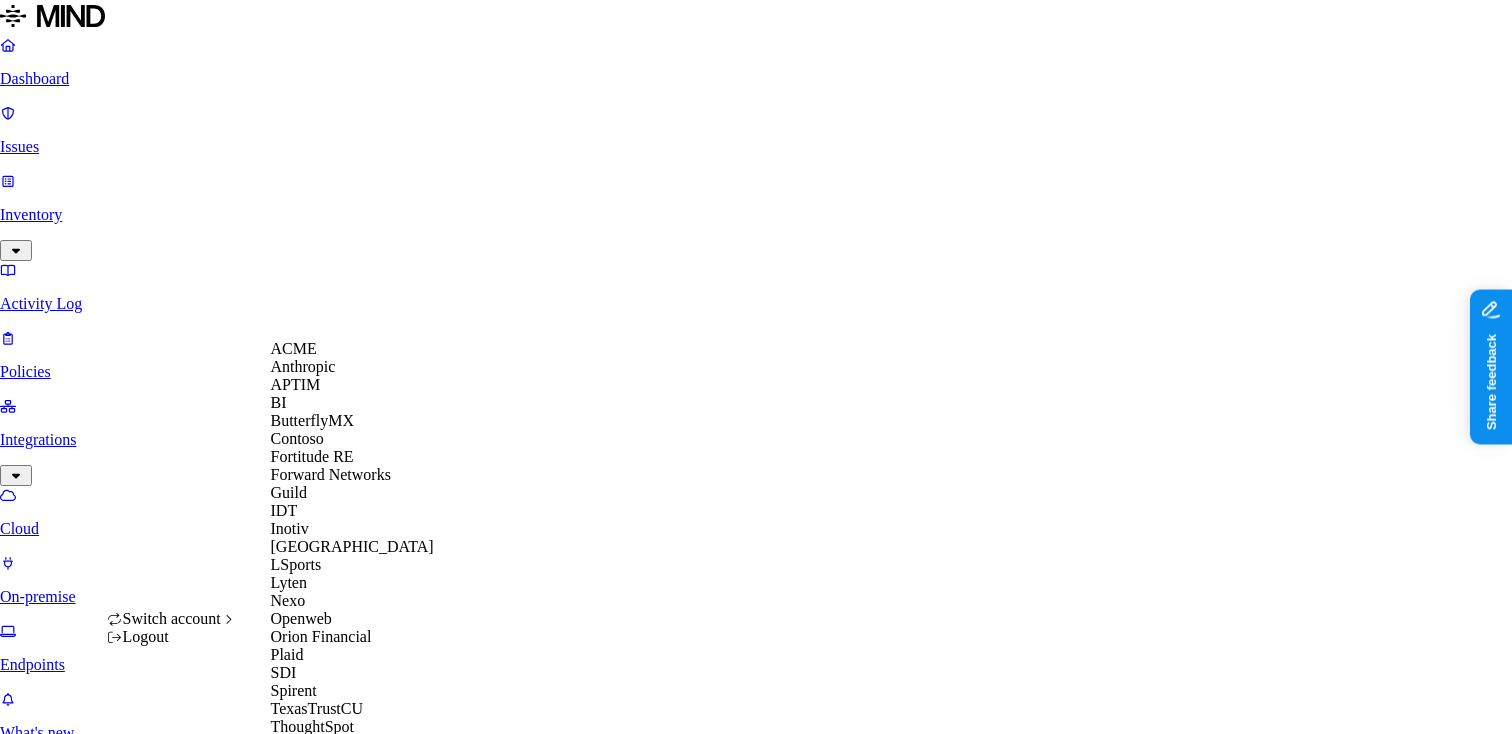 scroll, scrollTop: 560, scrollLeft: 0, axis: vertical 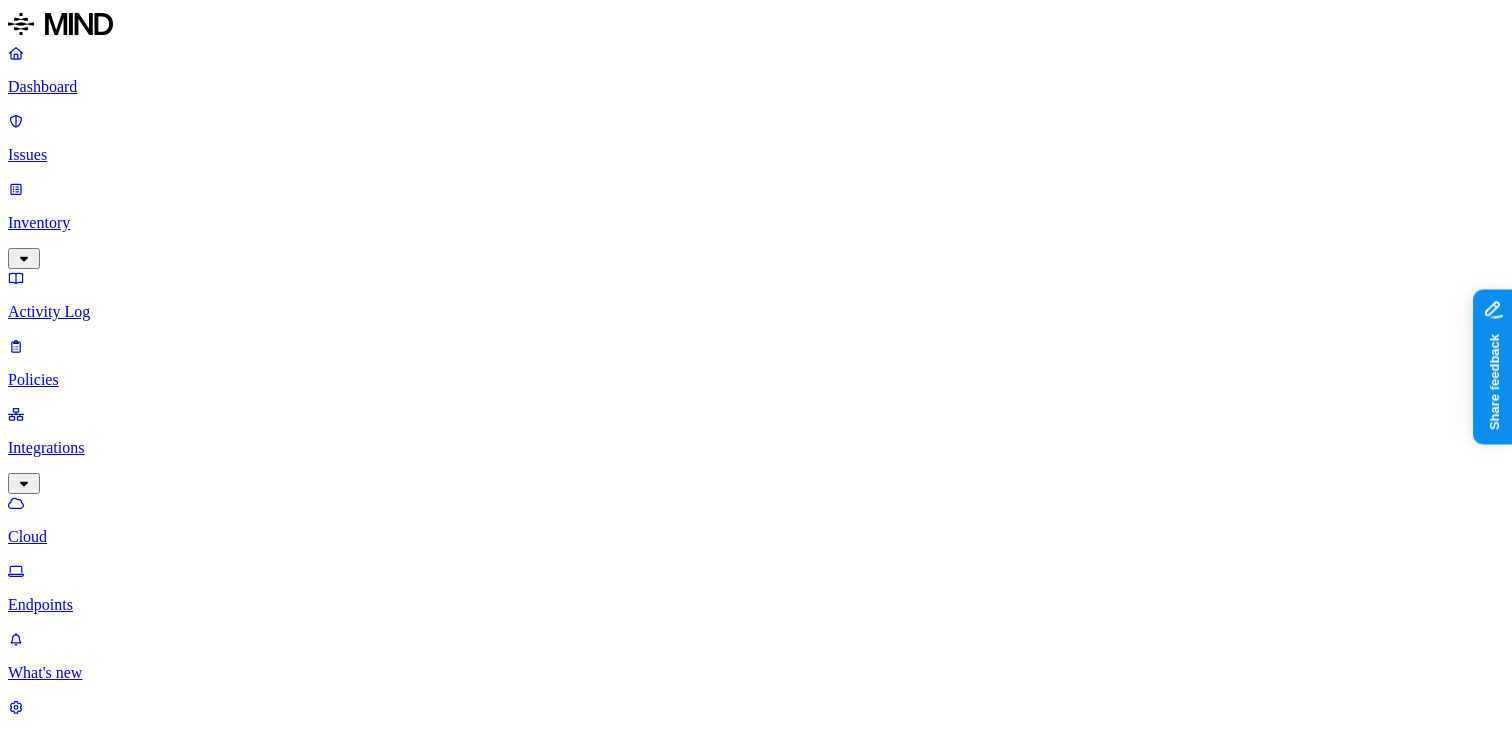 click on "Deployment status" at bounding box center [71, 1090] 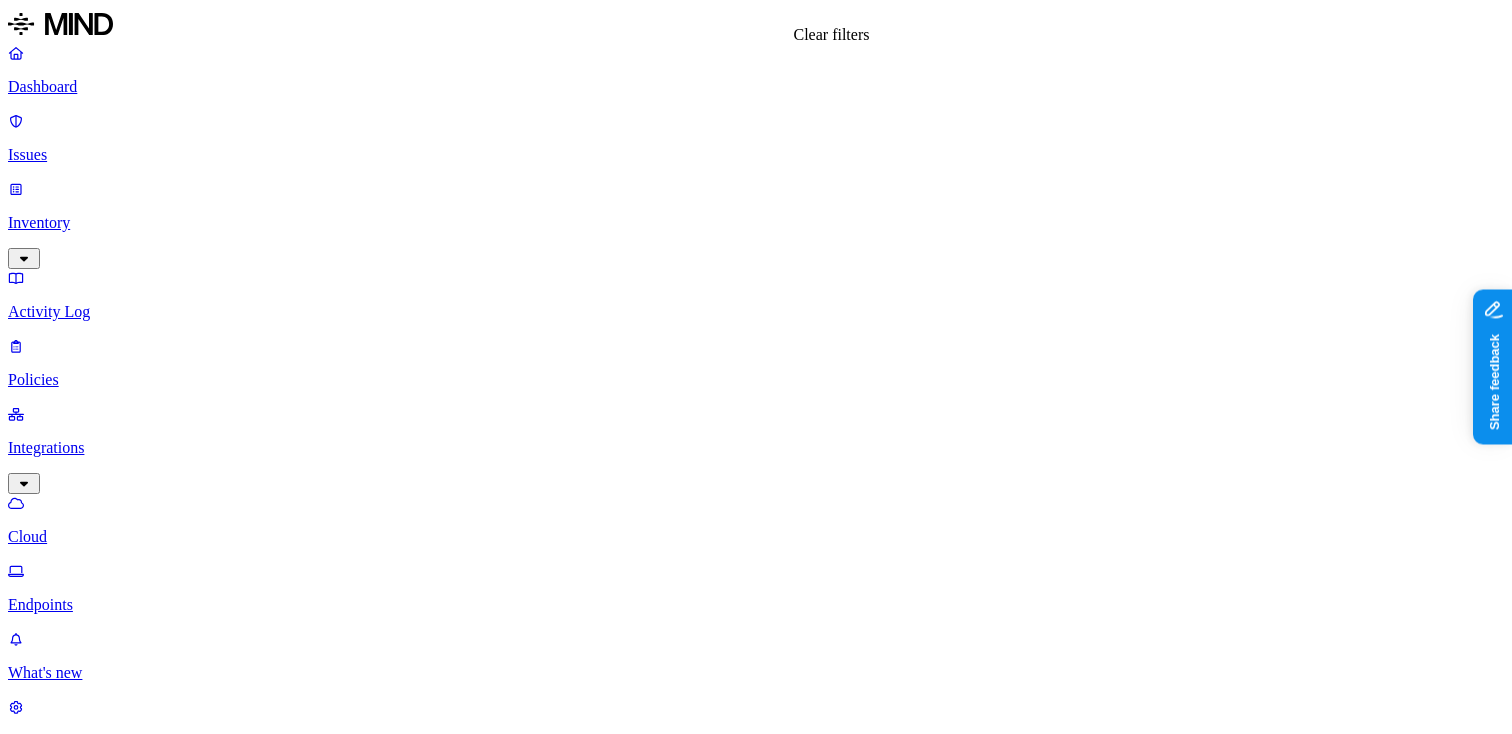 click 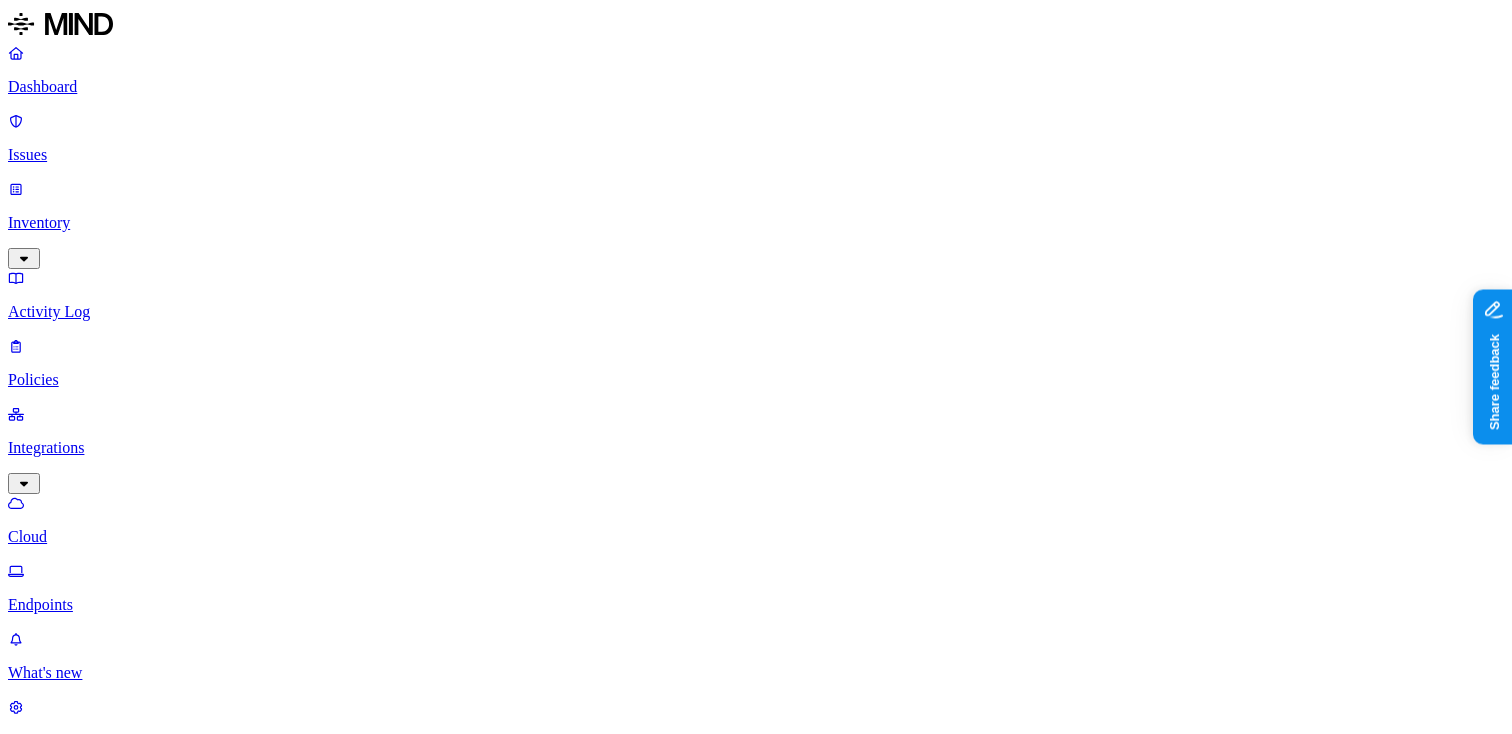 click on "More than 30 days" at bounding box center [776, 1327] 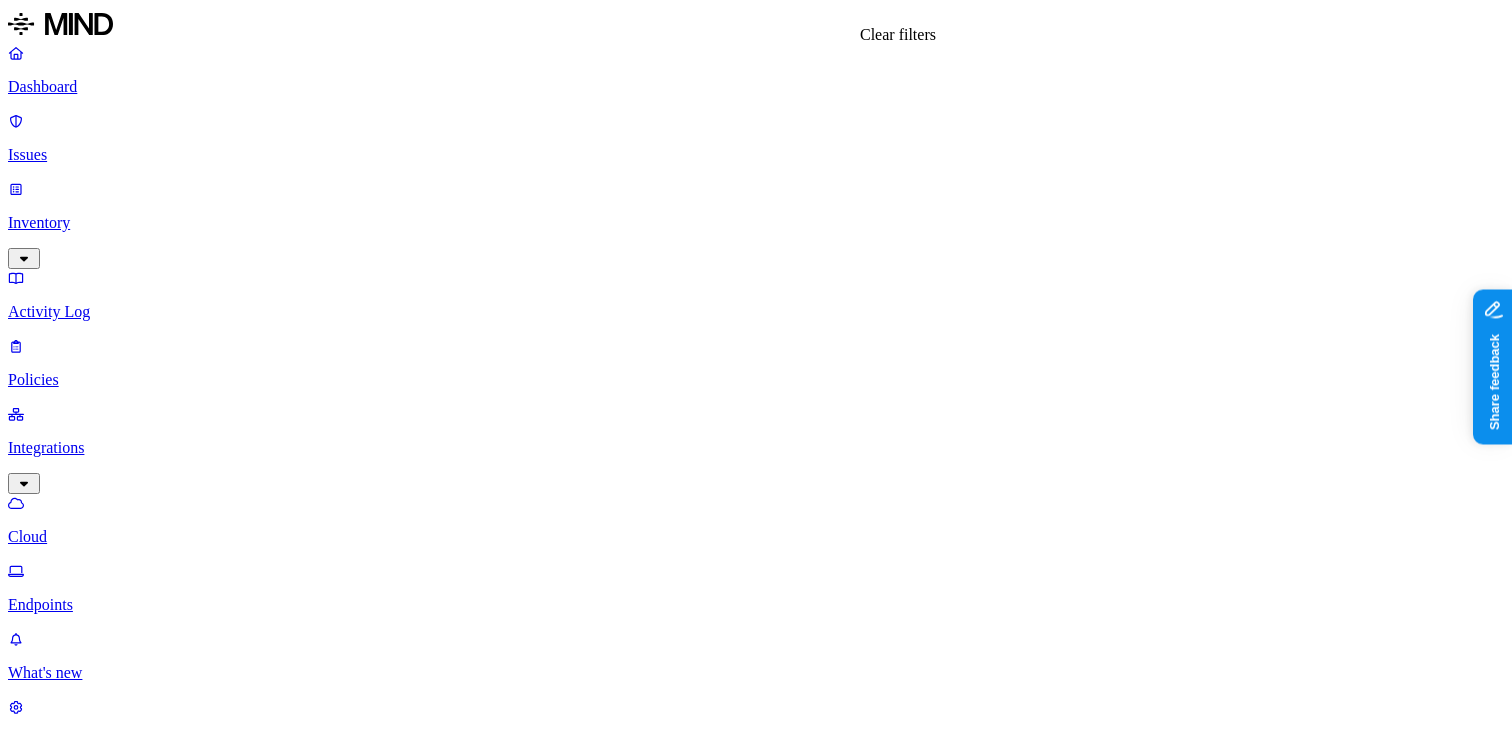 click 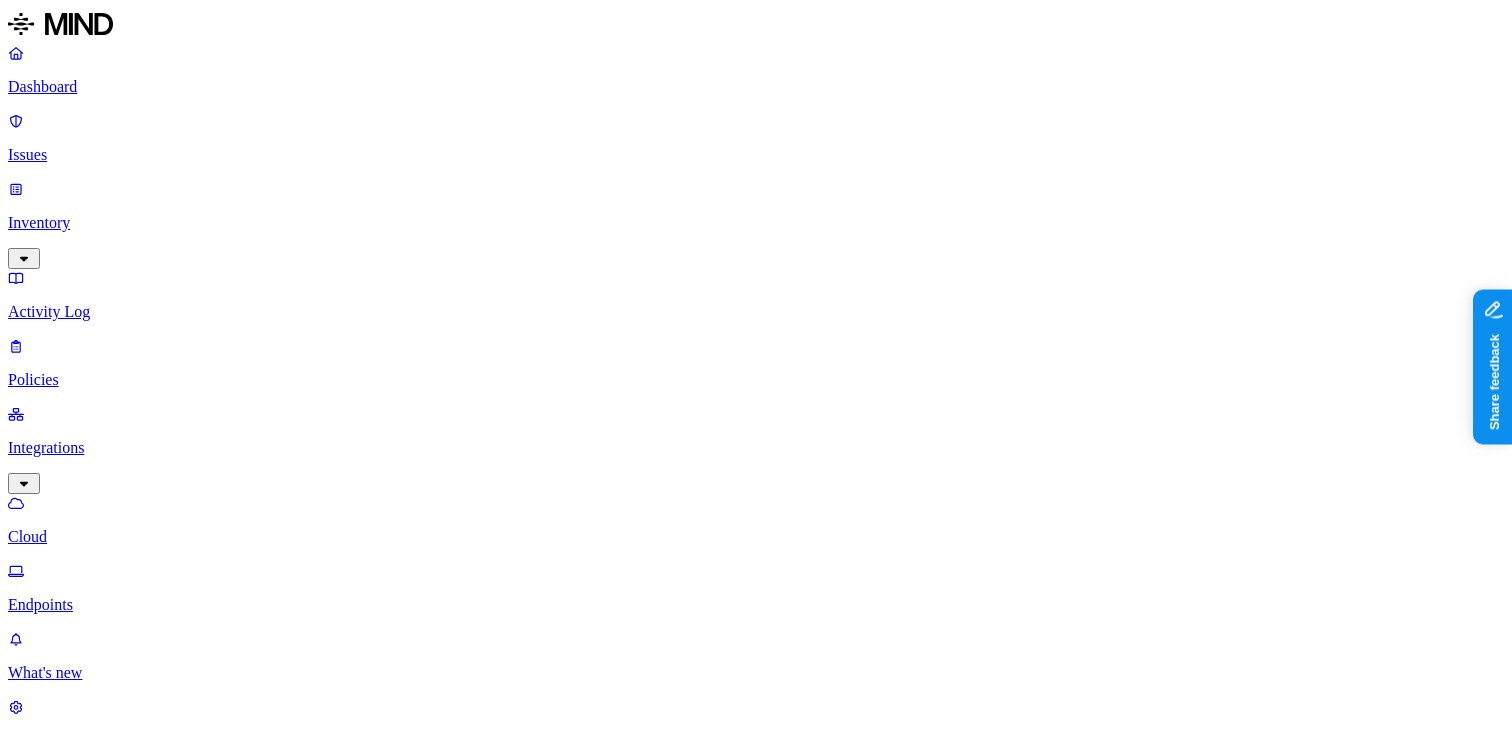 click on "Dashboard Issues Inventory Activity Log Policies Integrations Cloud Endpoints What's new 1 Settings Tom Mayblum Openweb Endpoints Deploy Deployment status Browser Last seen 235 Endpoints Hostname Deployment status Agent status Browsers Users Last seen Agent version laptop-jsn80f56 Deployed Online LAPTOP-JSN80F56\Devin Duke Jul 2, 2025, 04:12 PM 1.201.5 ow-rebeca-diaz-macbook-air-m2-2022- Deployed Online rebeca Jul 2, 2025, 04:12 PM 1.201.5 ow-artem-budiakov-macbook-pro-16-inch-2021- Deployed Online artem.budiakov Jul 2, 2025, 04:12 PM 1.201.5 ow-refael-sommer-macbook-pro-16-inch-2021- Deployed Online refael.sommeropenweb.com Jul 2, 2025, 04:12 PM 1.201.5 zehavit Deployed Online Zehavit\Zehavit-PC Jul 2, 2025, 04:12 PM 1.201.5 ow-stav-hacohen-macbook-pro-16-inch-2021- Deployed Online stav.h@openweb.com Jul 2, 2025, 04:12 PM 1.201.5 ow-richard-chen-macbook-pro-14-inch-2024- Deployed Online richard.c Jul 2, 2025, 04:11 PM 1.201.5 ow-justin-ogglesby-macbook-pro-13-inch-2019-two-thunderbolt-3-ports- hila" at bounding box center [756, 1771] 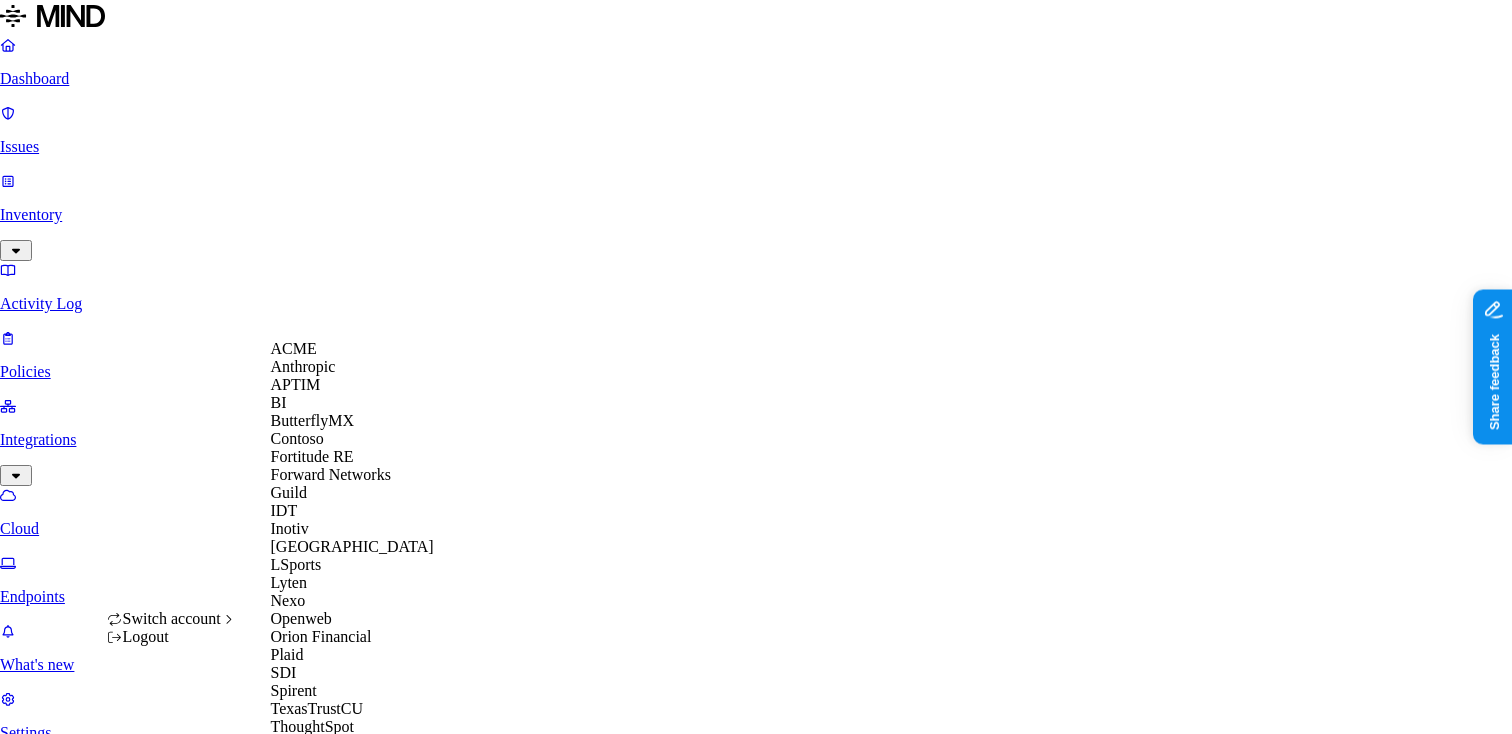 click on "ACME" at bounding box center (352, 349) 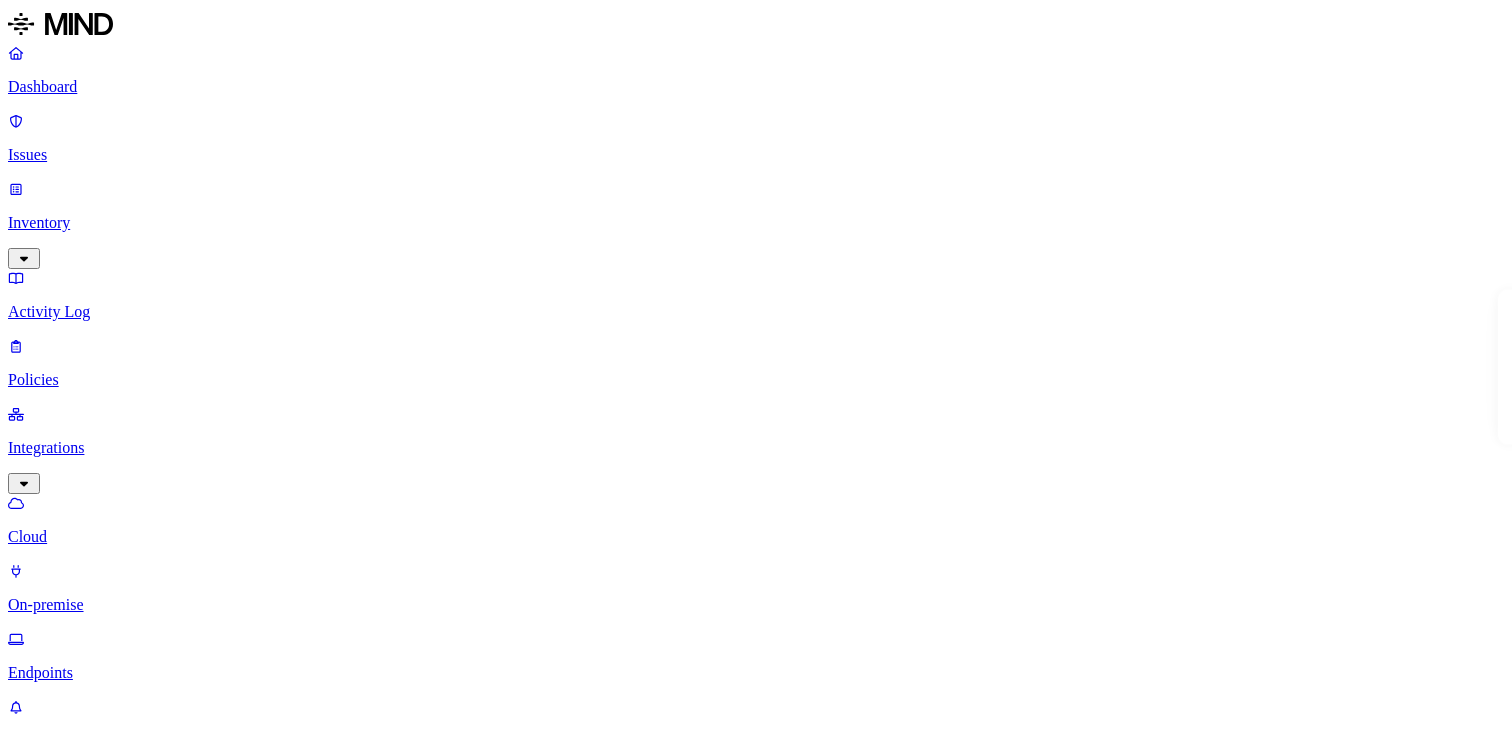 scroll, scrollTop: 0, scrollLeft: 0, axis: both 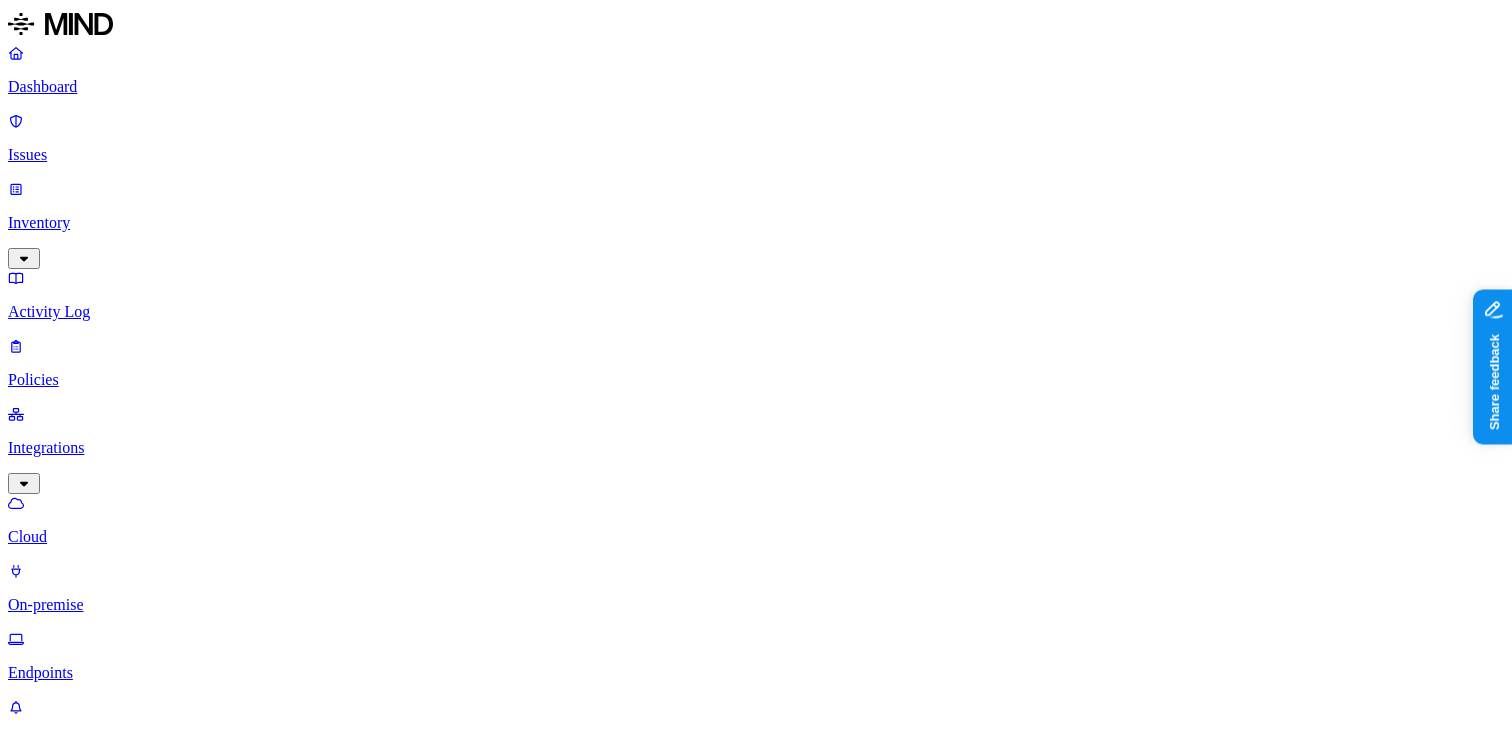 click on "Last seen" at bounding box center (45, 1200) 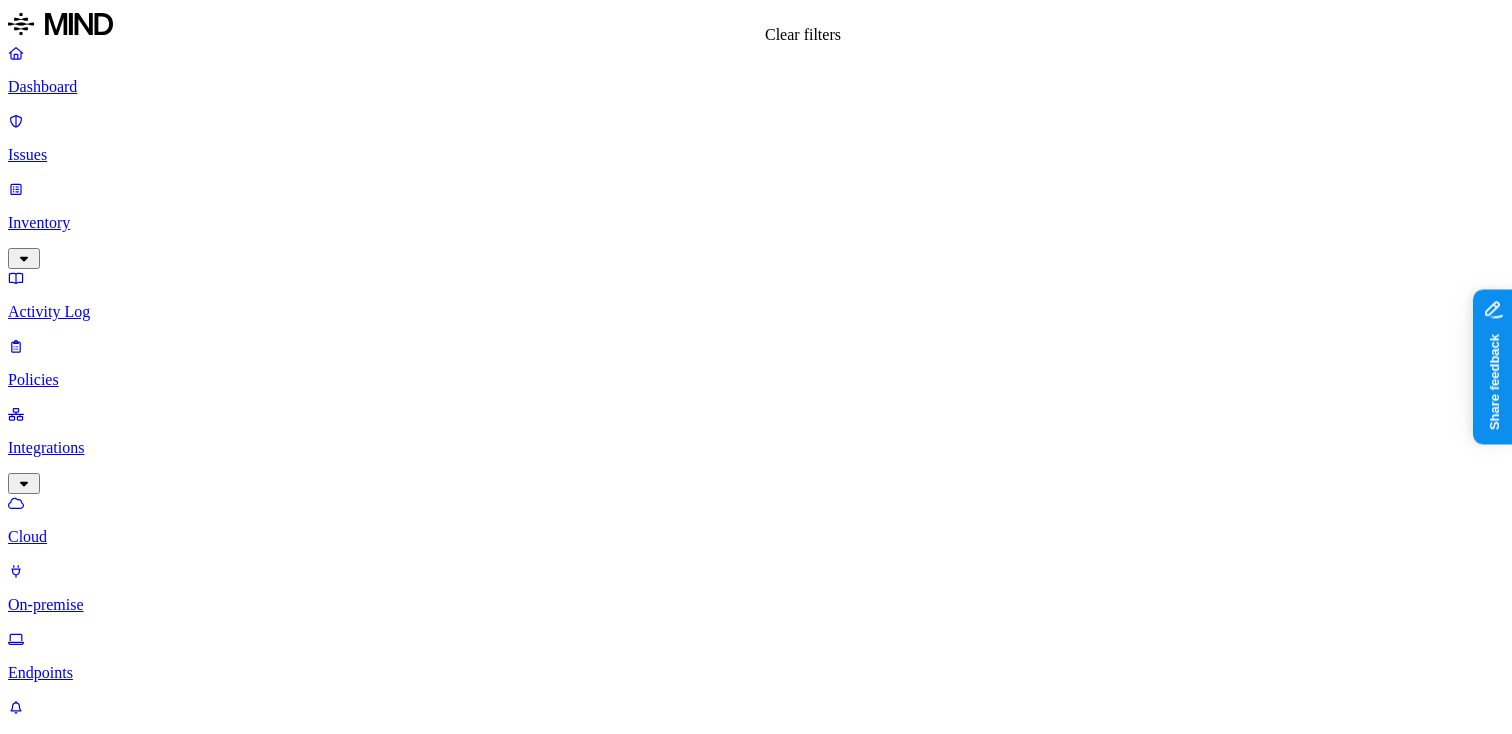 click 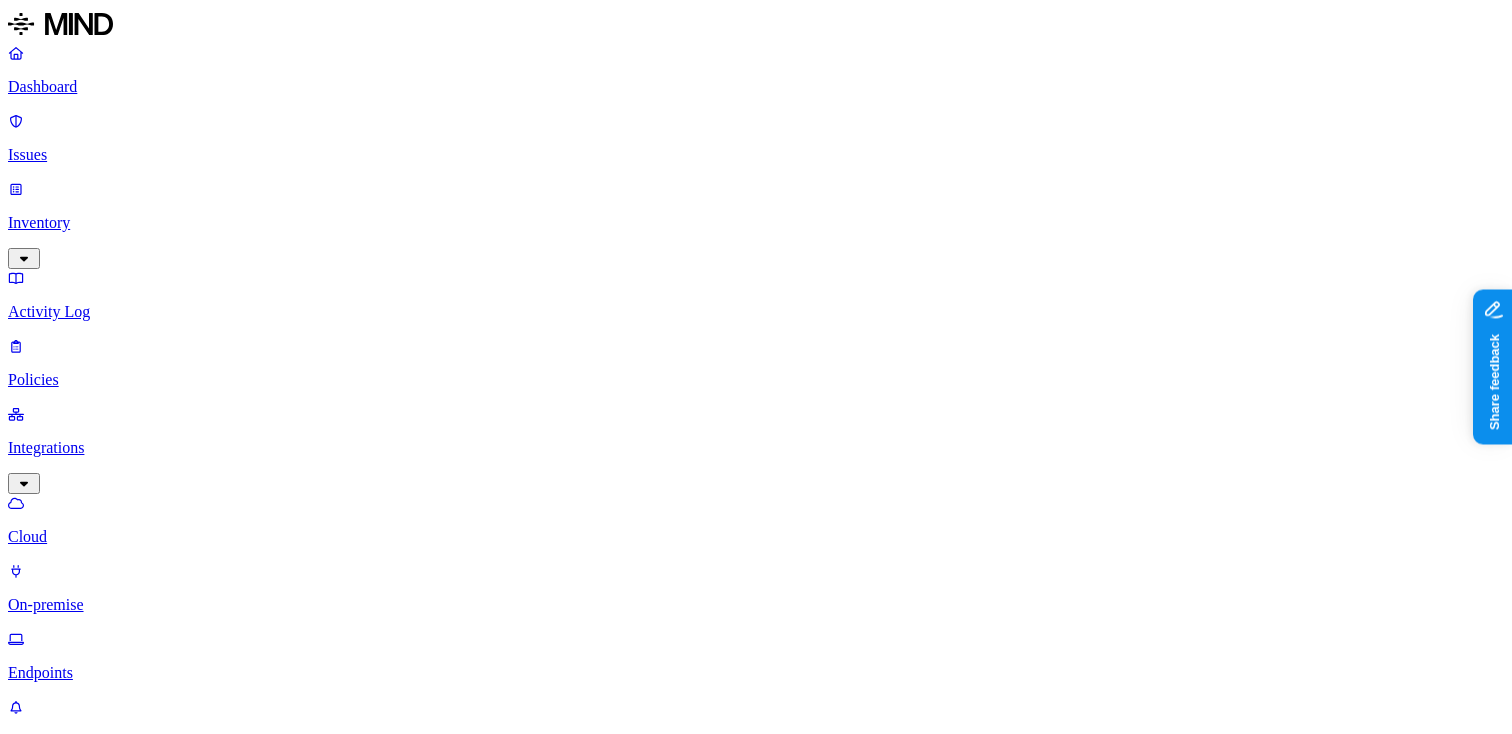 click on "Last seen" at bounding box center [53, 1200] 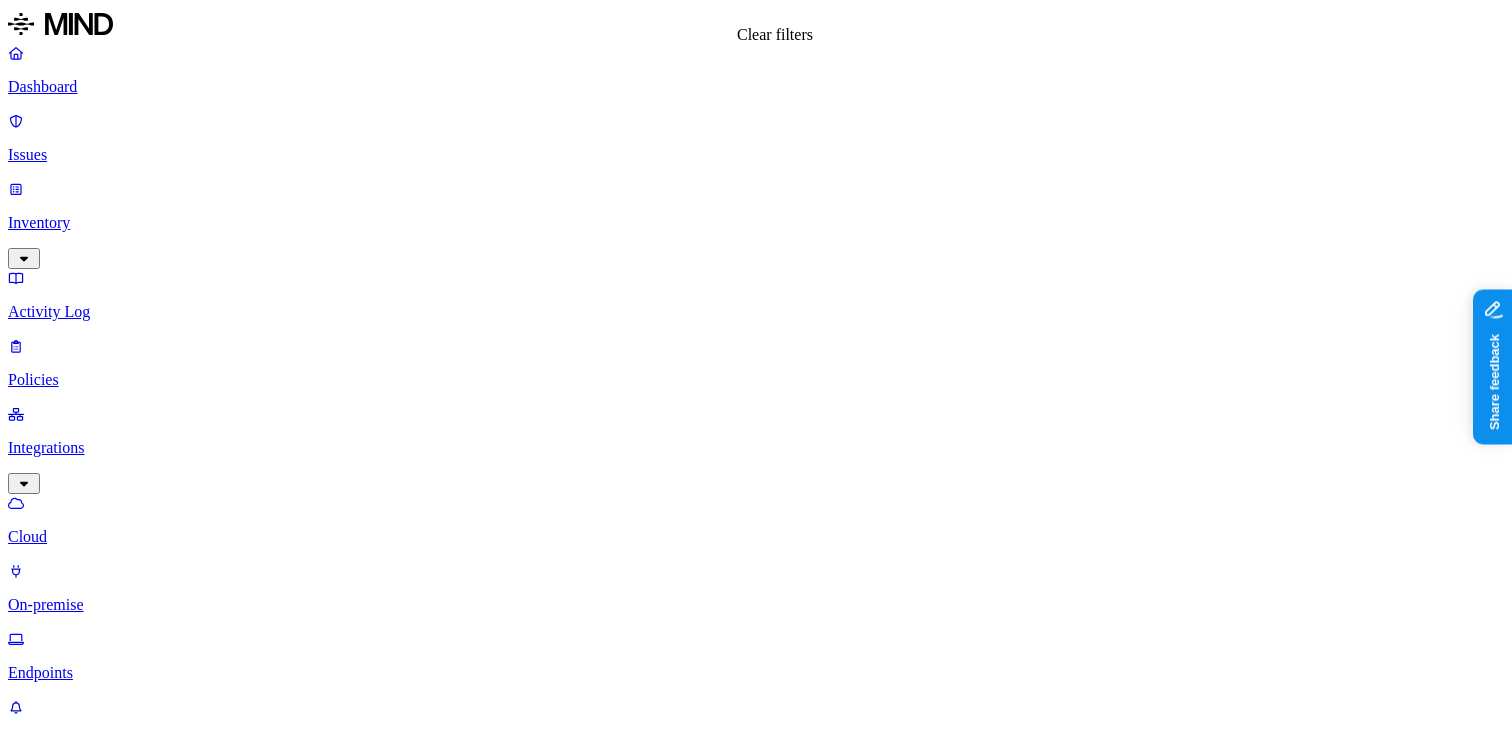 click 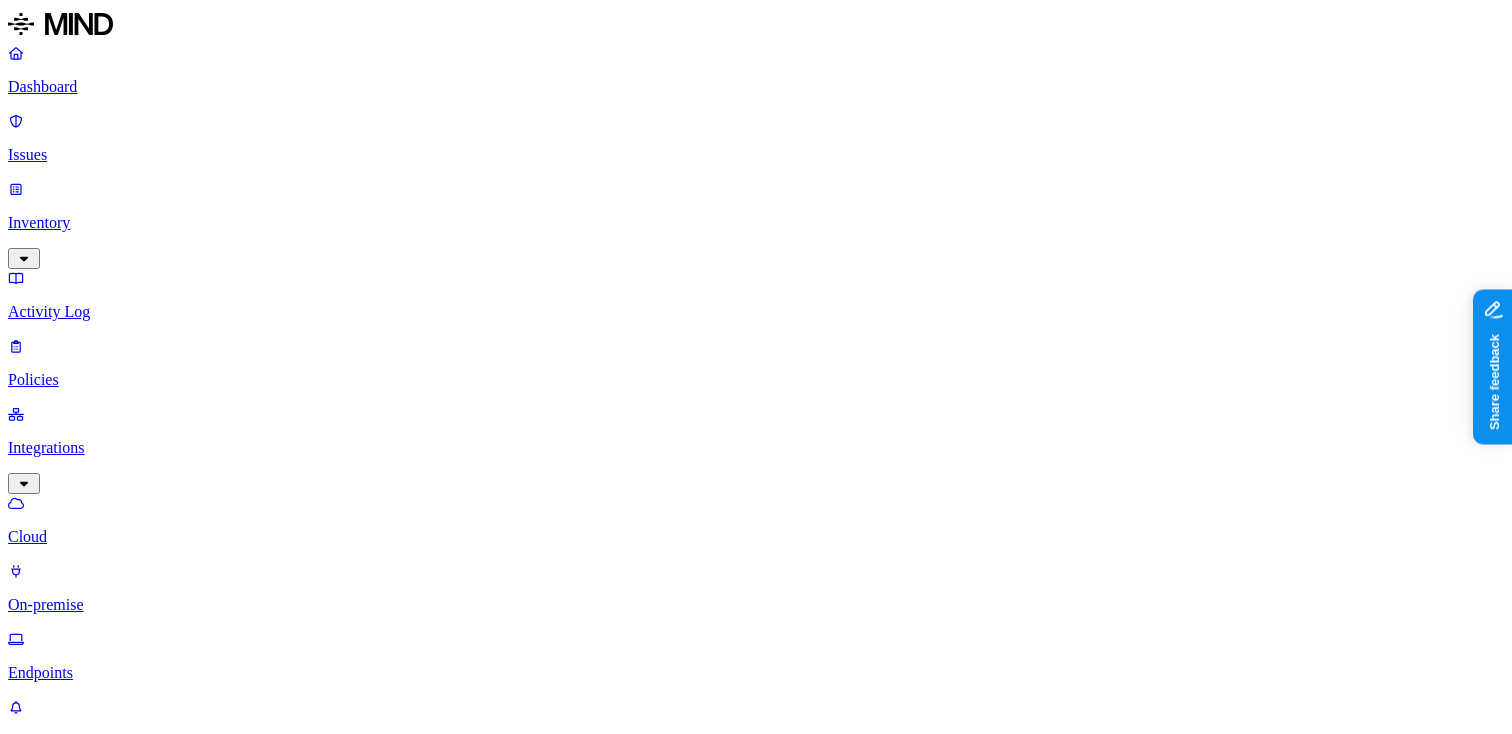click on "Last seen" at bounding box center (53, 1200) 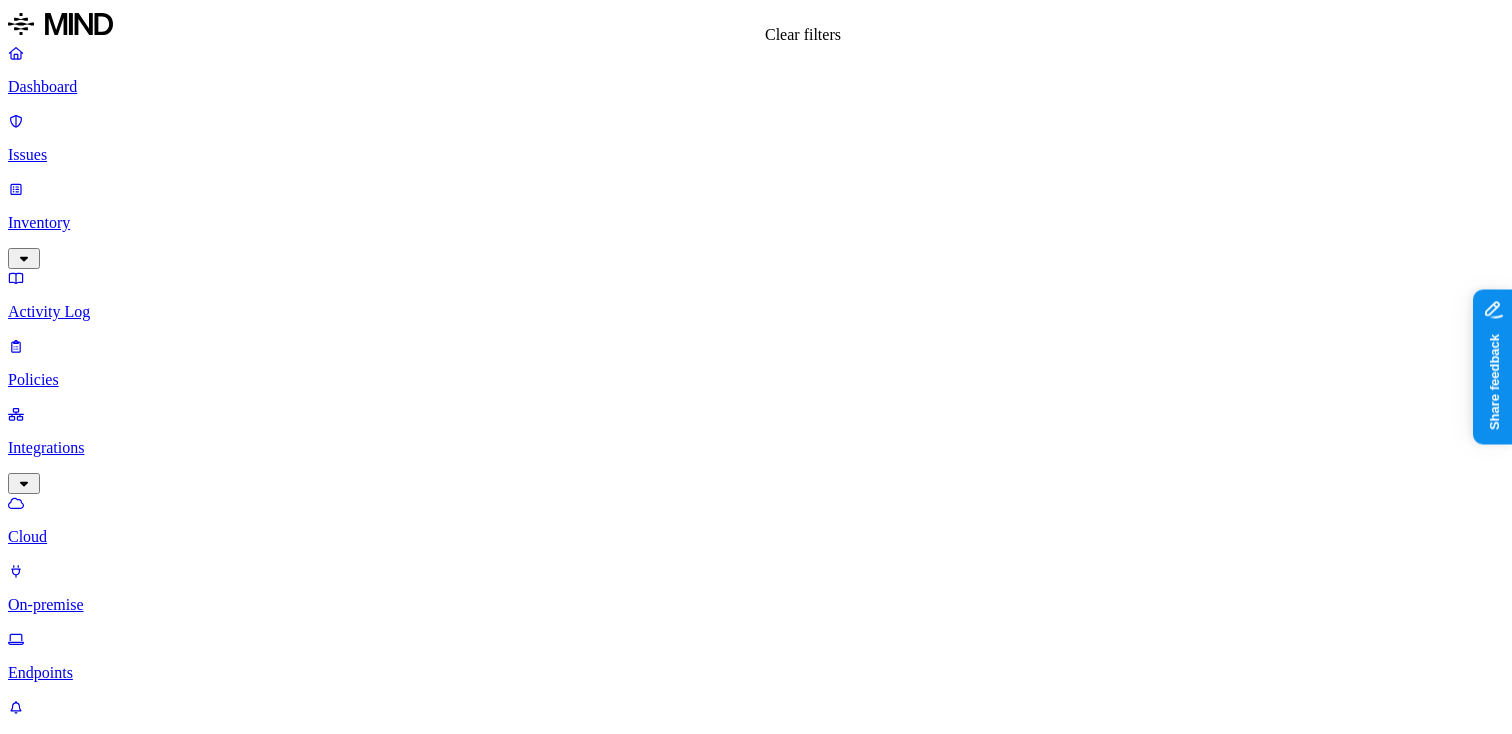 click 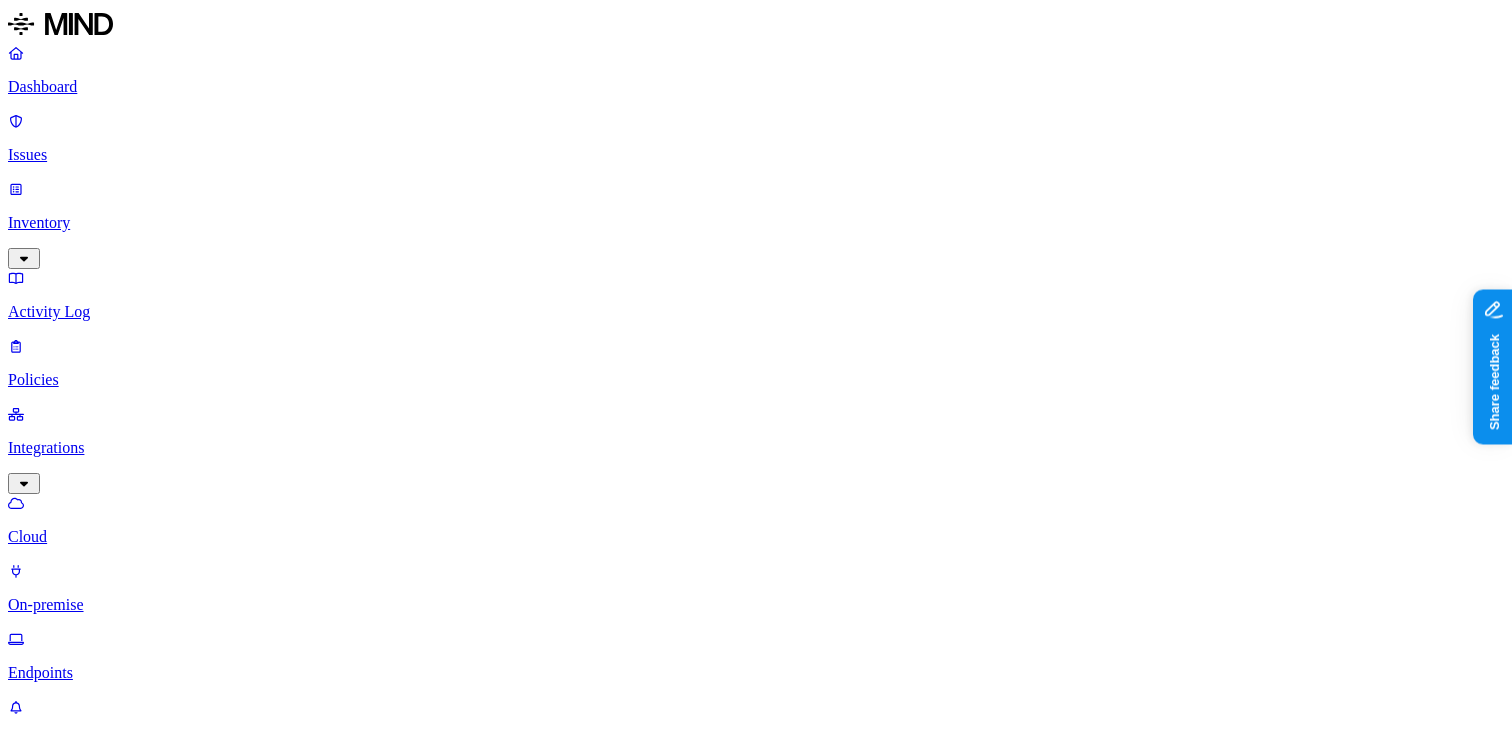 click on "Last seen" at bounding box center [45, 1200] 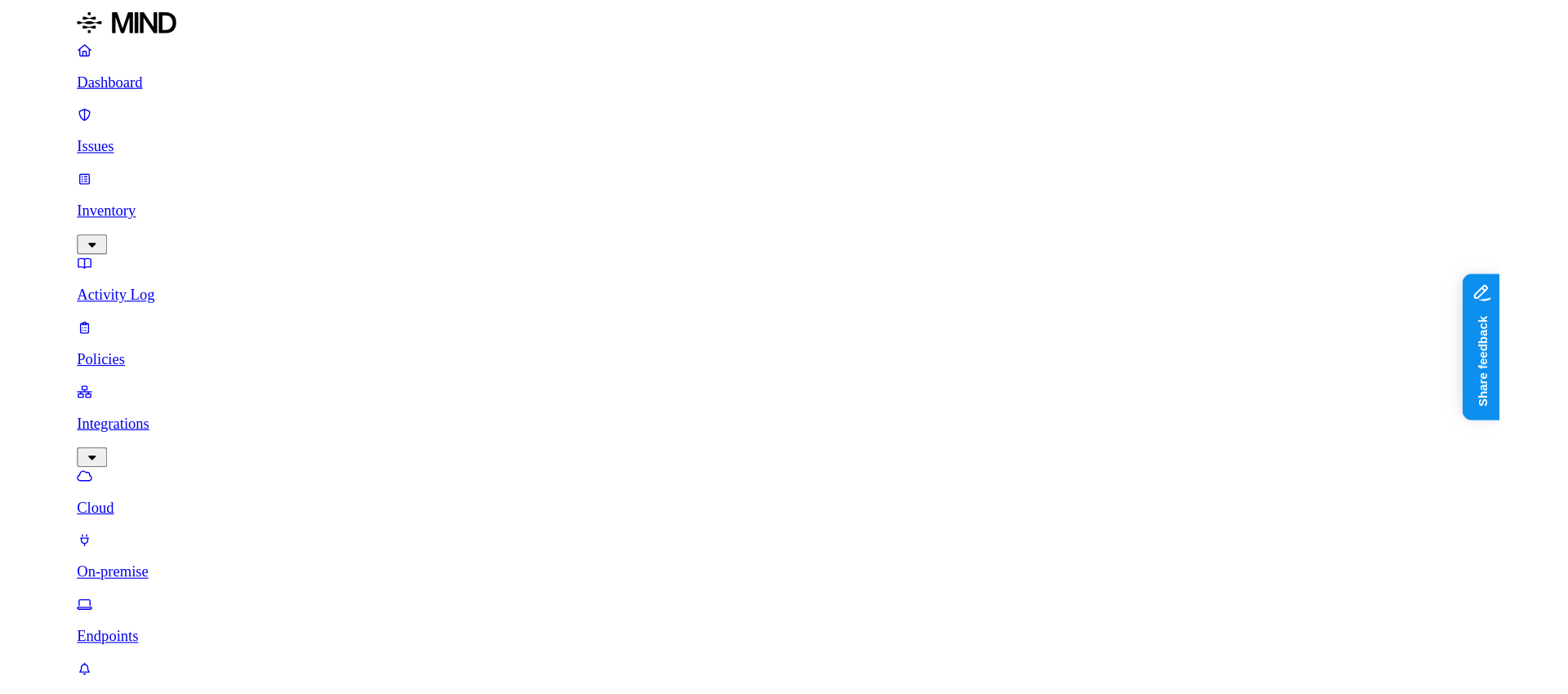 scroll, scrollTop: 0, scrollLeft: 0, axis: both 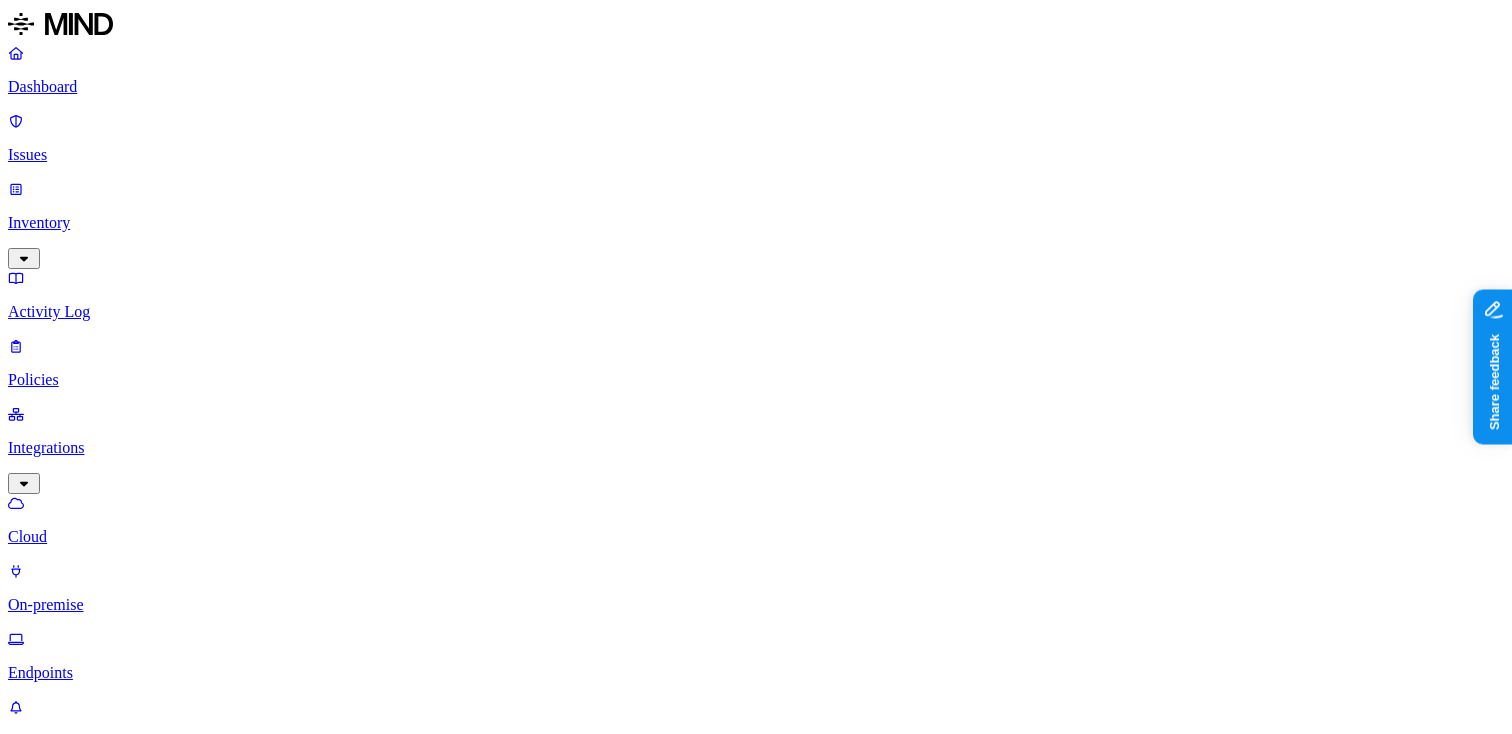 drag, startPoint x: 551, startPoint y: 99, endPoint x: 515, endPoint y: 108, distance: 37.107952 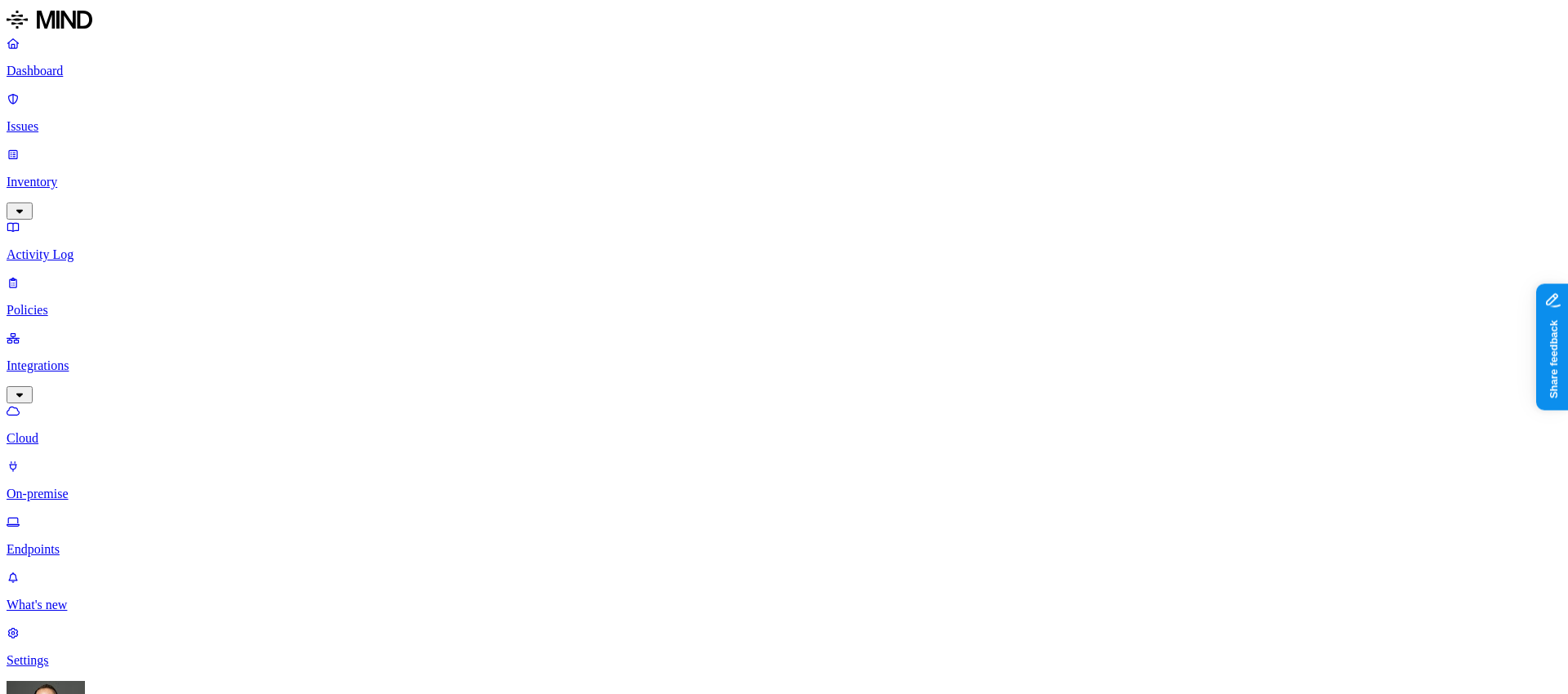 click on "Endpoints" at bounding box center [784, 875] 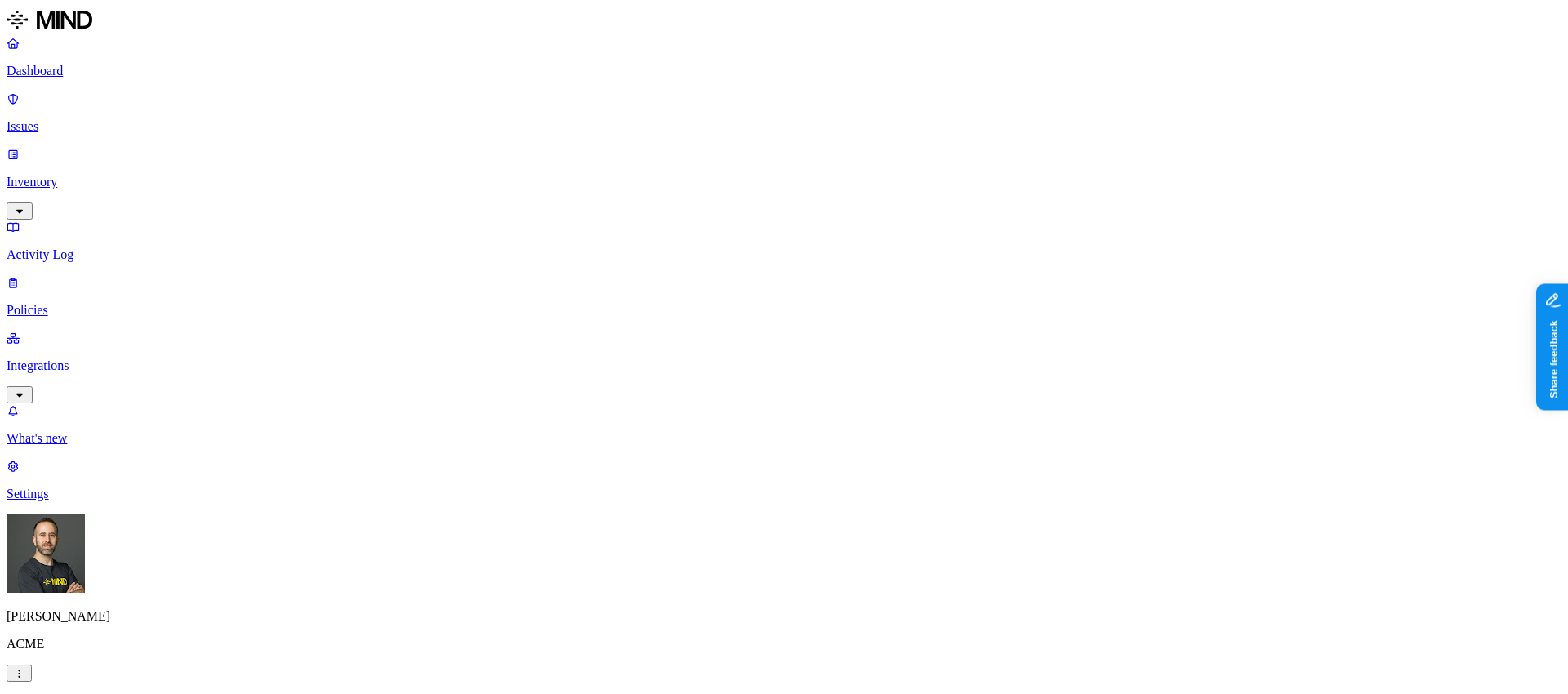 click on "Integrations" at bounding box center (784, 366) 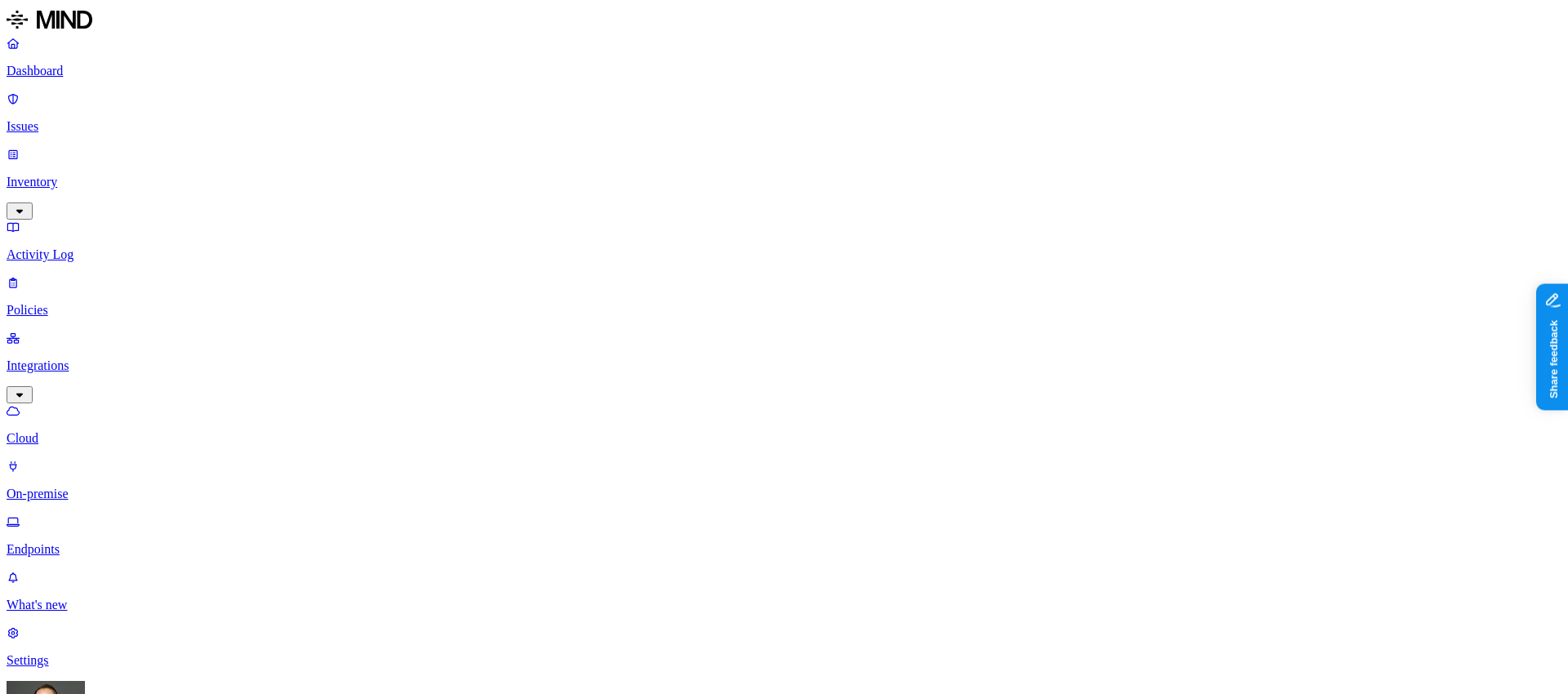 click on "Endpoints" at bounding box center (784, 549) 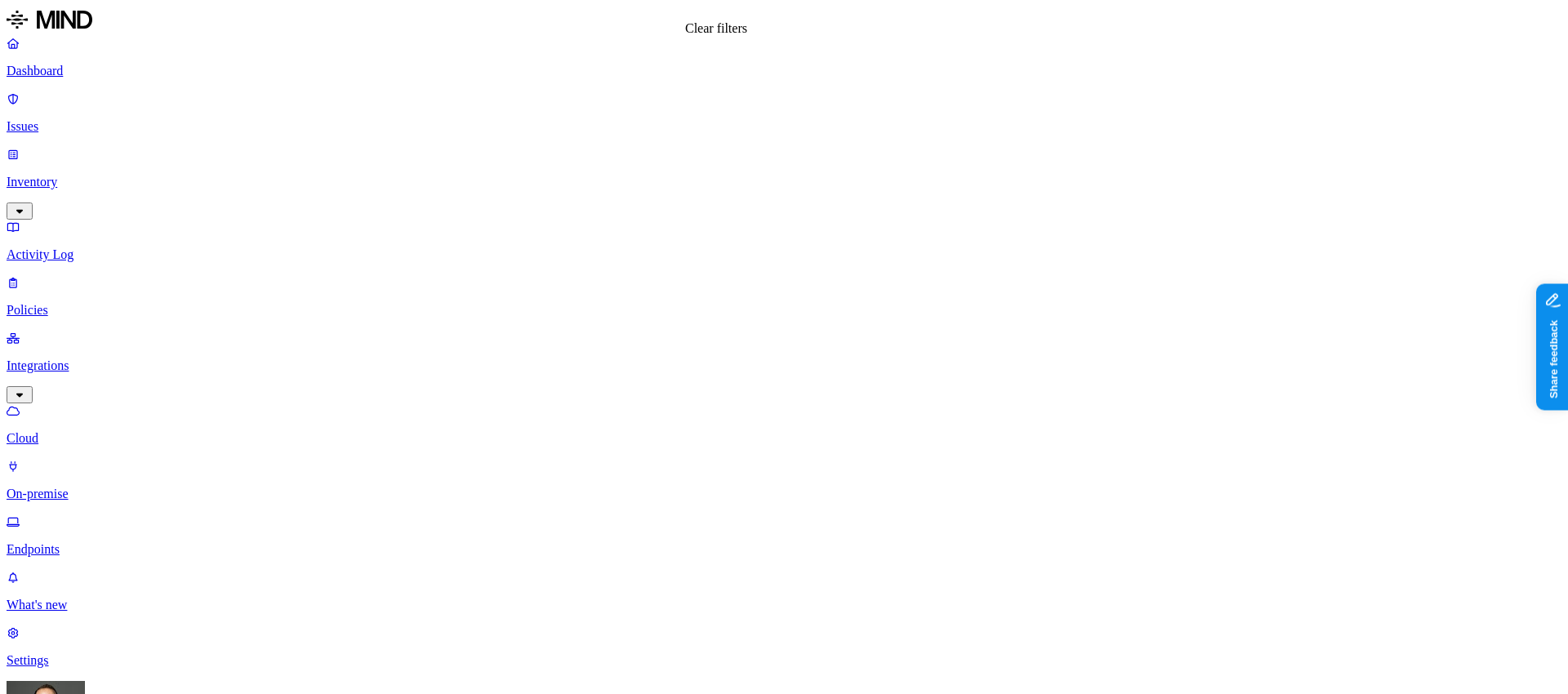 click 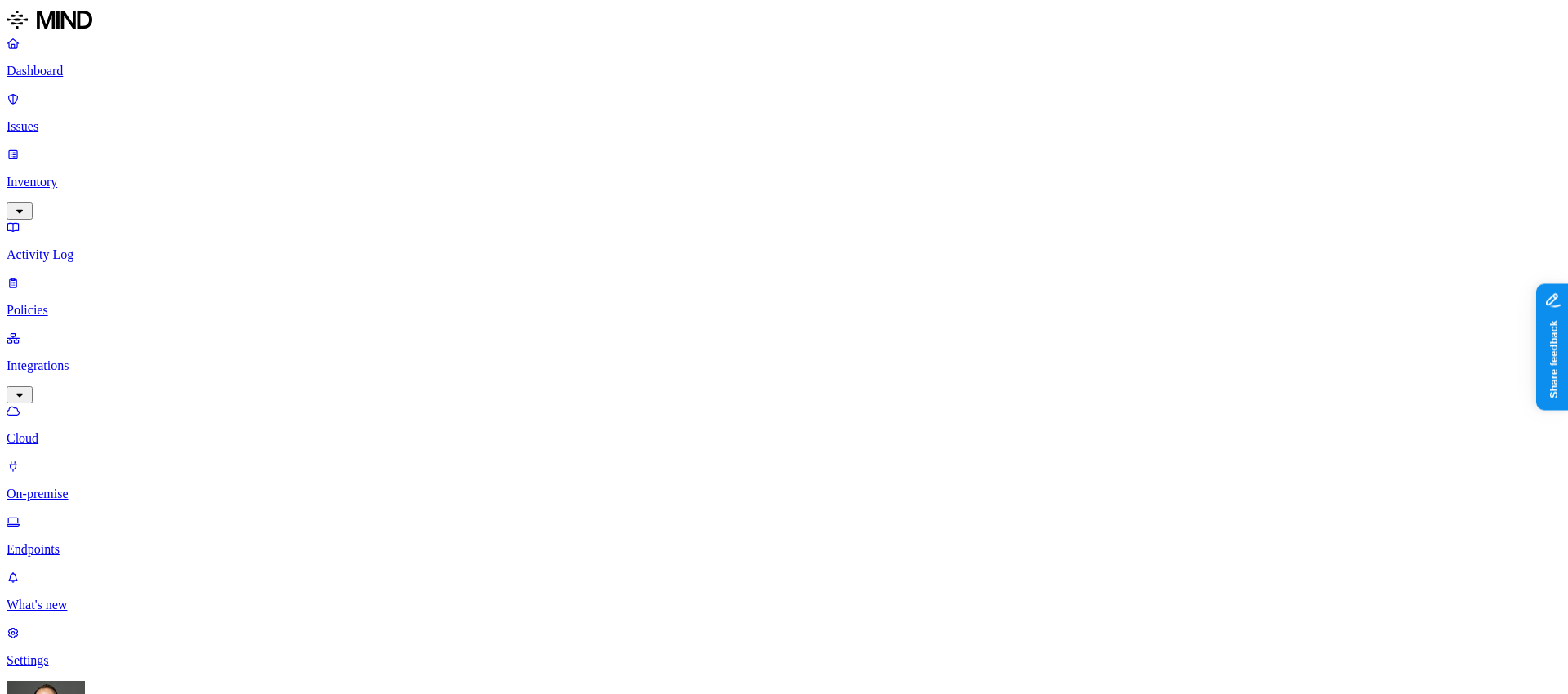 click on "Deployment status Browser Last seen 50 Endpoints" at bounding box center [784, 963] 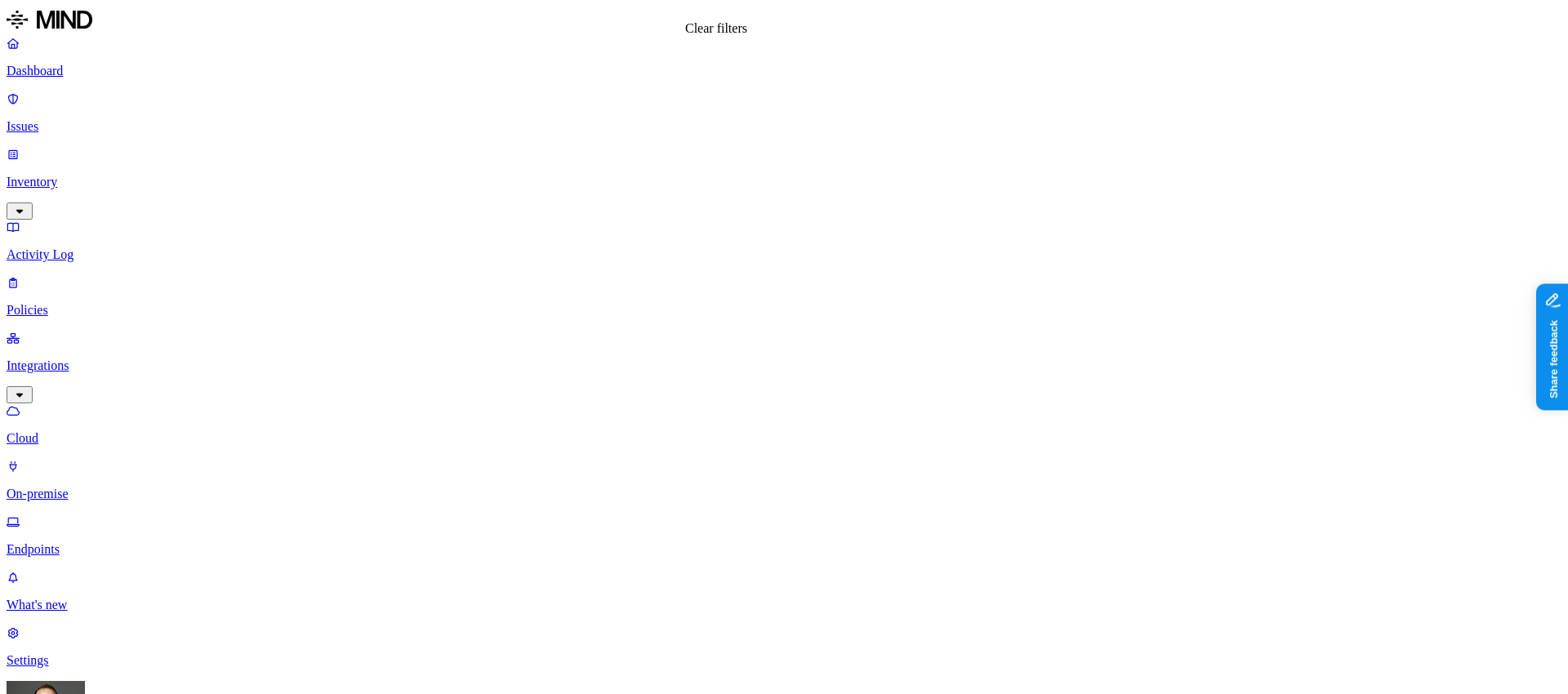 click 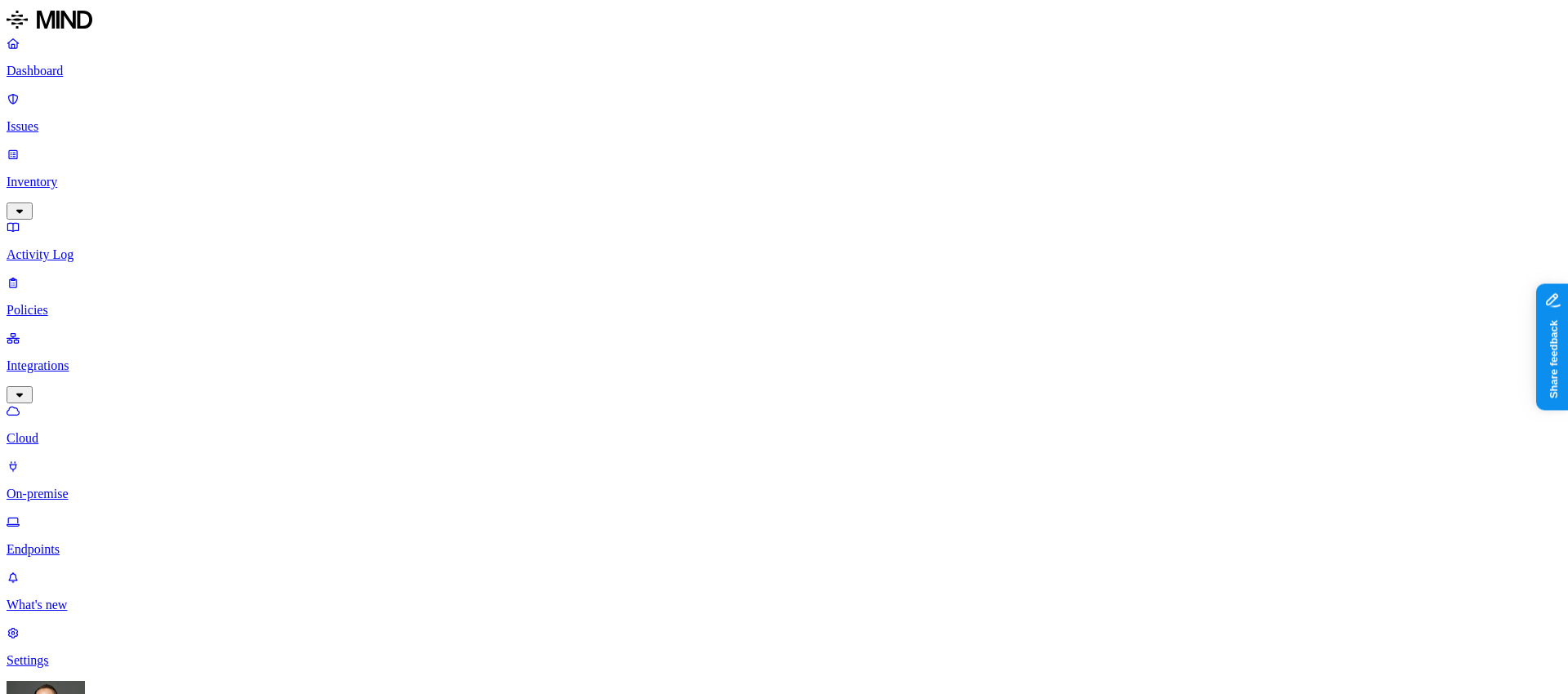 click on "Tom Mayblum ACME" at bounding box center [784, 764] 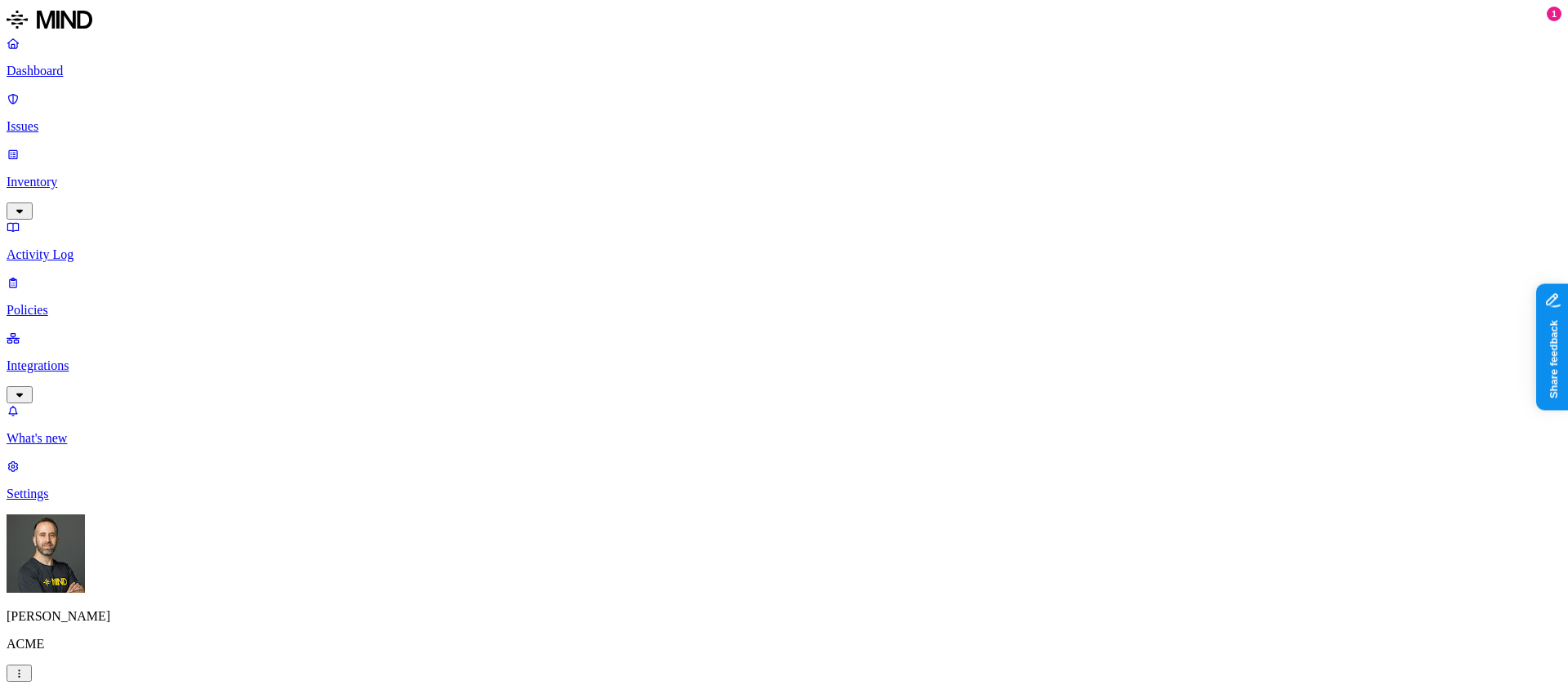 click on "Dashboard Issues Inventory Activity Log Policies Integrations What's new 1 Settings Tom Mayblum ACME Dashboard 12 Discovery Detection Prevention Last update: 05:01 PM Scanned resources 2.68K Resources by integration 1.96K ACME Office365 530 ACME Google Drive 82 MIND ACME 47 ACME Confluence 37 ACME Box 8 ACME onprem file share PII 310 IBAN 271 SSN 38 Person Name 28 Email address 16 Individual Taxpayer Identification 2 Address 2 PCI 114 Credit card 116 Secrets 175 AWS credentials 168 Github credentials 3 Password 2 Encryption Key 1 Other 1.56K Mind Test File 1.54K Source code 10 CUI 3 Collaboration agreement 2 Statement of work 2 Bill of materials 2 Top resources with sensitive data Resource Sensitive records Owner Last access Test Share link.docx Credit card 1 SSN 1 AWS credentials 106 IBAN 1 Hod Bin Noon Mar 25, 2025, 10:47 PM test selective audit.docx AWS credentials 107 IBAN 1 Person Name 1 Hod Bin Noon Apr 7, 2025, 02:02 PM sensitive1.txt Credit card 1 SSN 1 AWS credentials 106 IBAN 1 Credit card" at bounding box center [784, 1741] 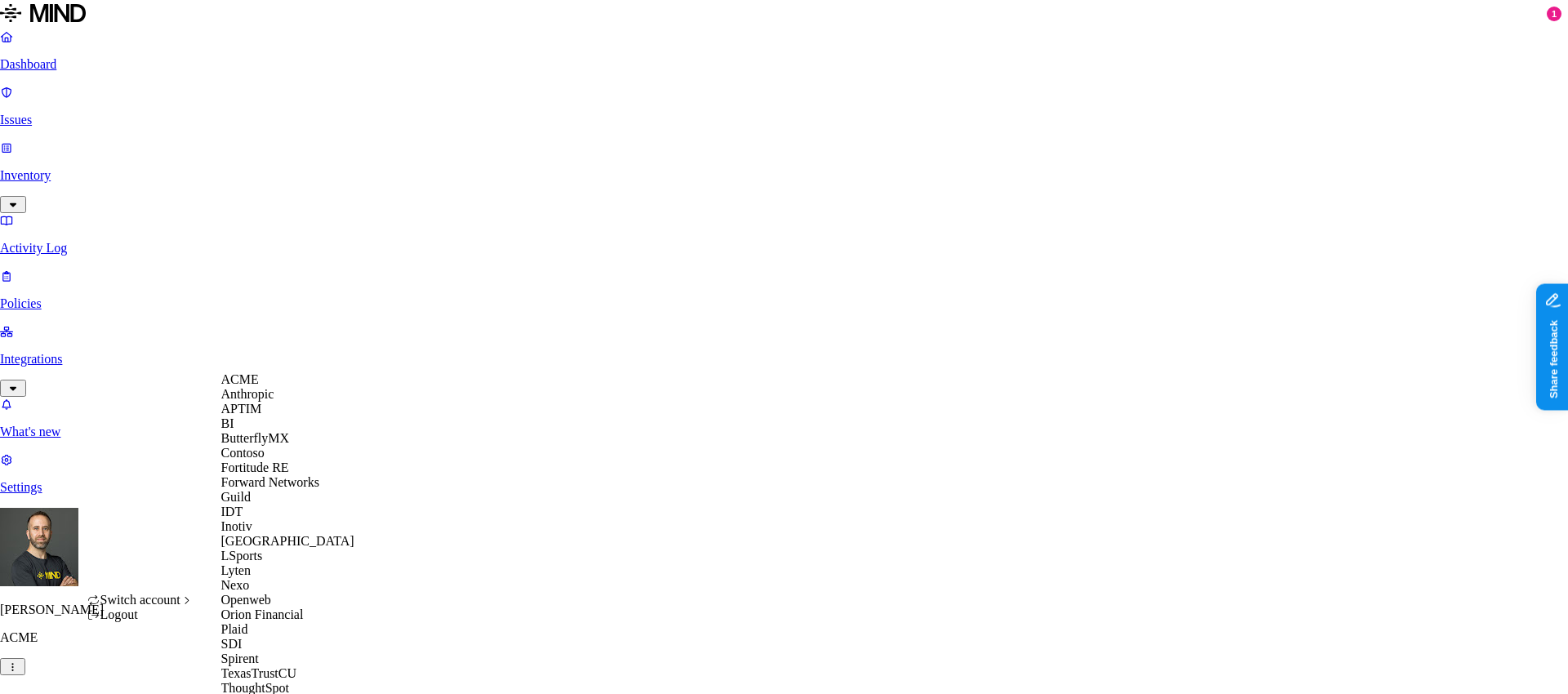 scroll, scrollTop: 457, scrollLeft: 0, axis: vertical 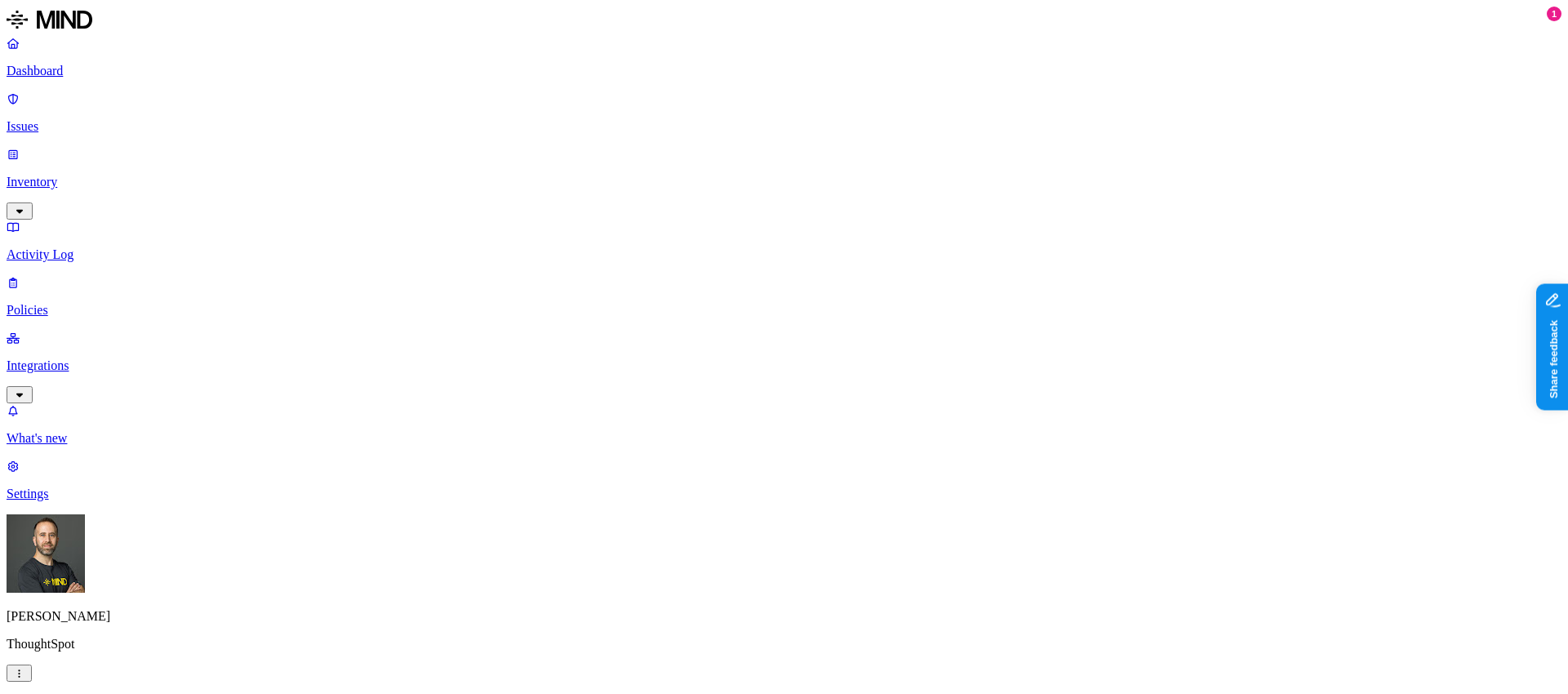 click on "Detection" at bounding box center [97, 1646] 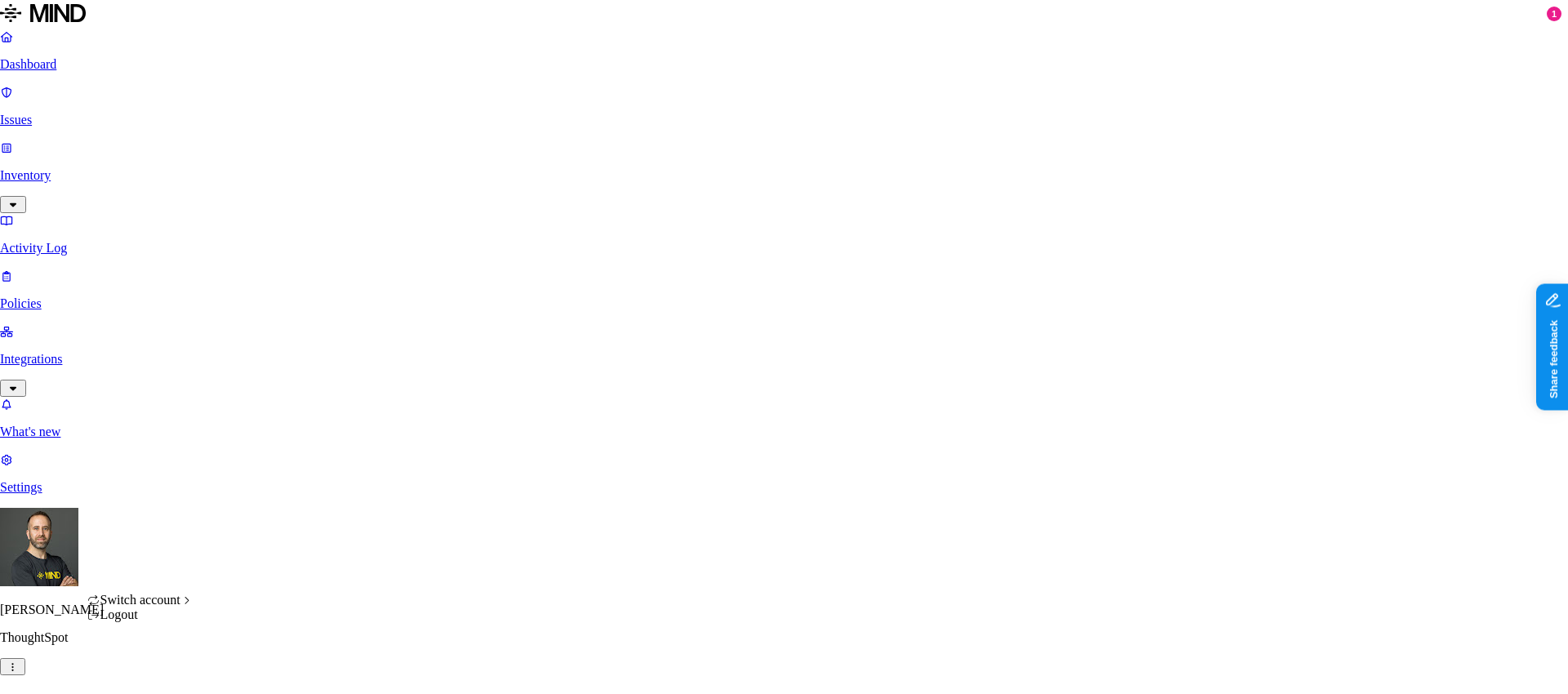 click on "Dashboard Issues Inventory Activity Log Policies Integrations What's new 1 Settings Tom Mayblum ThoughtSpot Dashboard 587 Discovery Detection Prevention Last update: 05:09 PM Scanned resources 3.5M Resources by integration 2.69M Google Drive 630K ThoughtSpot Jira 116K ThoughtSpot 40.1K ThoughtSpot Confluence 16.4K ThoughtSpot Office365 3.97K ThoughtSpot Box PII 625K Person Name 556K Email address 512K Phone number 193K Address 178K IBAN 7.29K Date of birth 3.28K PCI 1.08K Credit card 1.08K Secrets 737 AWS credentials 344 Encryption Key 274 GCP credentials 133 Databricks credentials 62 Password 31 OpenAI API Key 20 Other 418K Source code 418K Top resources with sensitive data Resource Sensitive records Owner Last access Cleanse_and_Enrich_Results.csv SSN 1 Email address 150368 Person Name 1 Address 326 Phone number 28982 IT Gdrive organizations.csv SSN 2 Email address 111395 Person Name 3 Address 360 Phone number 37786 Tim Krings testing.zip Email address 100742 AWS credentials 8 Encryption key 1 7 1" at bounding box center (784, 1684) 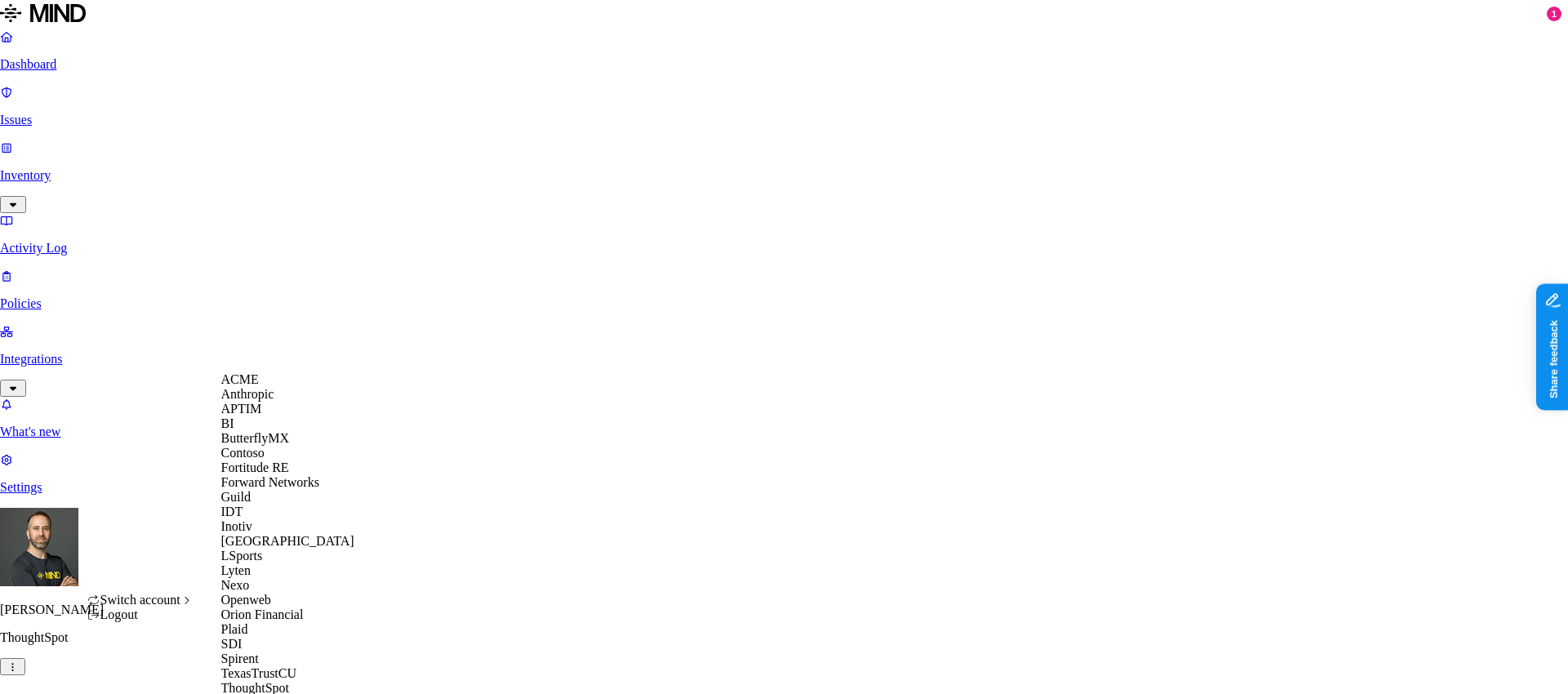 scroll, scrollTop: 457, scrollLeft: 0, axis: vertical 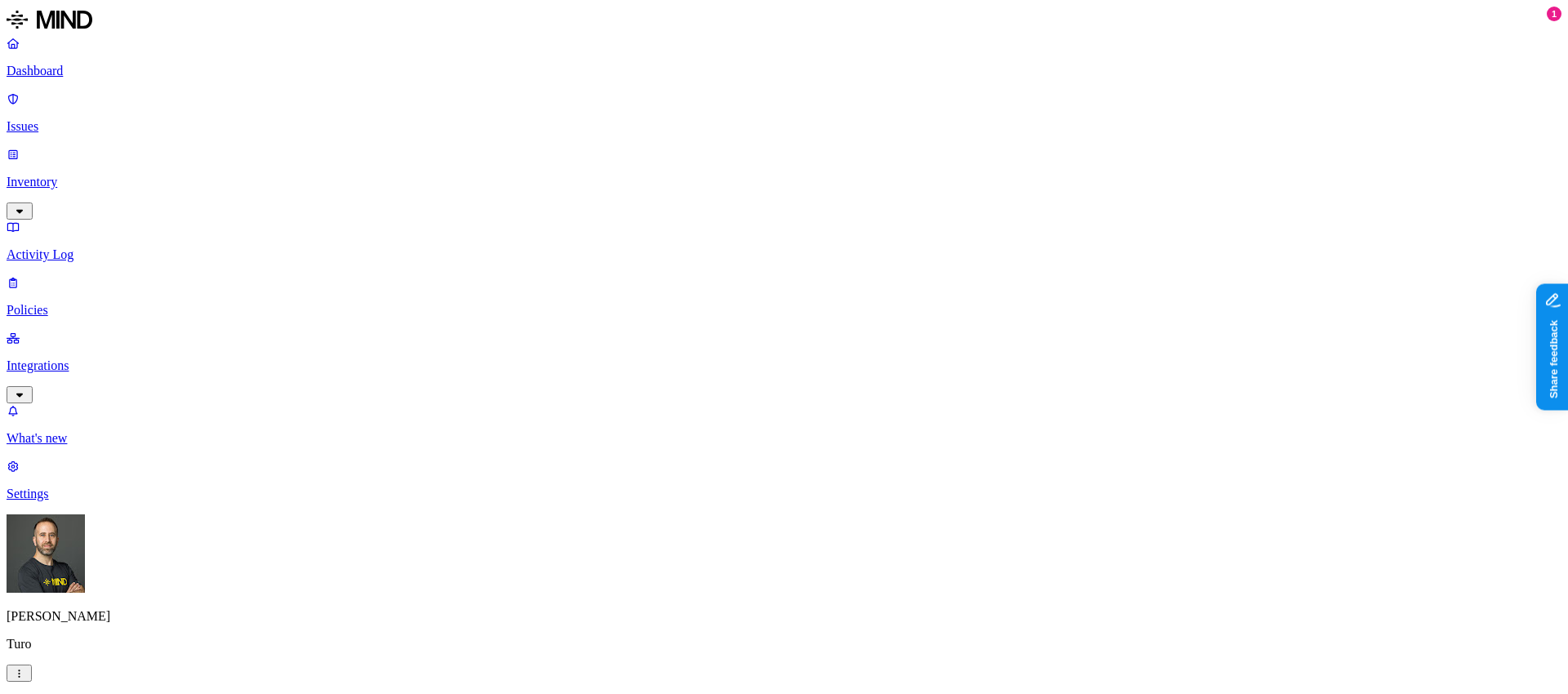 click on "Detection" at bounding box center (97, 1174) 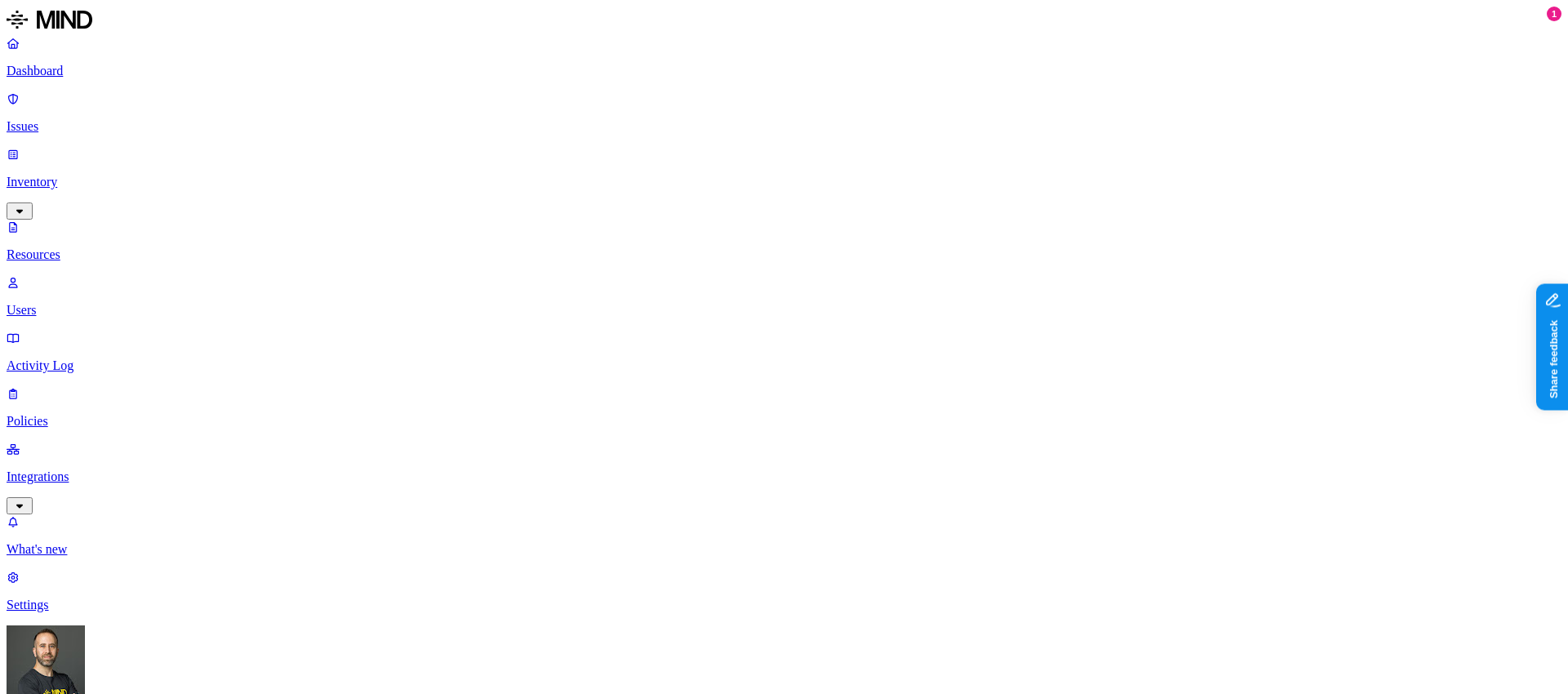 click on "Dashboard" at bounding box center [784, 71] 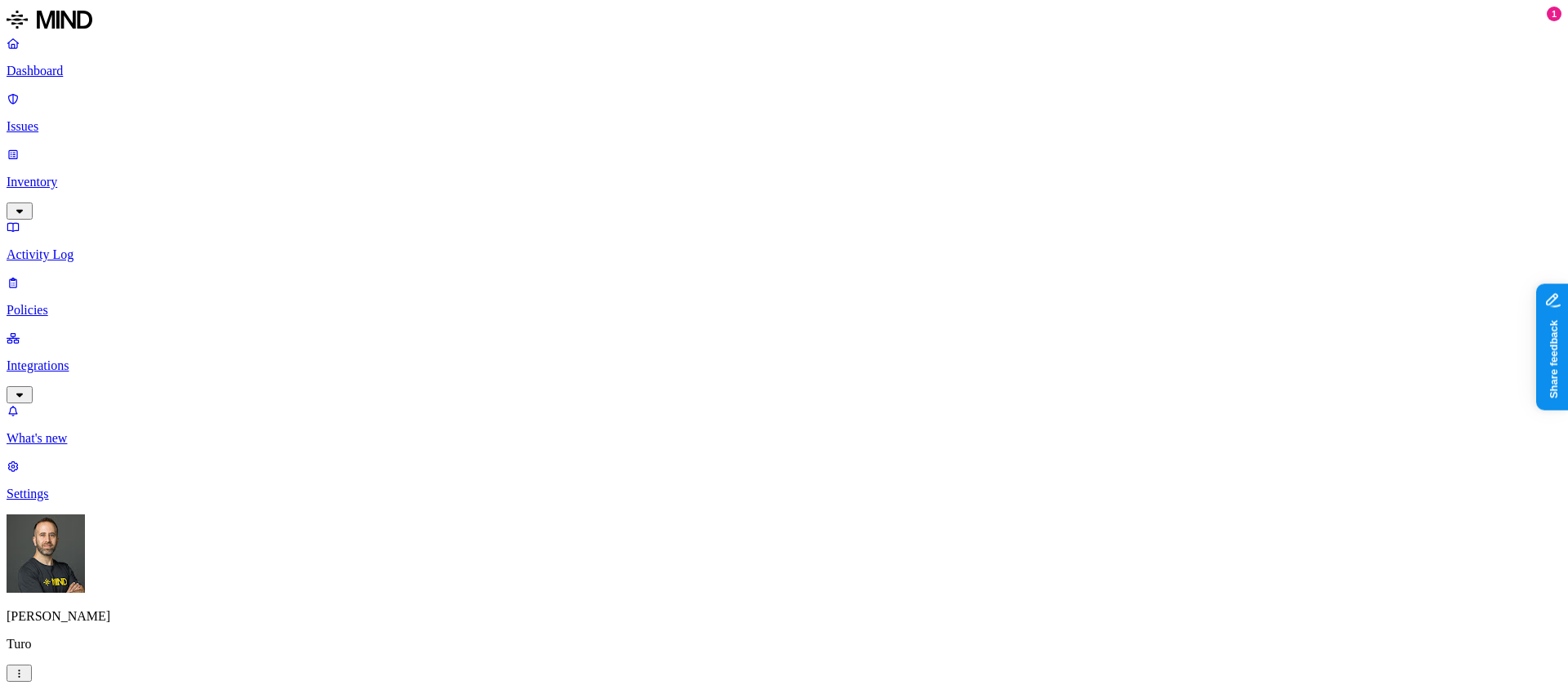 click on "Dashboard Issues Inventory Activity Log Policies Integrations What's new 1 Settings [PERSON_NAME] Dashboard 0 Discovery Detection Prevention Last update: 05:13 PM Scanned resources 52.3K Resources by integration 34.1K Turo Jira 10.5K Turo Box 7.68K Turo 26 Turo Github PII 6.48K Person Name 5.64K Email address 3.99K Address 3.03K Phone number 2.28K Date of birth 209 IBAN 140 PCI 39 Credit card 39 Secrets 9 Password 9 Other 4 Source code 4 Top resources with sensitive data Resource Sensitive records Owner Last access [DATE] Kustomer License Overage Accrual (Contract [DATE]-[DATE]) JE#2811354.xlsx Email address 5000 Person Name 249 Phone number 4236 [PERSON_NAME] [DATE] 07:11 PM Nation Safe Driver Export.xls Email address 5000 Person Name 1071 domo_audit_052225.xlsx Email address 4414 Person Name 1357 domo_users_061125.xlsx Email address 4482 Person Name 1152 Phone number 8 Qayla [PERSON_NAME] [DATE] 09:32 PM cali_bookings_2022.csv Credit card 17 Email address 32 Person Name 385 4" at bounding box center [784, 1452] 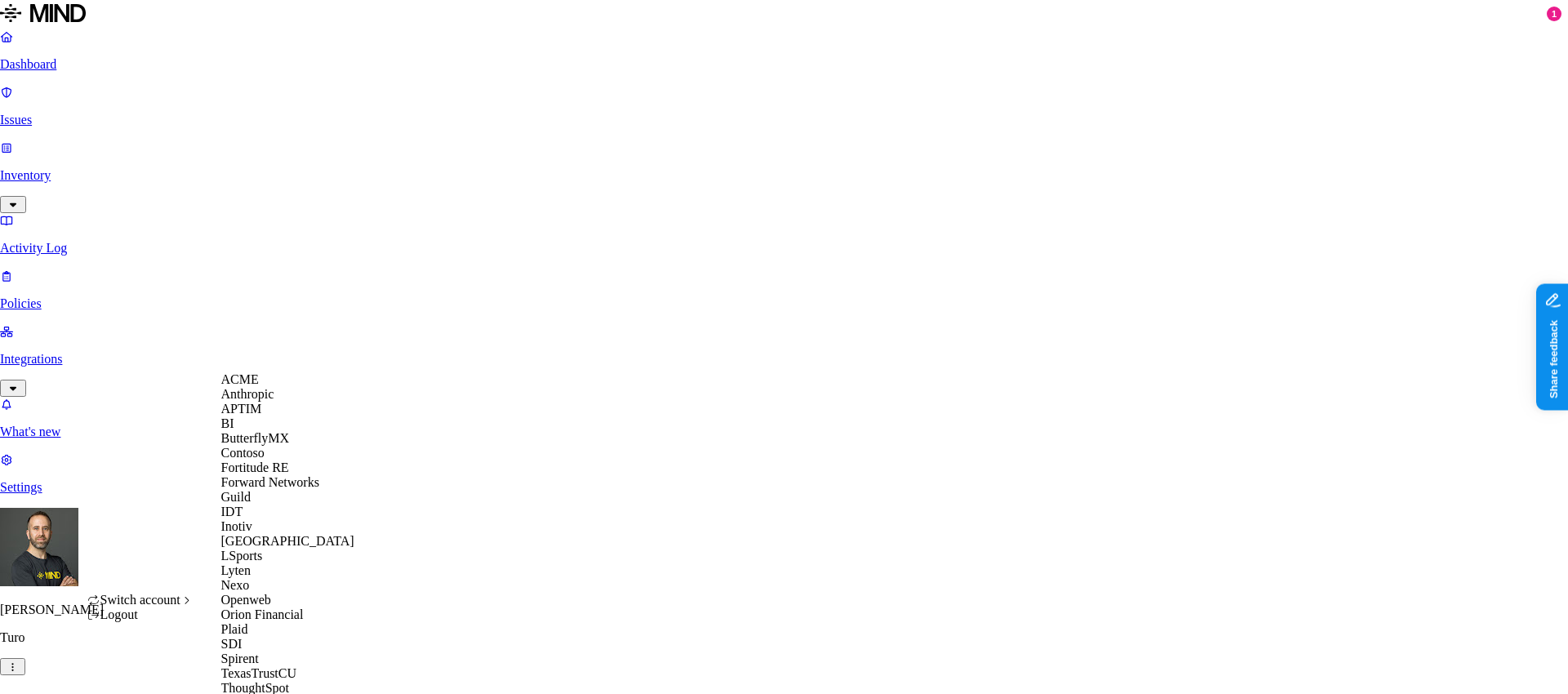 click on "APTIM" at bounding box center (287, 409) 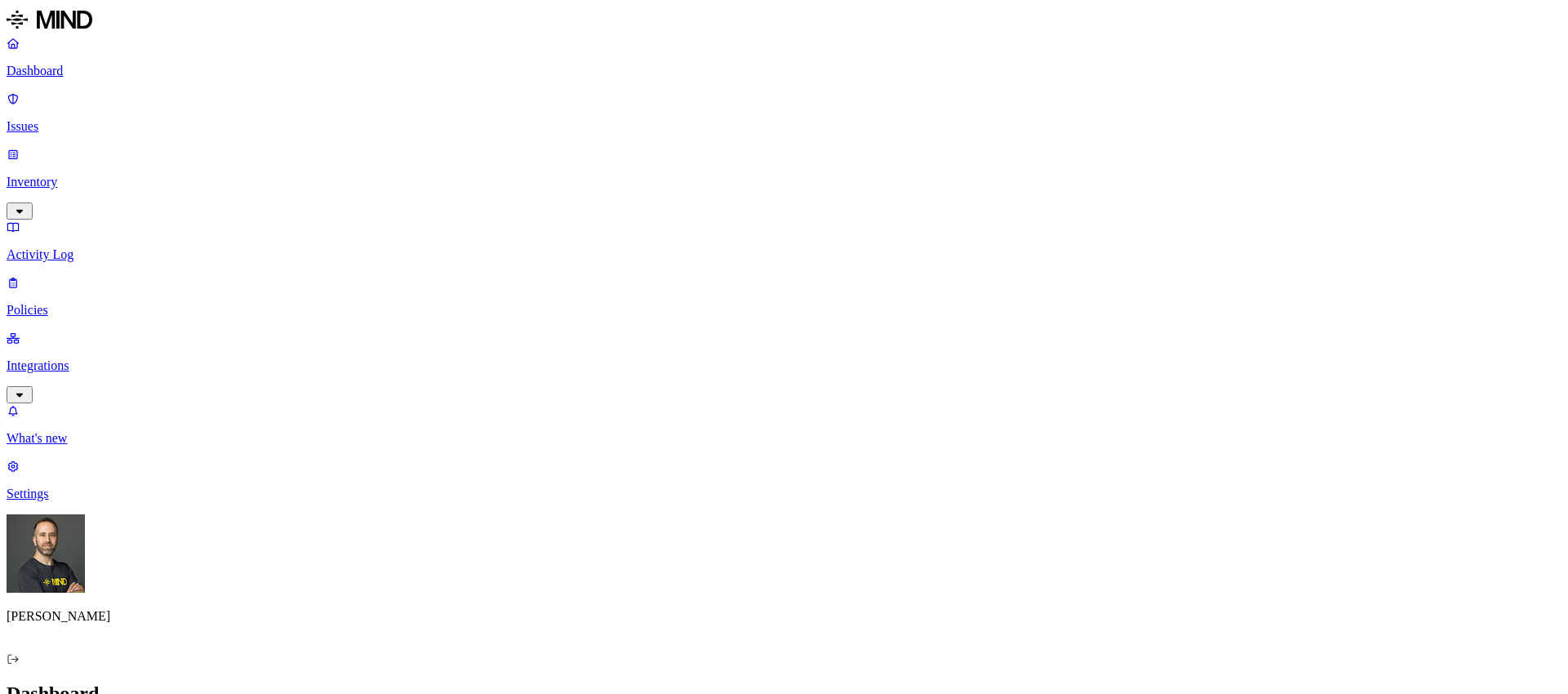 scroll, scrollTop: 0, scrollLeft: 0, axis: both 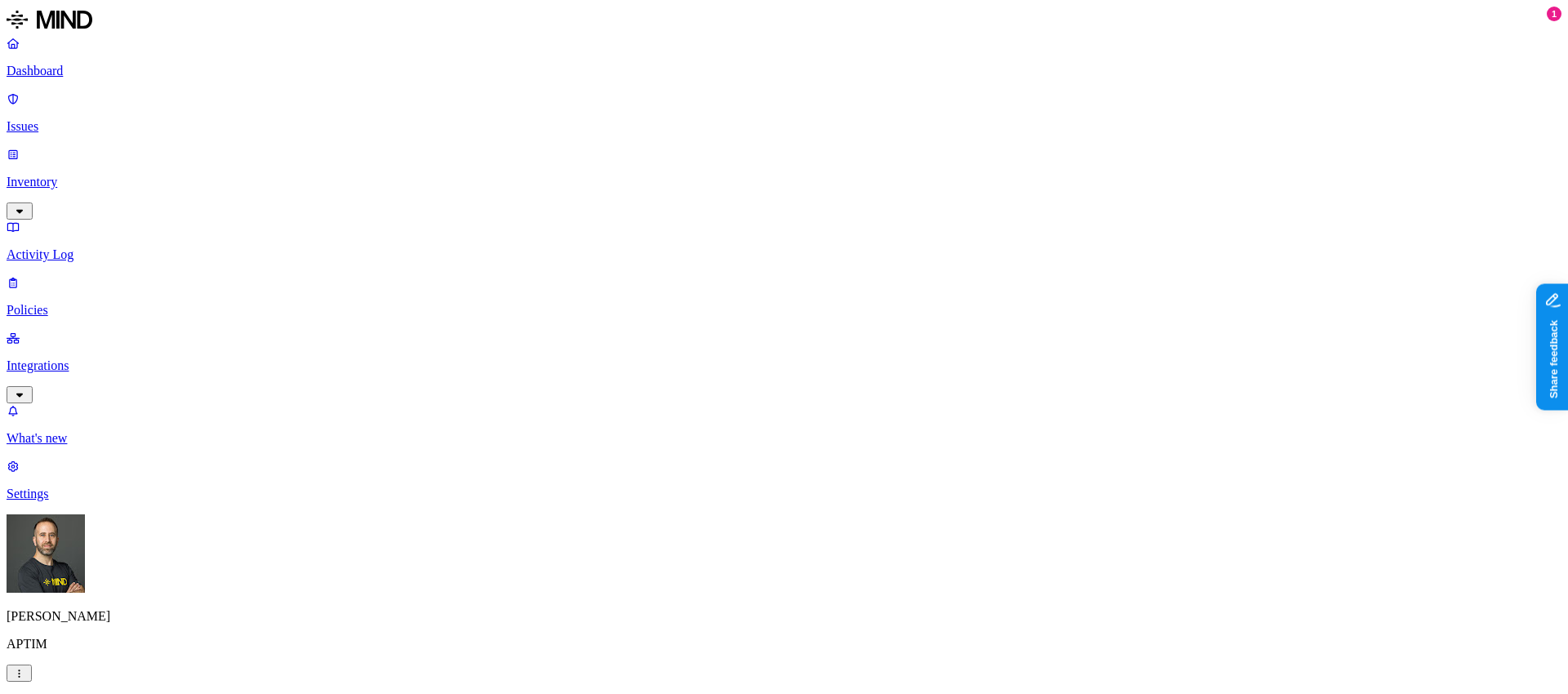 click on "Detection" at bounding box center [97, 825] 